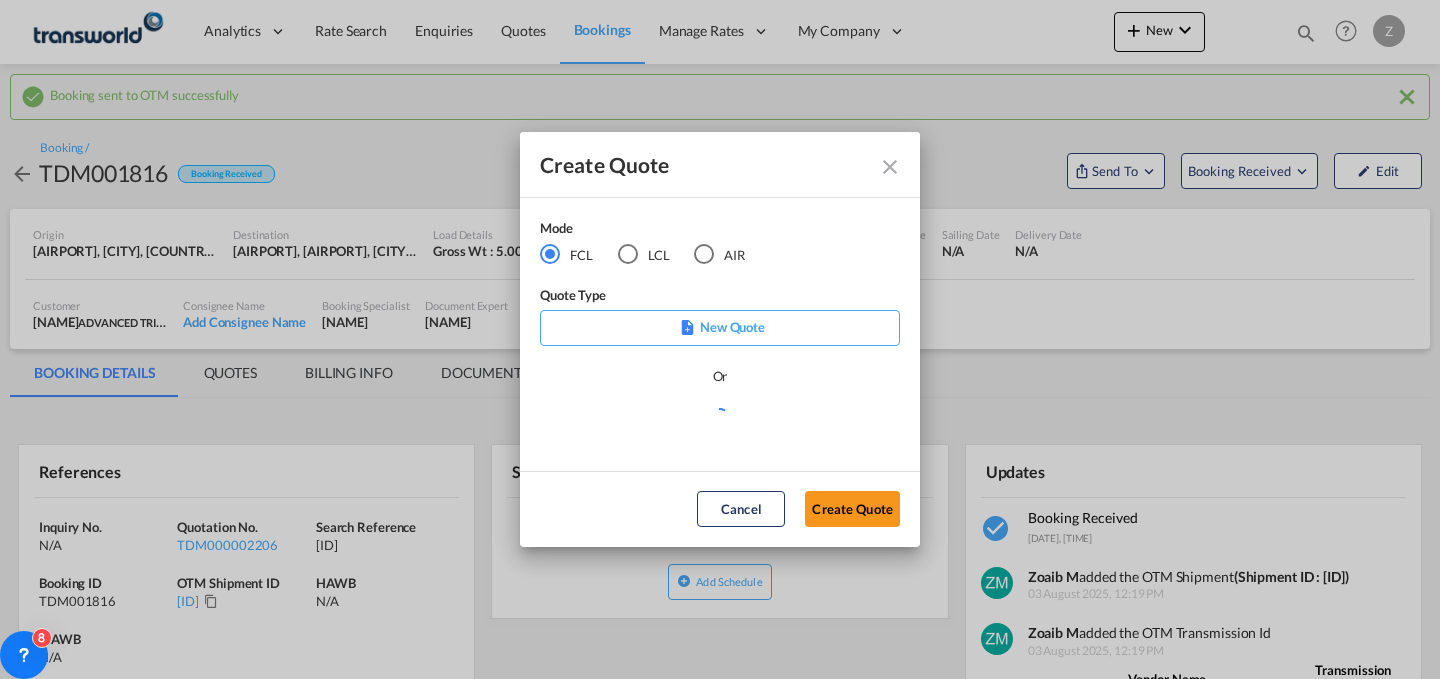 scroll, scrollTop: 0, scrollLeft: 0, axis: both 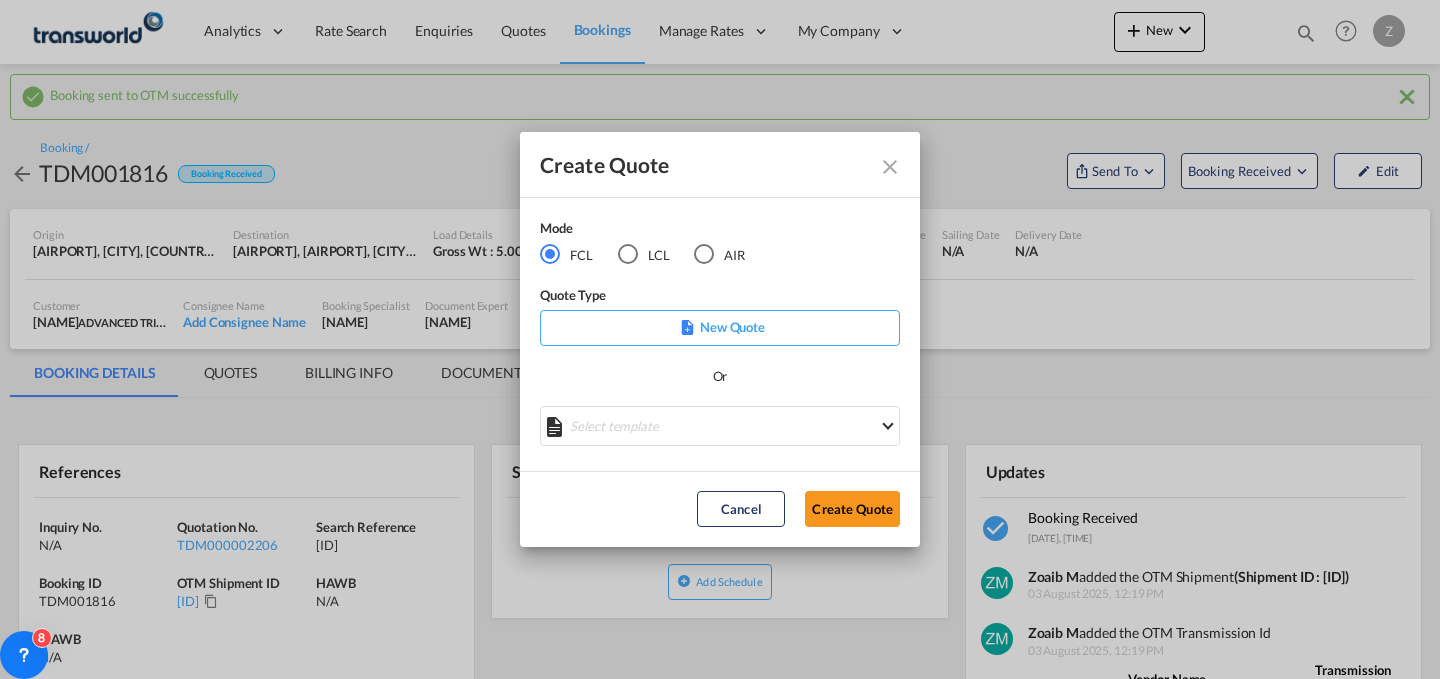 click on "AIR" at bounding box center [719, 254] 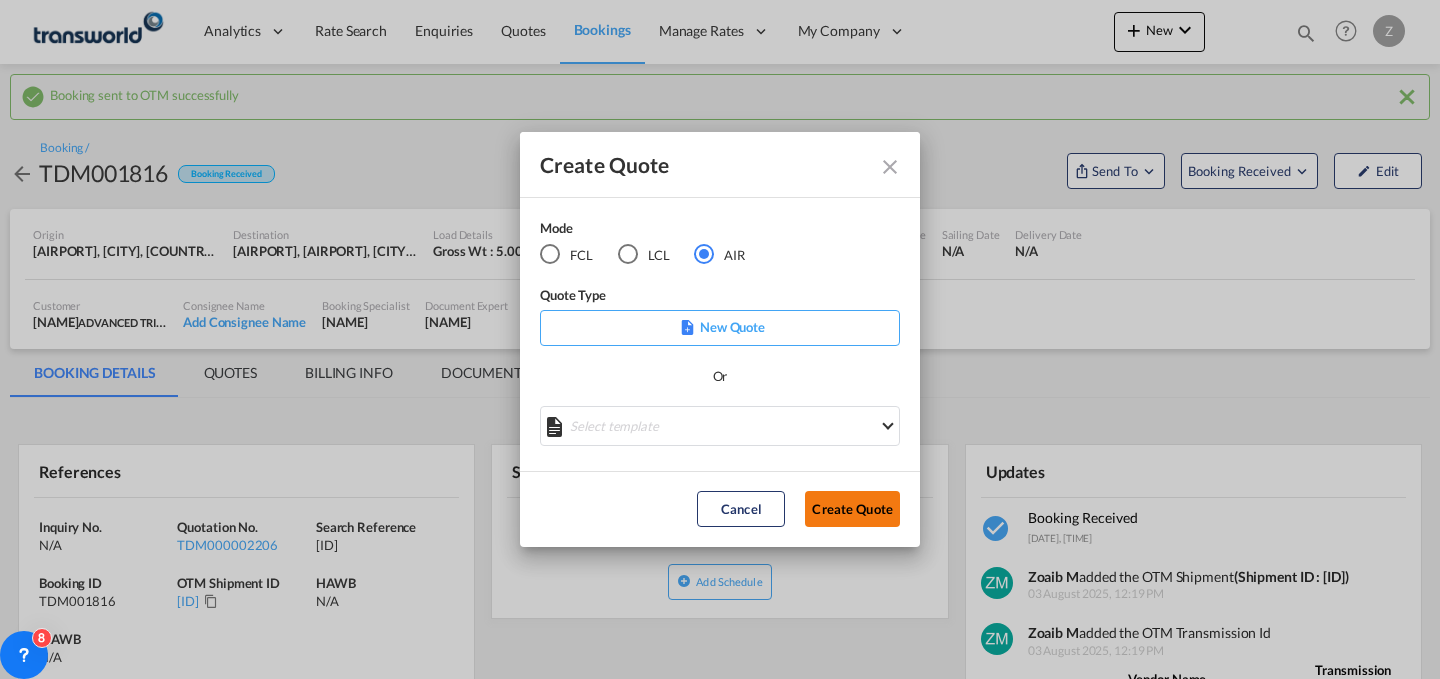 click on "Create Quote" 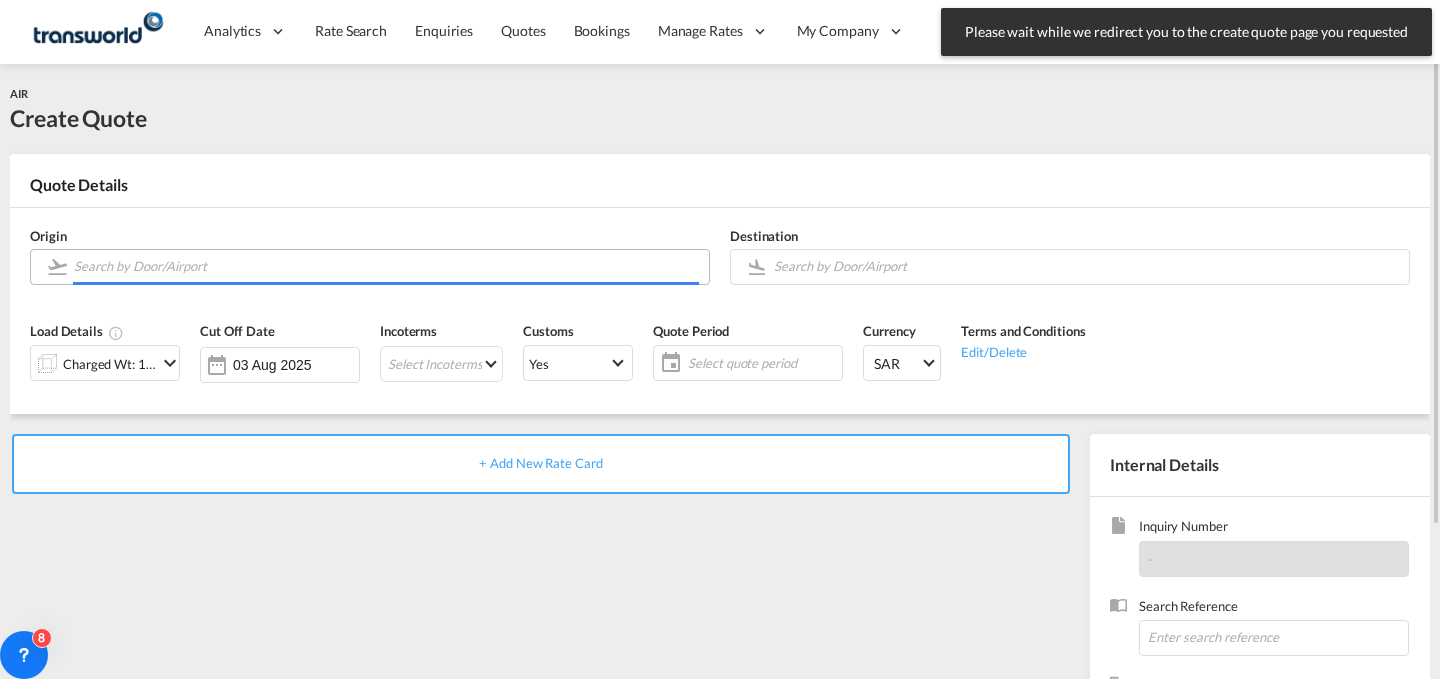 click at bounding box center (386, 266) 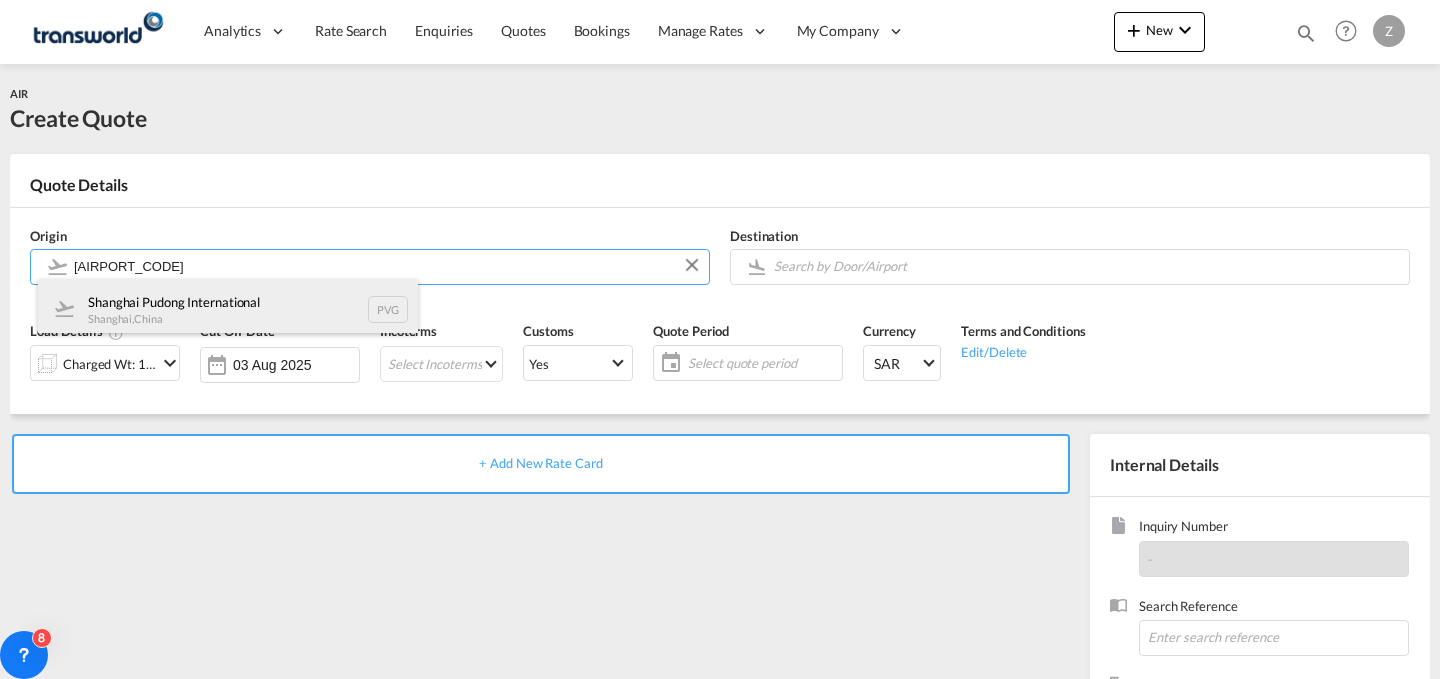 click on "[AIRPORT] [CITY], [COUNTRY]
PVG" at bounding box center [228, 309] 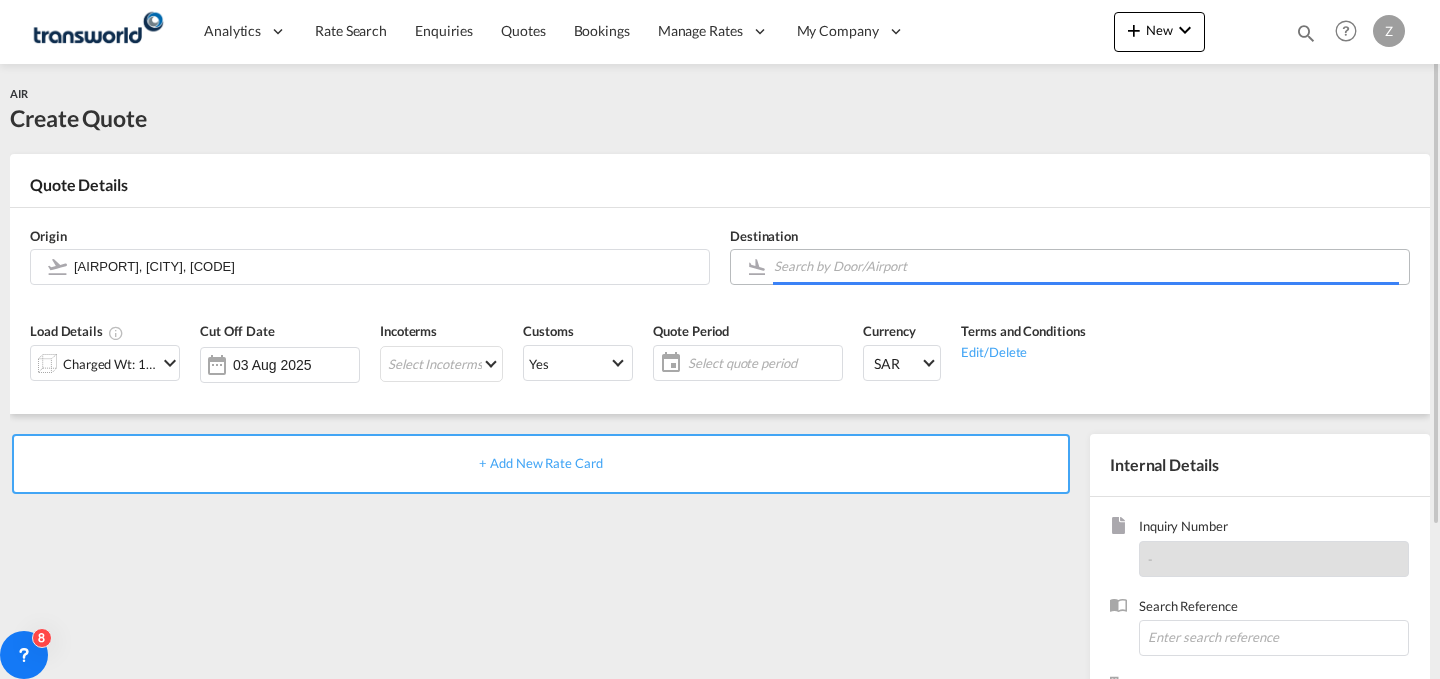click at bounding box center [1086, 266] 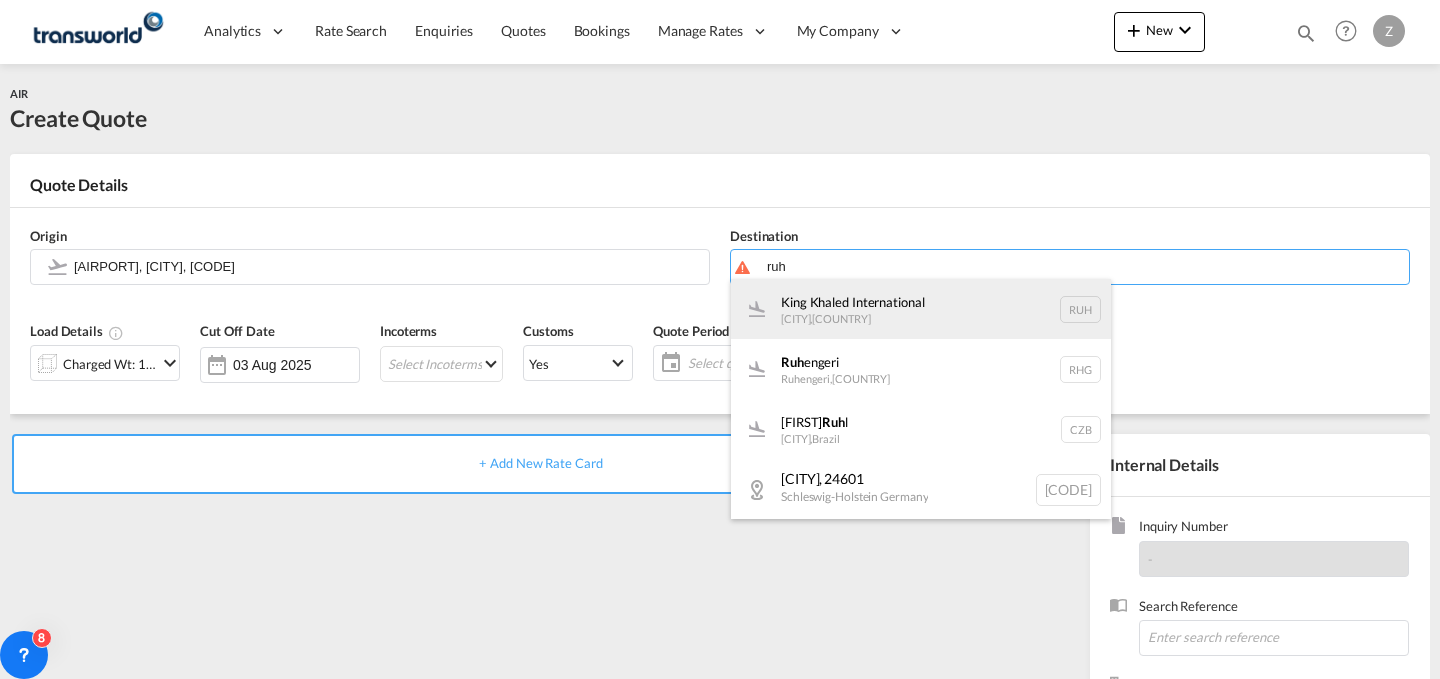 click on "[AIRPORT]
[CITY] , [COUNTRY]
[CODE]" at bounding box center (921, 309) 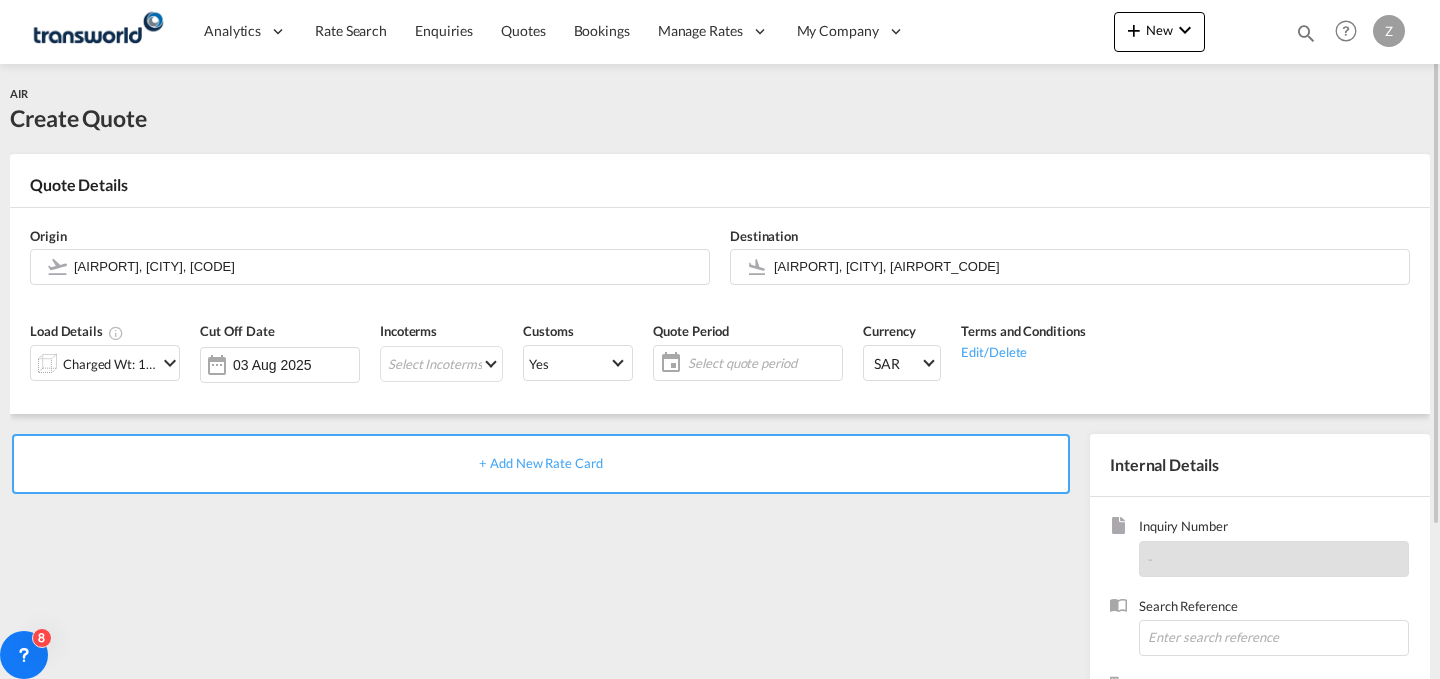 click at bounding box center [170, 363] 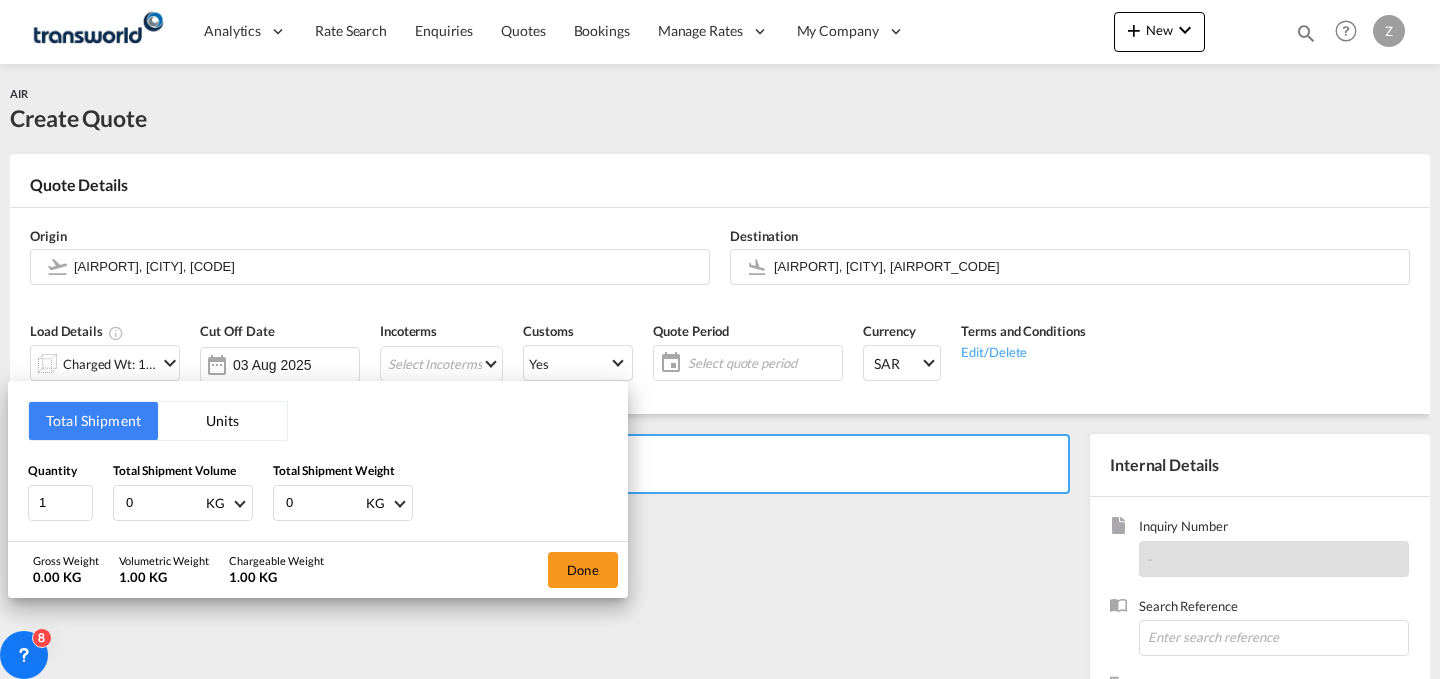 click on "0" at bounding box center (324, 503) 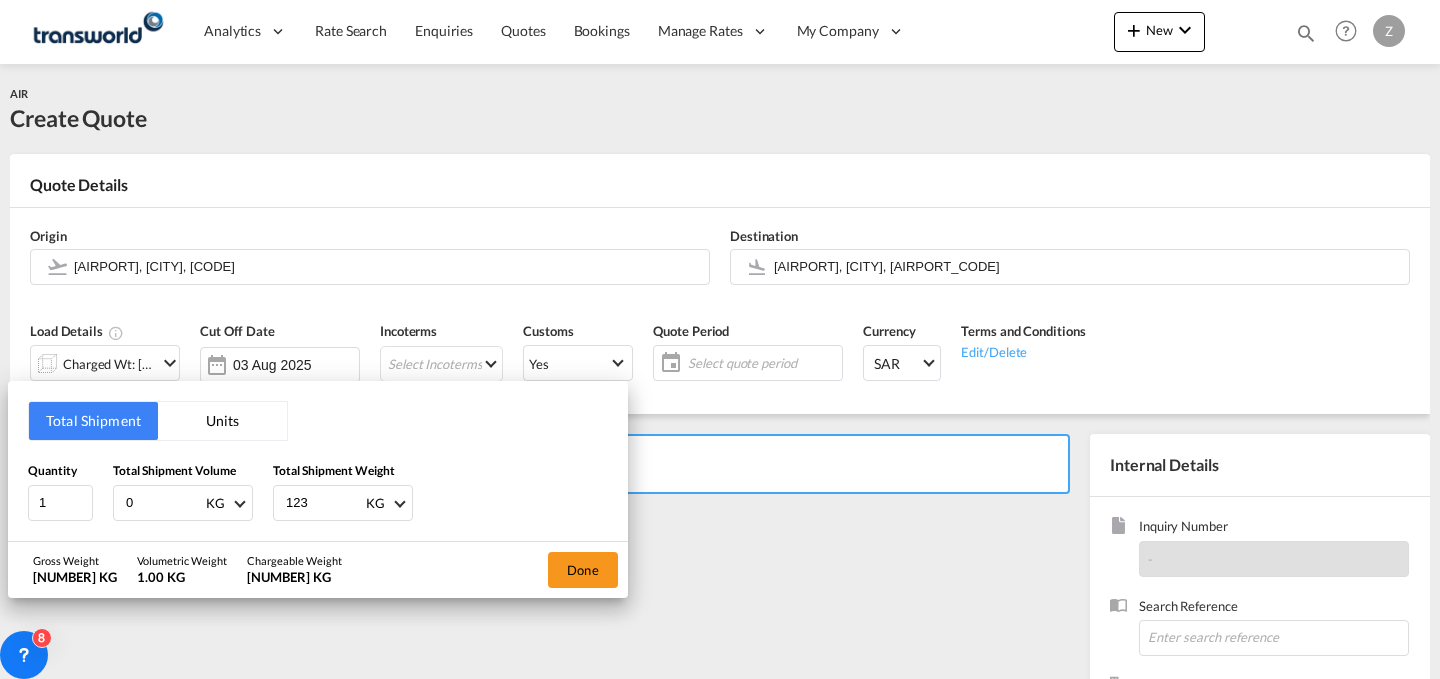type on "123" 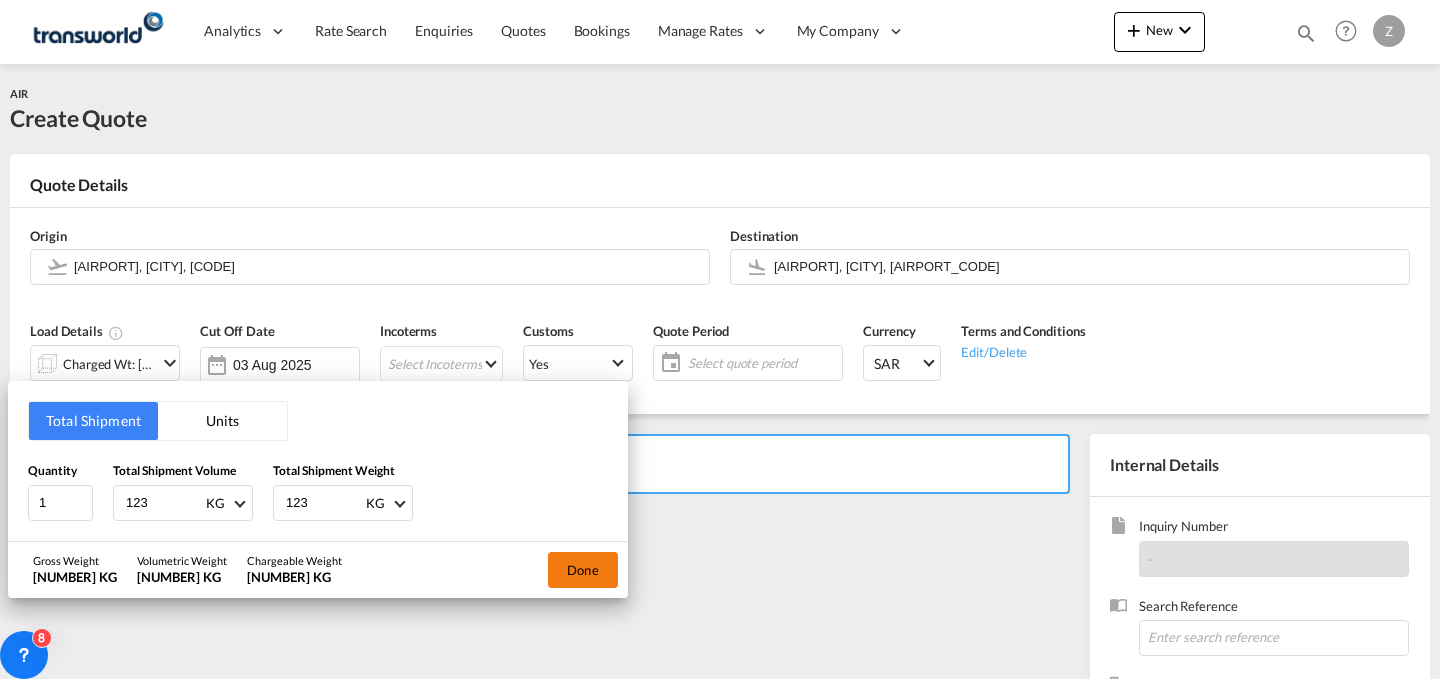 type on "123" 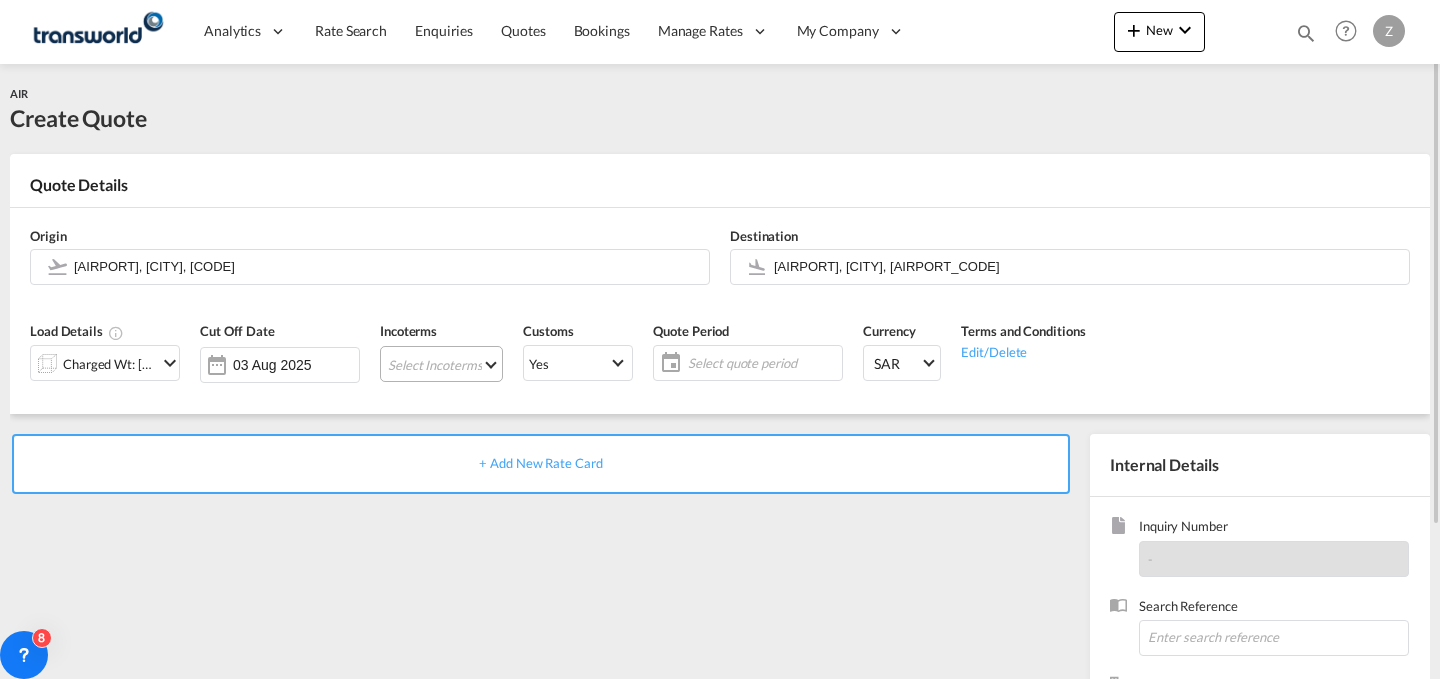 click on "Select Incoterms
FOB - export
Free on Board DAP - import
Delivered at Place CIP - import
Carriage and Insurance Paid to CIF - export
Cost,Insurance and Freight DPU - export
Delivery at Place Unloaded DPU - import
Delivery at Place Unloaded CPT - import
Carrier Paid to DDP - export
Delivery Duty Paid DAP - export
Delivered at Place CFR - export
Cost and Freight EXW - import
Ex Works FAS - import
Free Alongside Ship FCA - export
Free Carrier CIP - export
Carriage and Insurance Paid to CIF - import
Cost,Insurance and Freight FCA - import
Free Carrier CFR - import
Cost and Freight FAS - export
Free Alongside Ship FOB - import
Free on Board EXW - export
Ex Works CPT - export
Carrier Paid to" at bounding box center (441, 364) 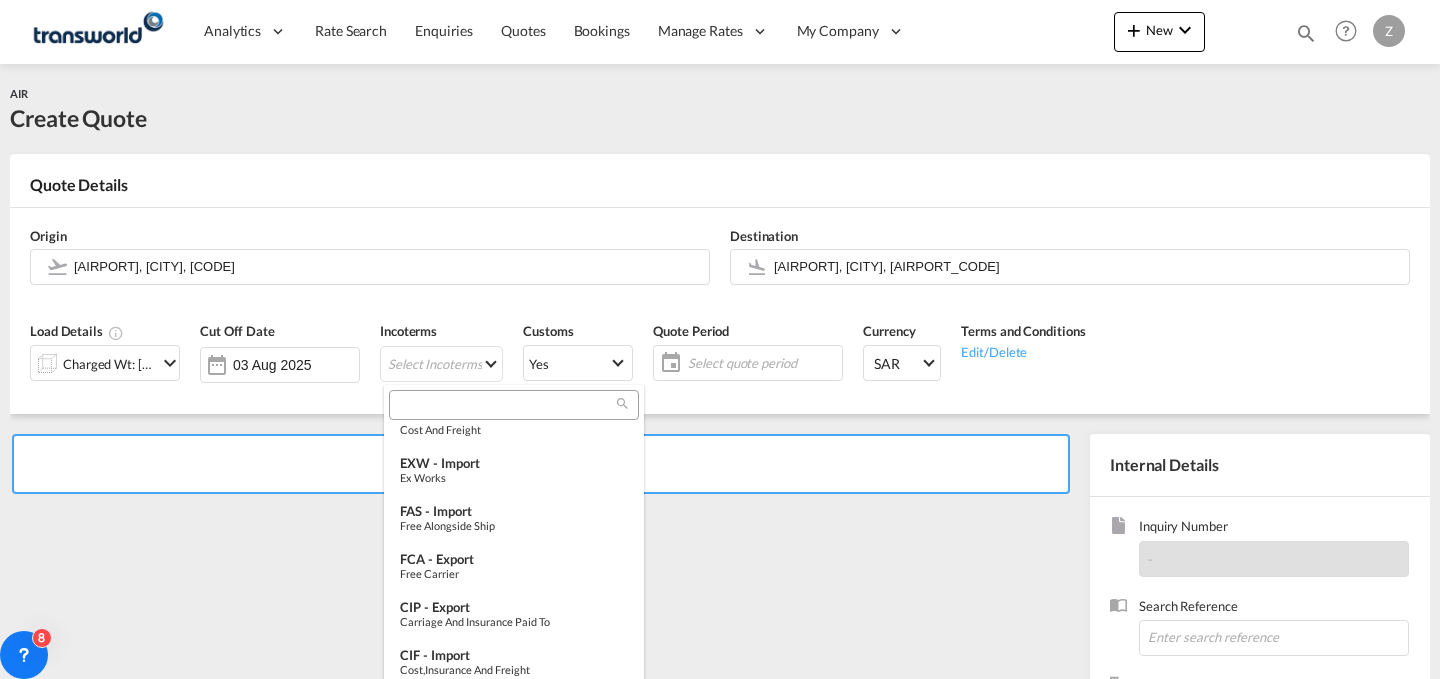 scroll, scrollTop: 363, scrollLeft: 0, axis: vertical 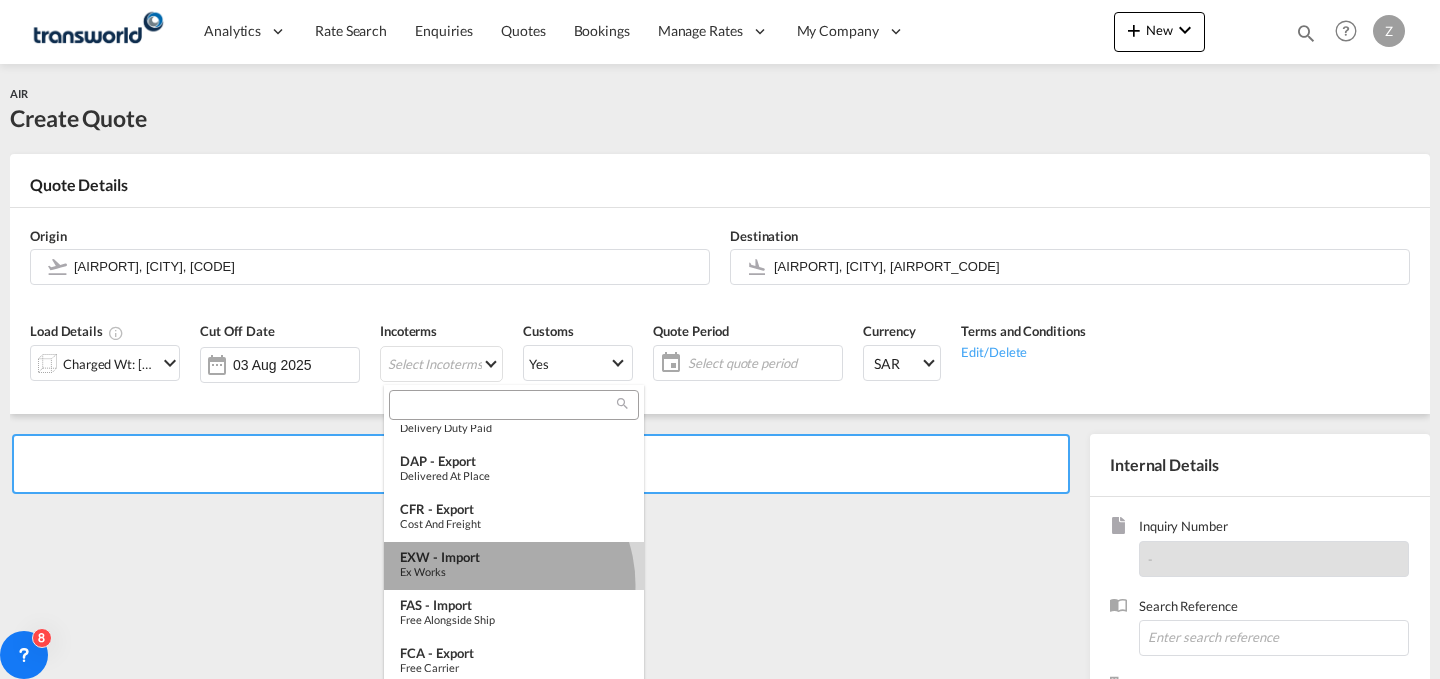 click on "EXW - import
Ex Works" at bounding box center [514, 566] 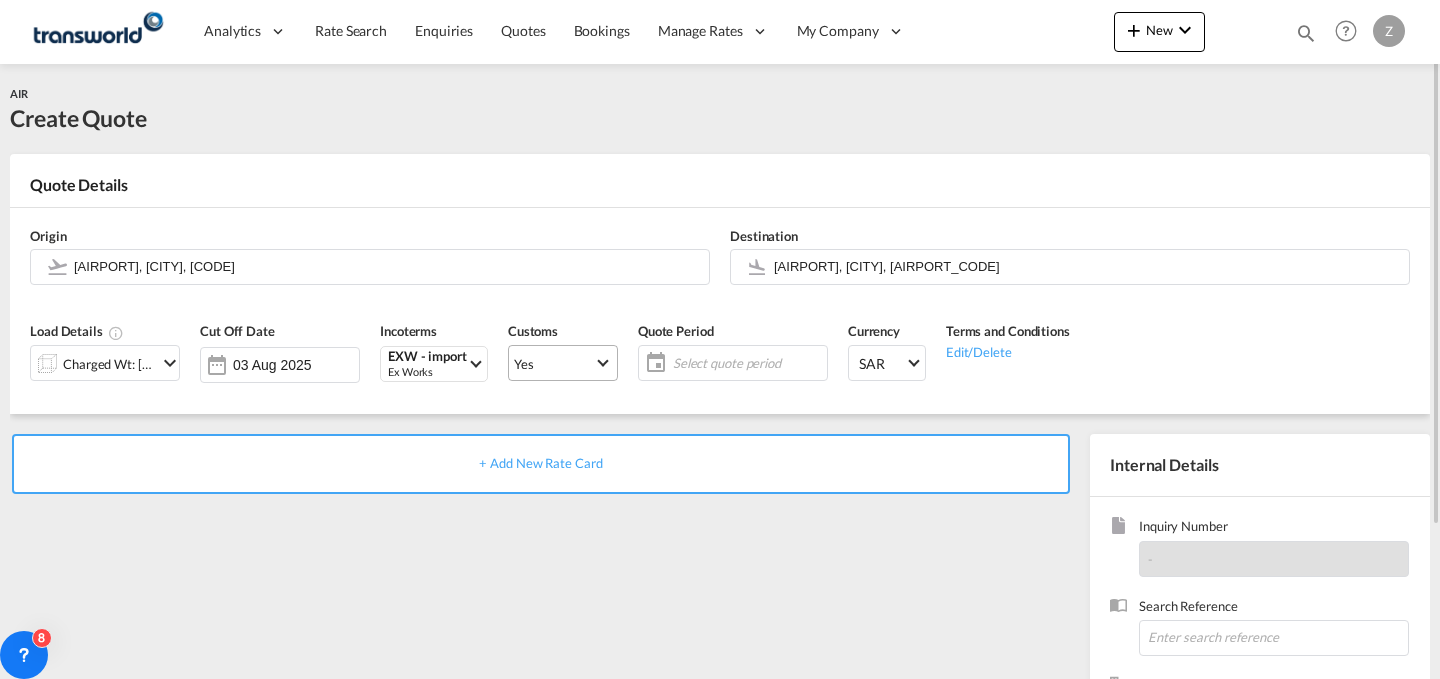 click on "Yes" at bounding box center (563, 363) 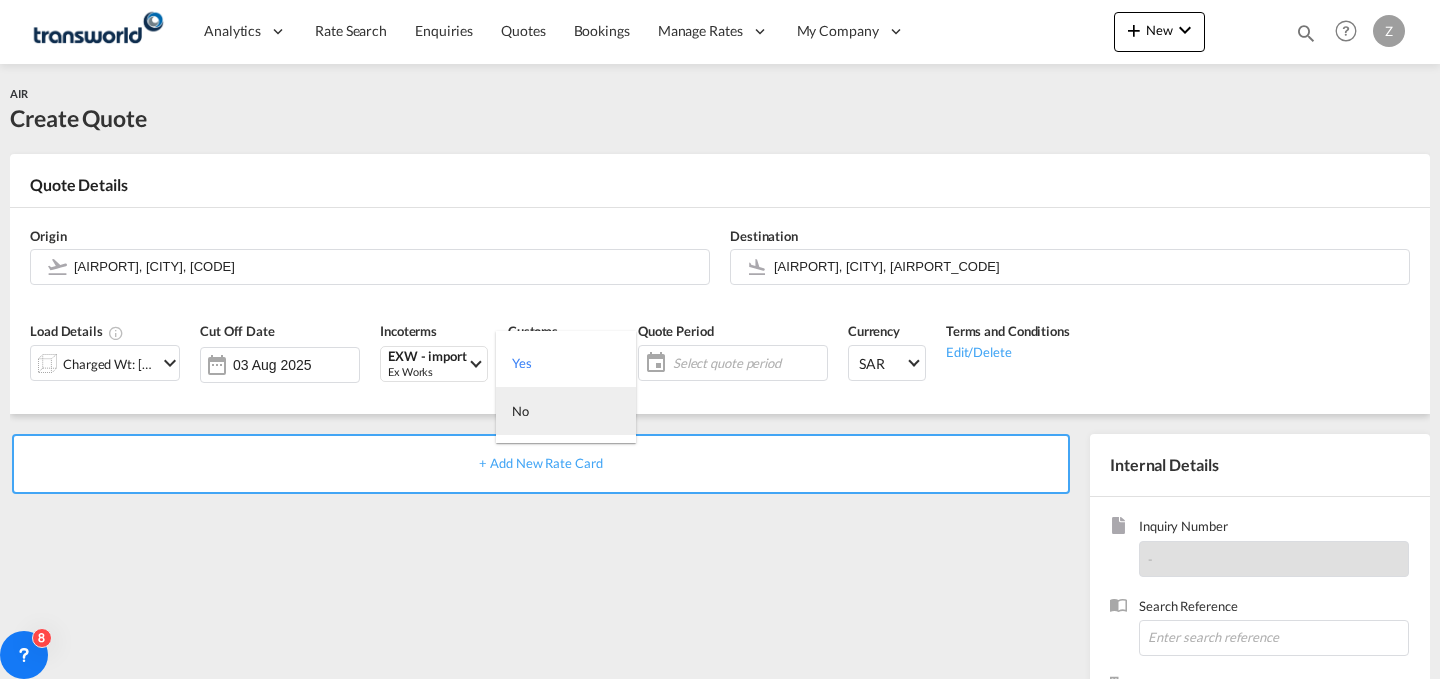 click on "No" at bounding box center (566, 411) 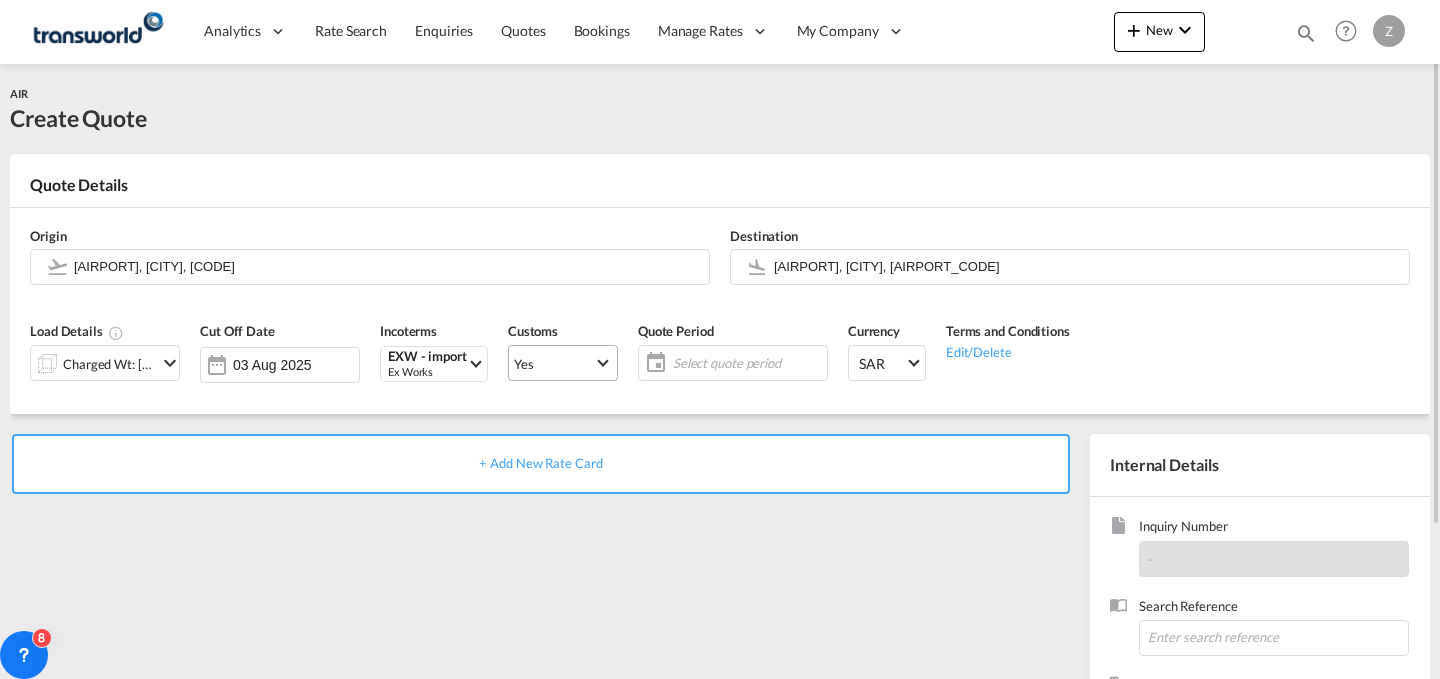 click at bounding box center (602, 360) 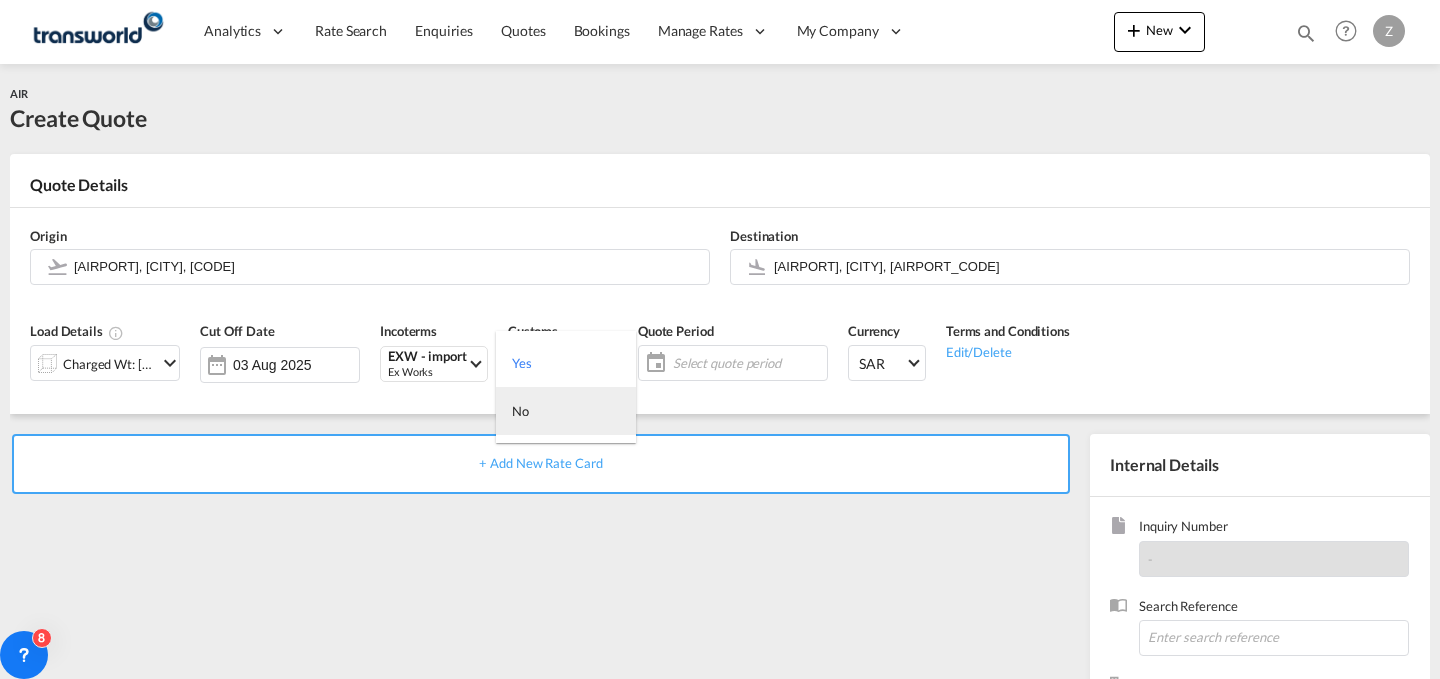 click on "No" at bounding box center (566, 411) 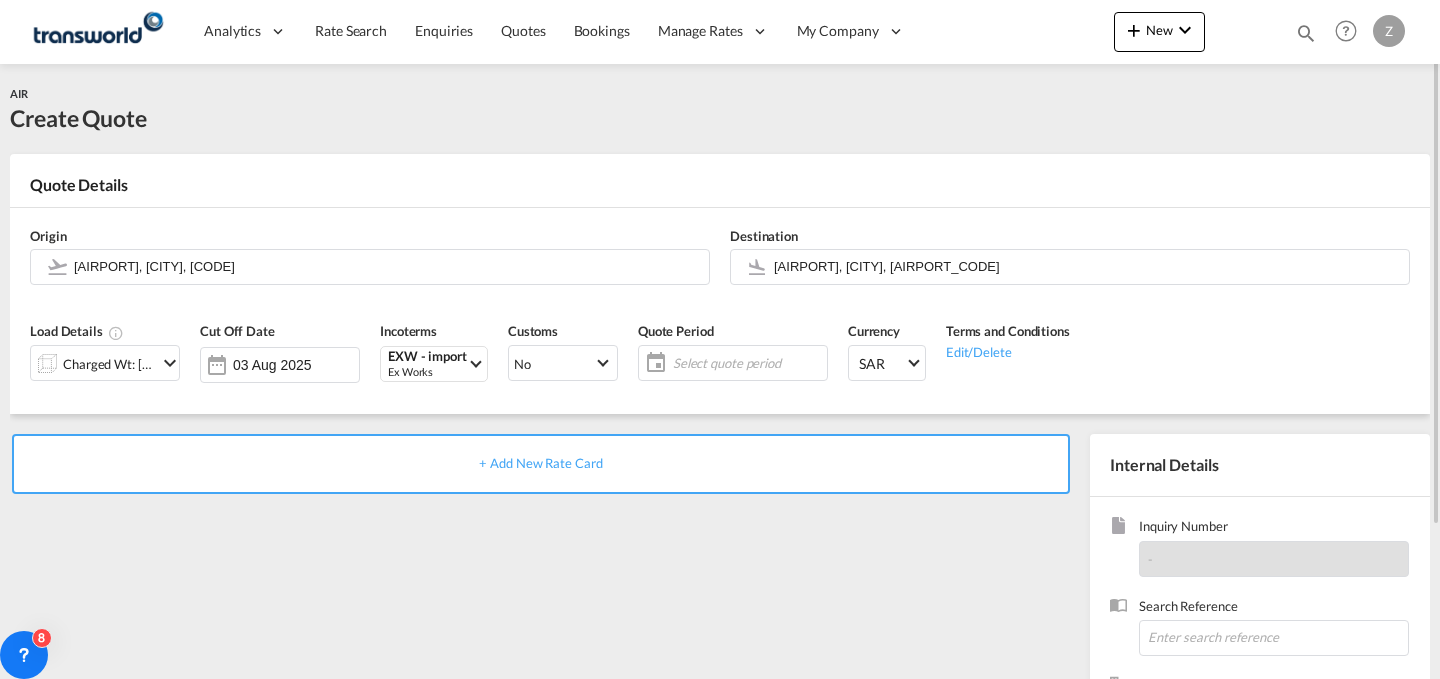 click on "Select quote period" 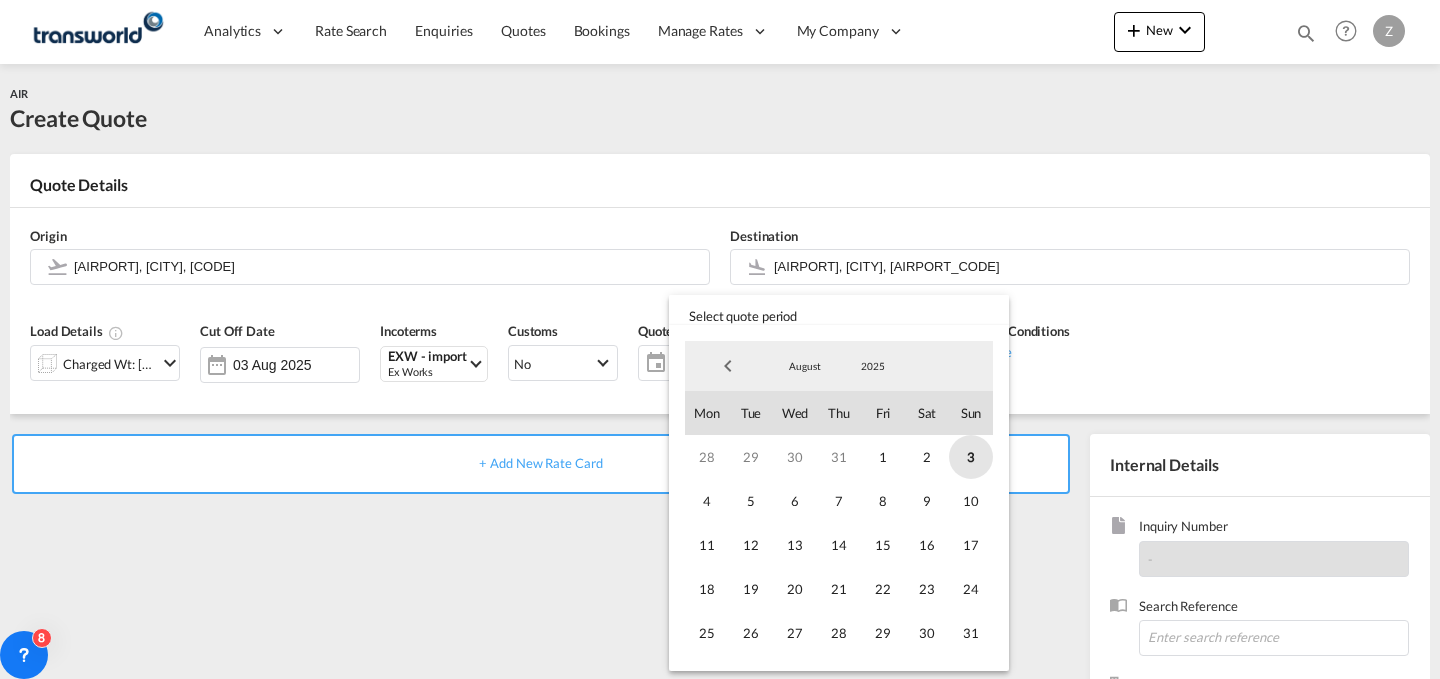 click on "3" at bounding box center (971, 457) 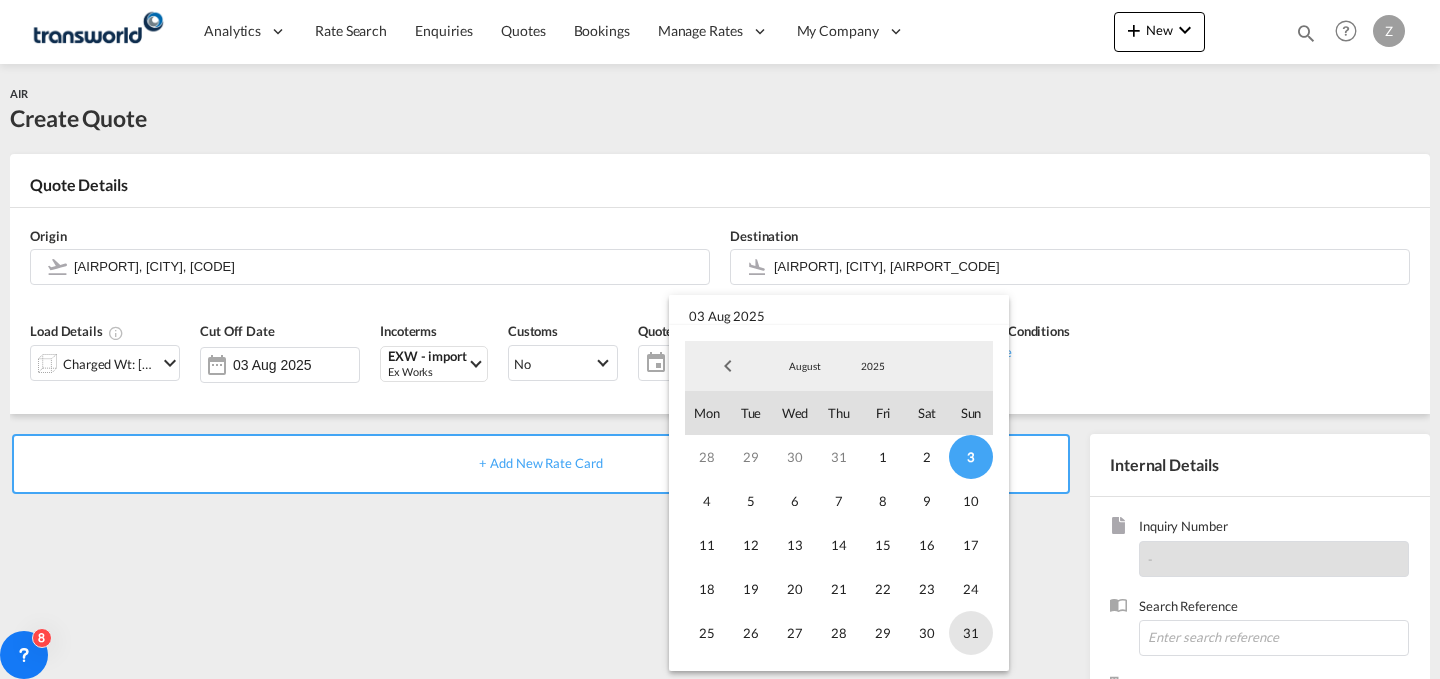 click on "31" at bounding box center [971, 633] 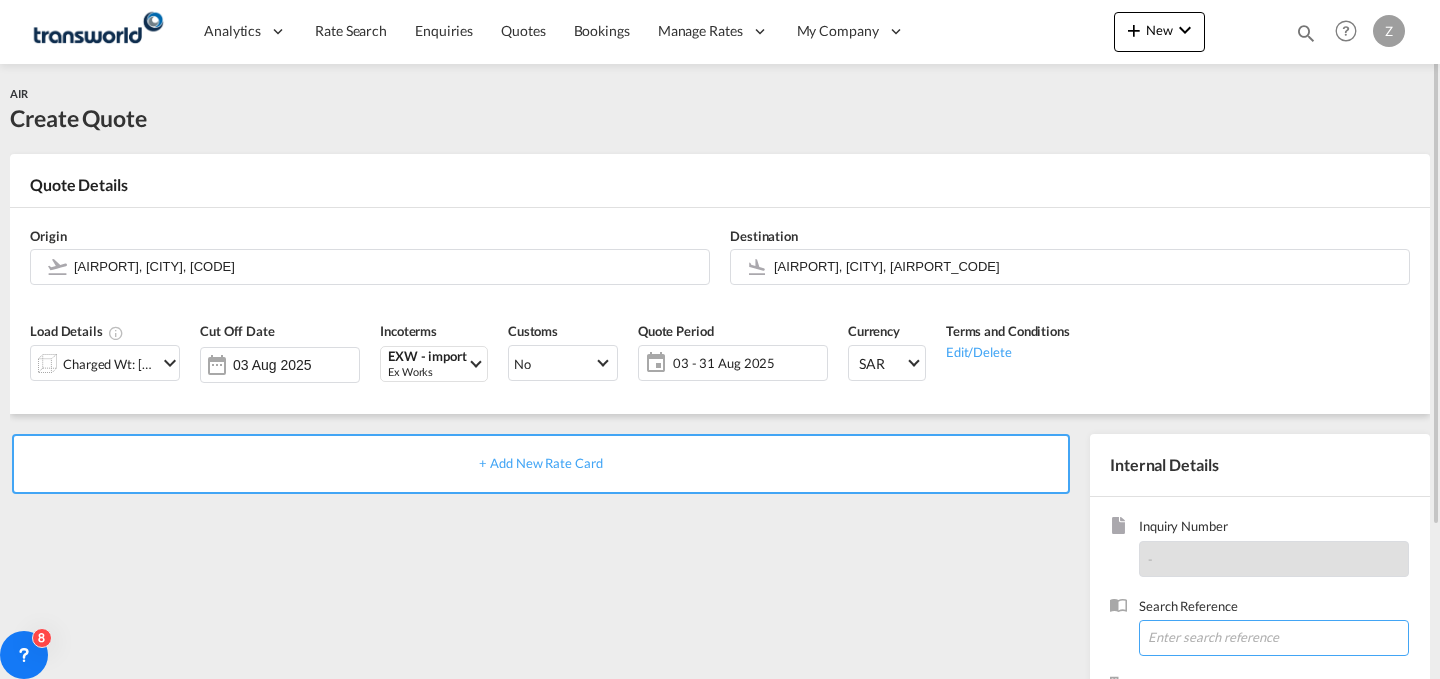 click at bounding box center (1274, 638) 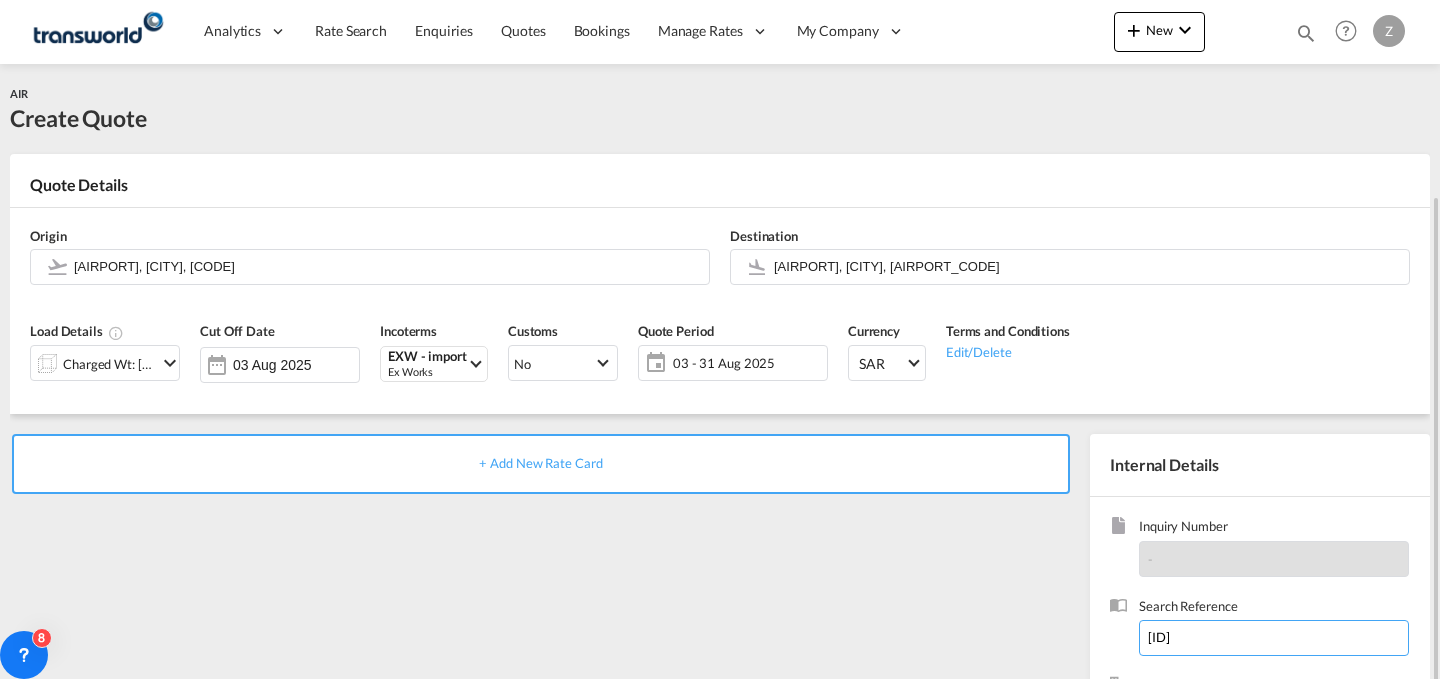 scroll, scrollTop: 198, scrollLeft: 0, axis: vertical 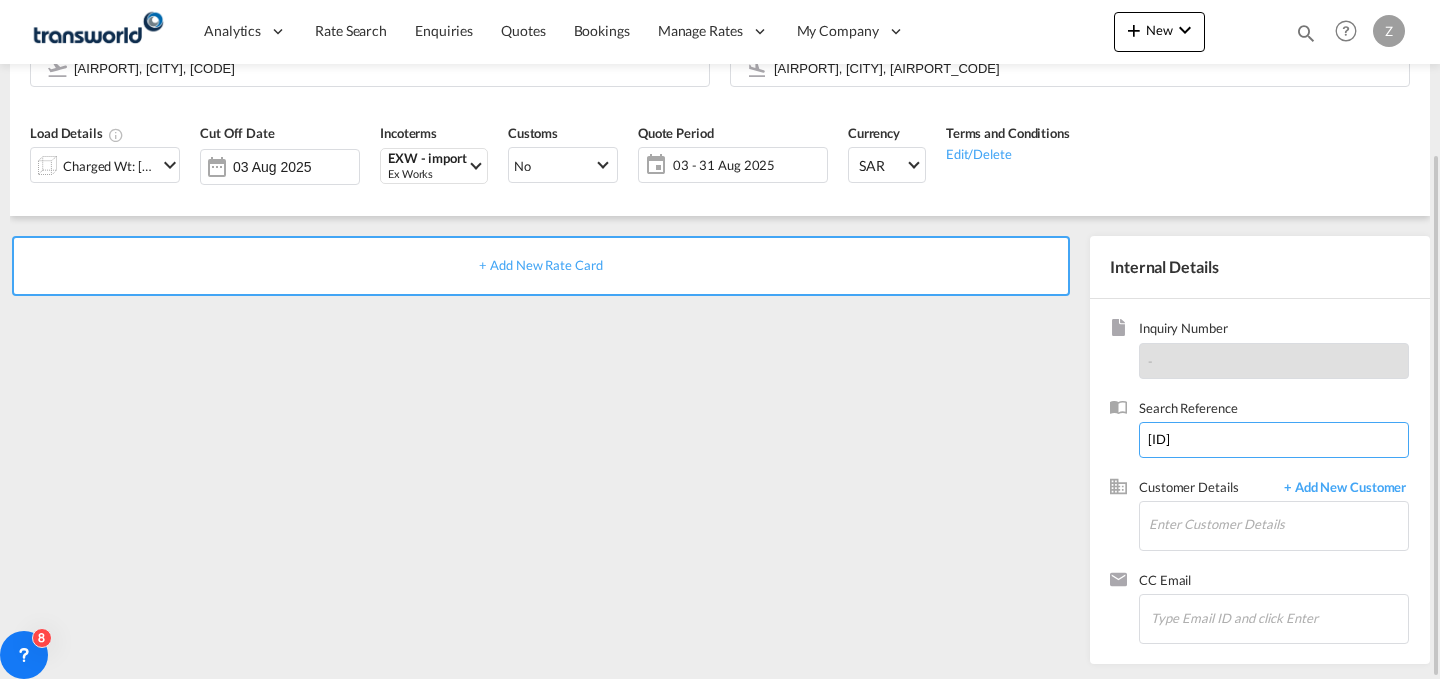type on "[ID]" 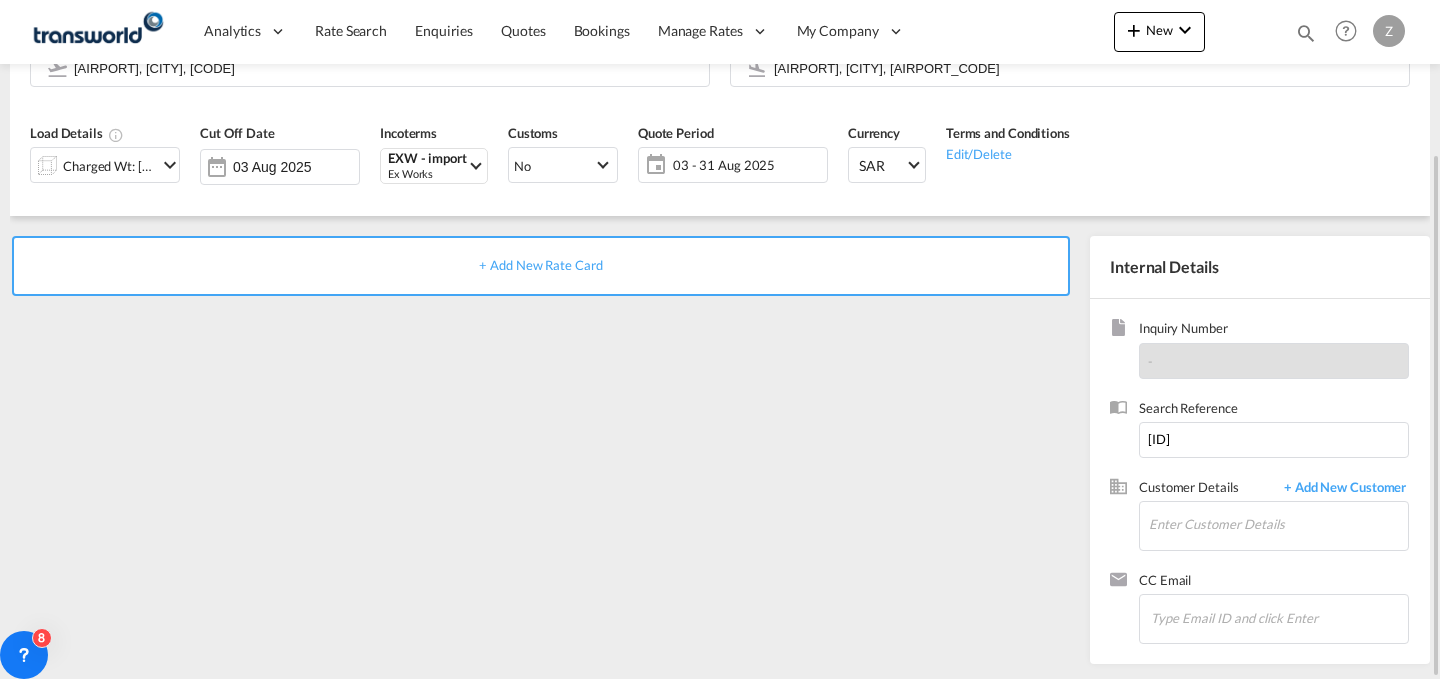 click on "+ Add New Rate Card" at bounding box center [541, 266] 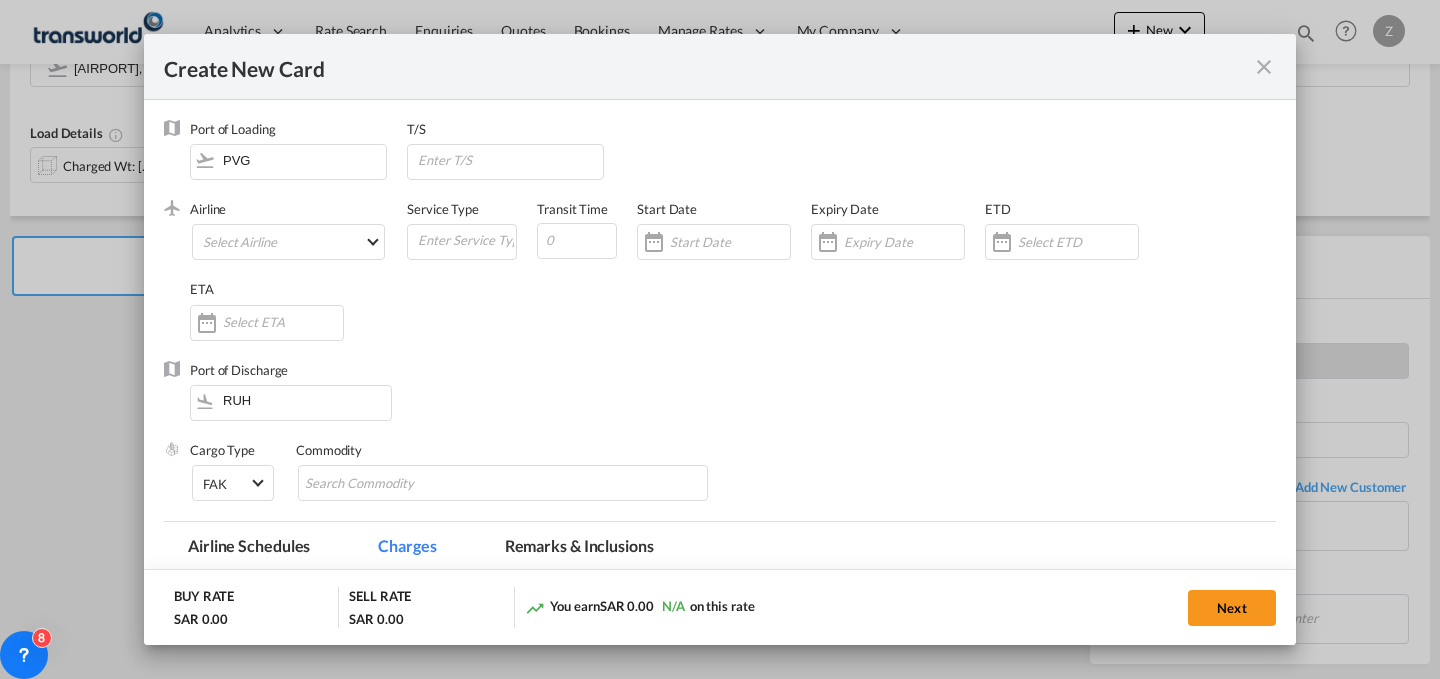 click at bounding box center (1264, 67) 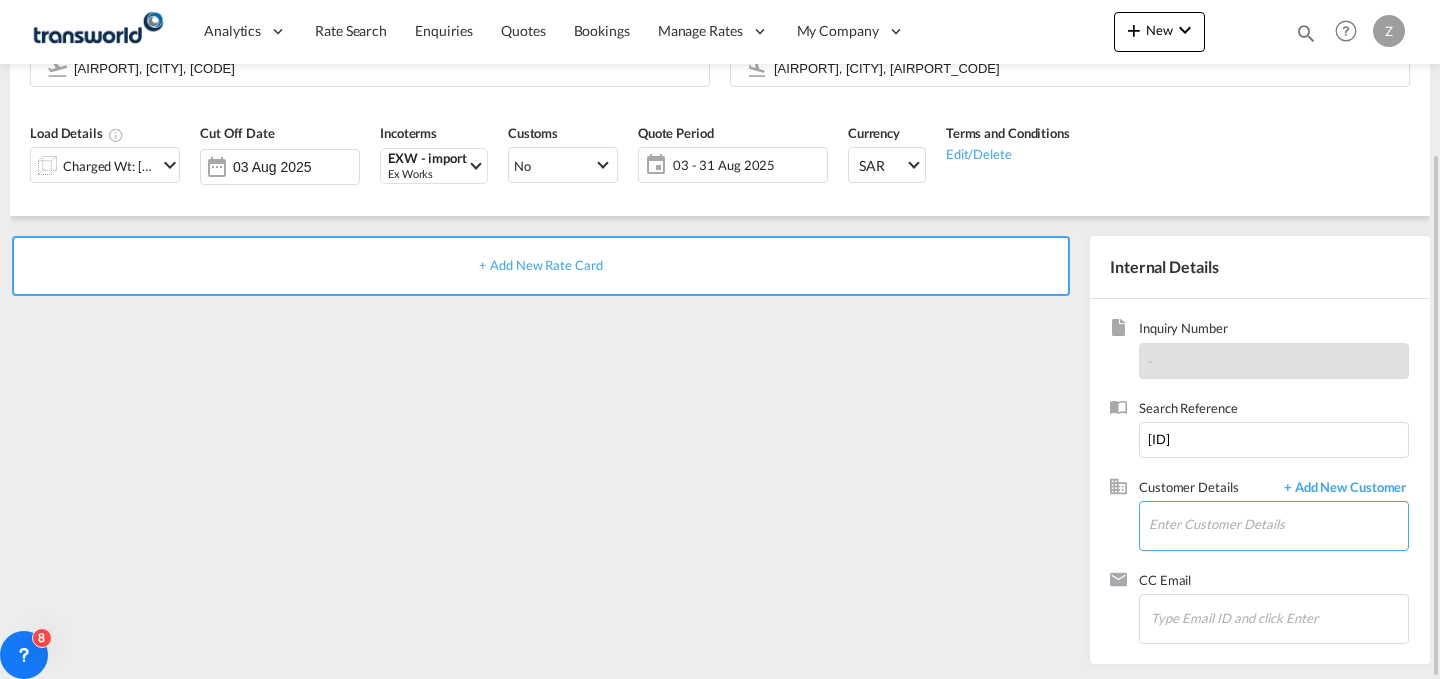 click on "Enter Customer Details" at bounding box center [1278, 524] 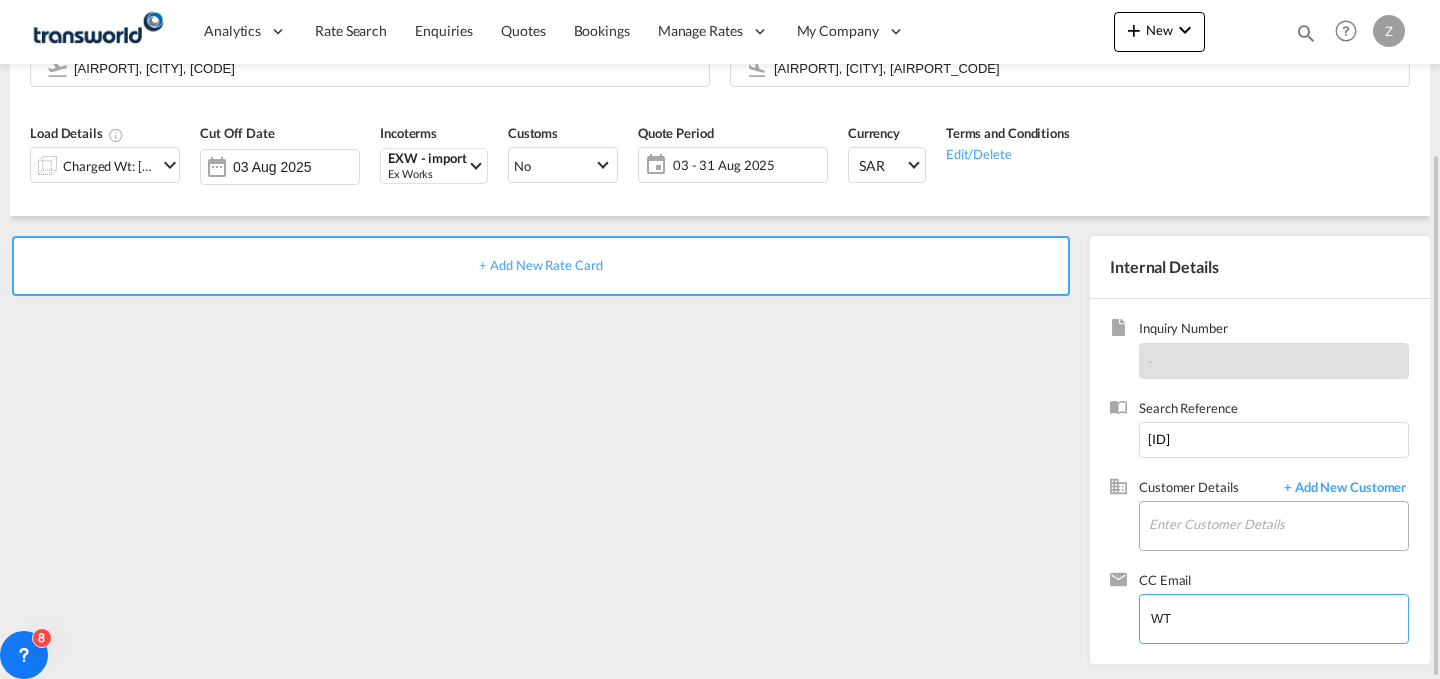 type on "W" 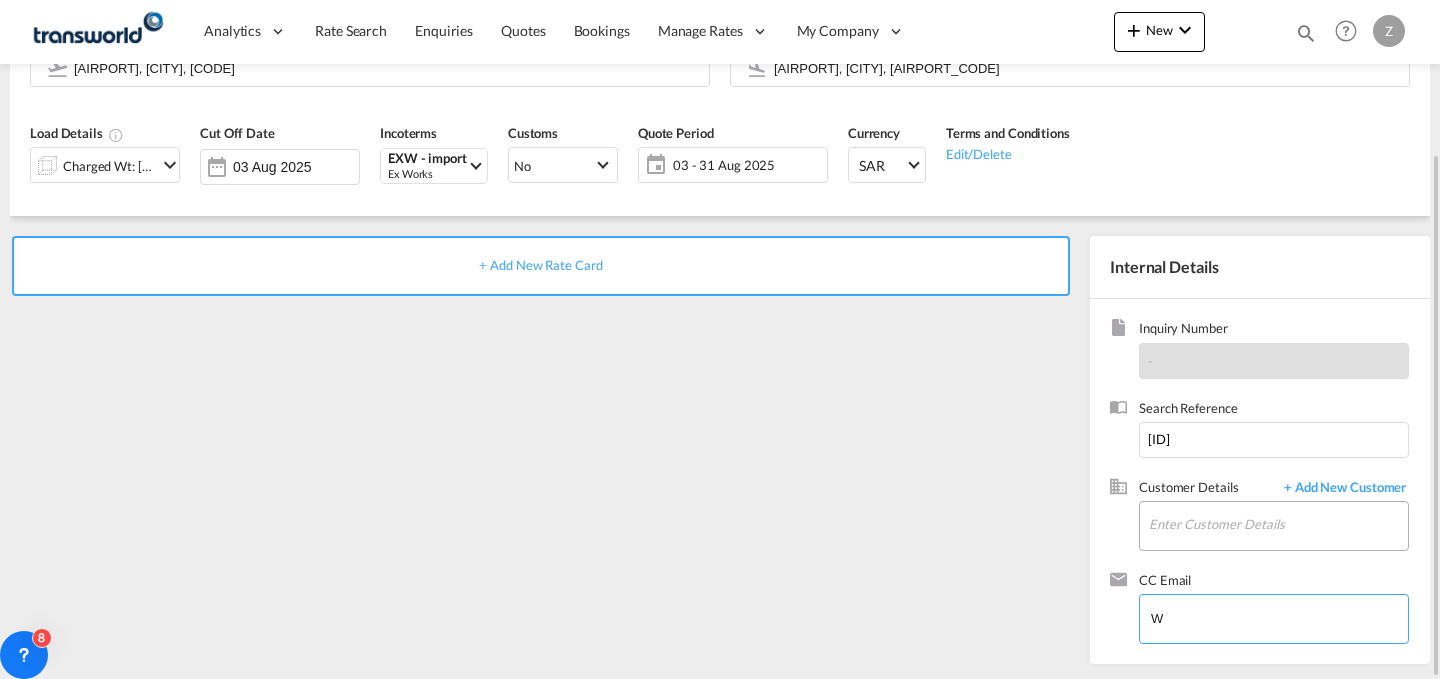 type 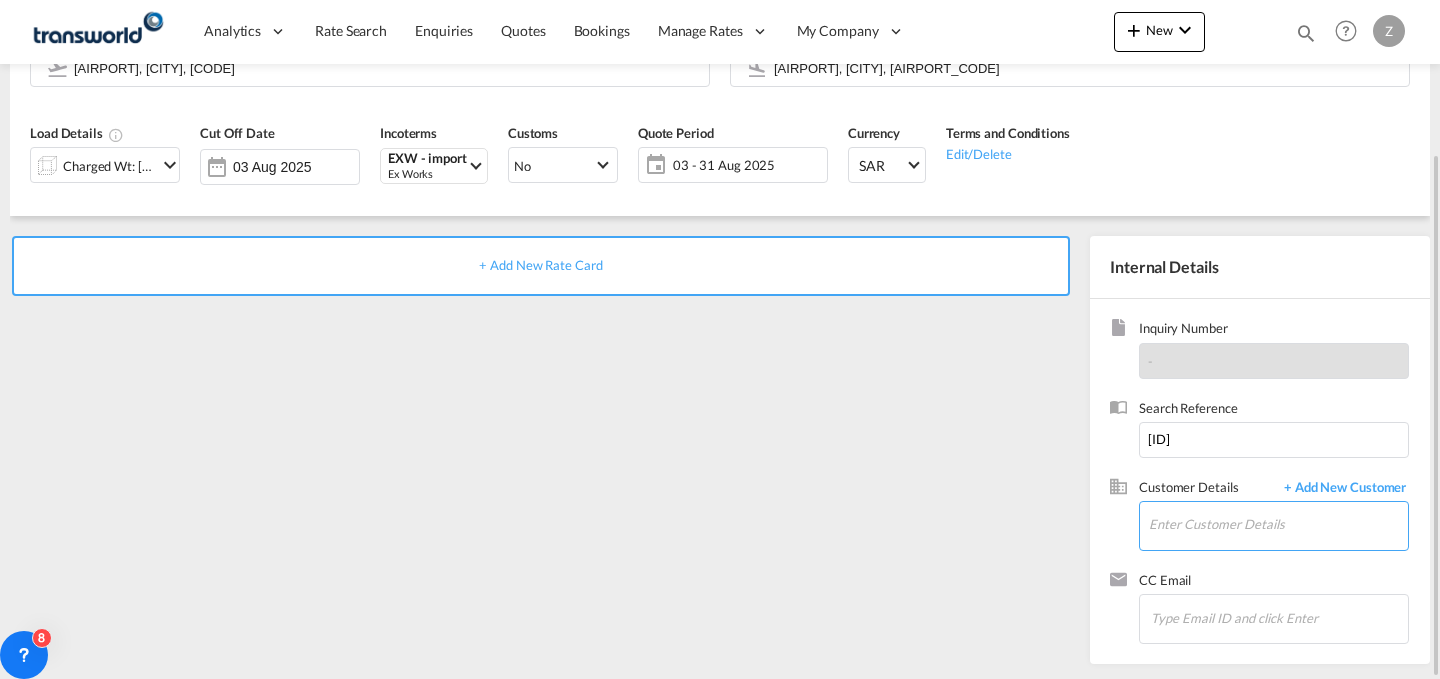 click on "Enter Customer Details" at bounding box center [1278, 524] 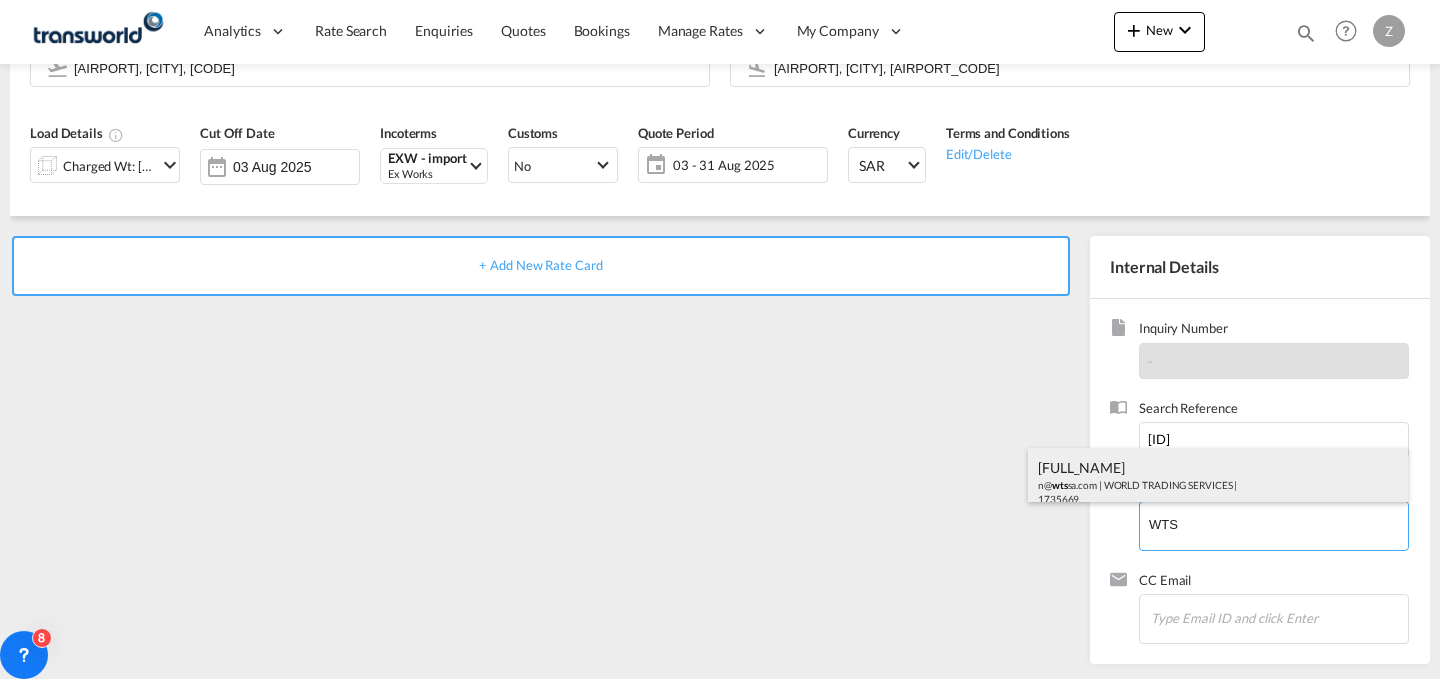 click on "[FULL_NAME] [EMAIL]    |    WORLD TRADING SERVICES
|      [NUMBER]" at bounding box center [1218, 482] 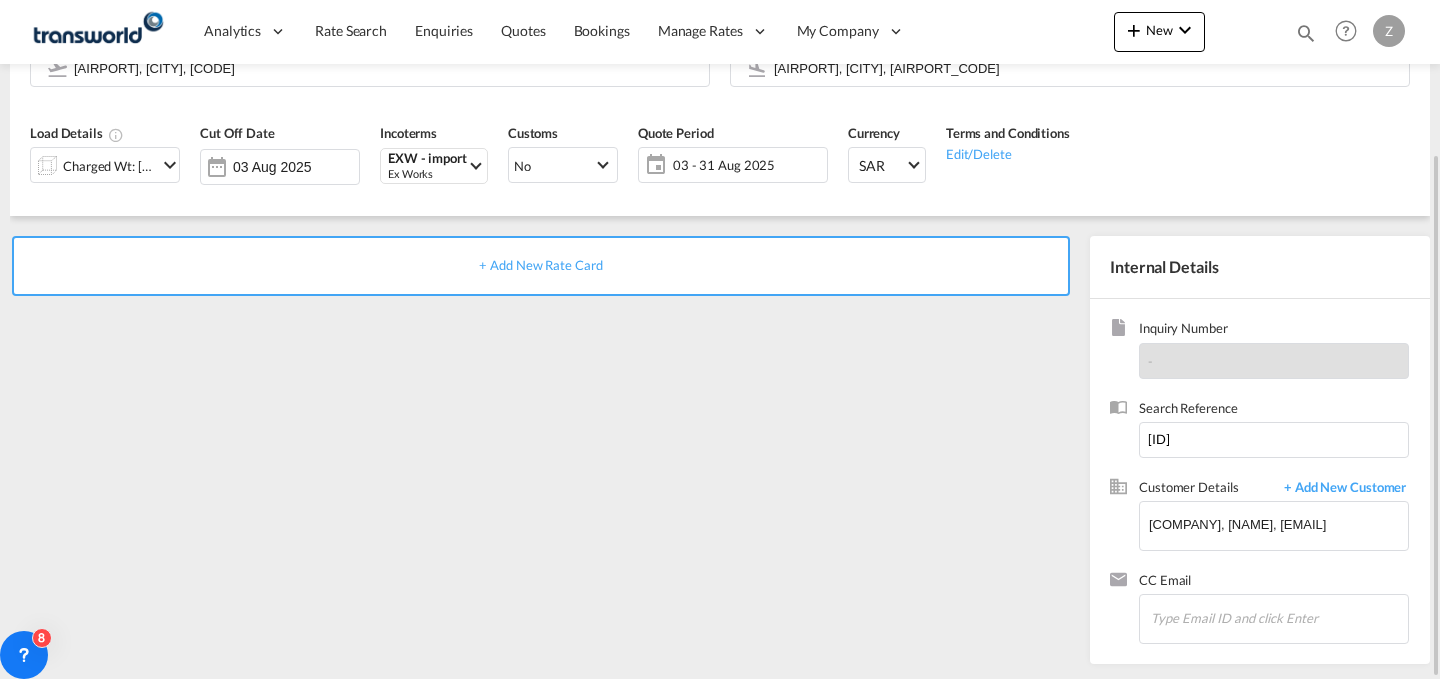 click on "+ Add New Rate Card" at bounding box center (541, 266) 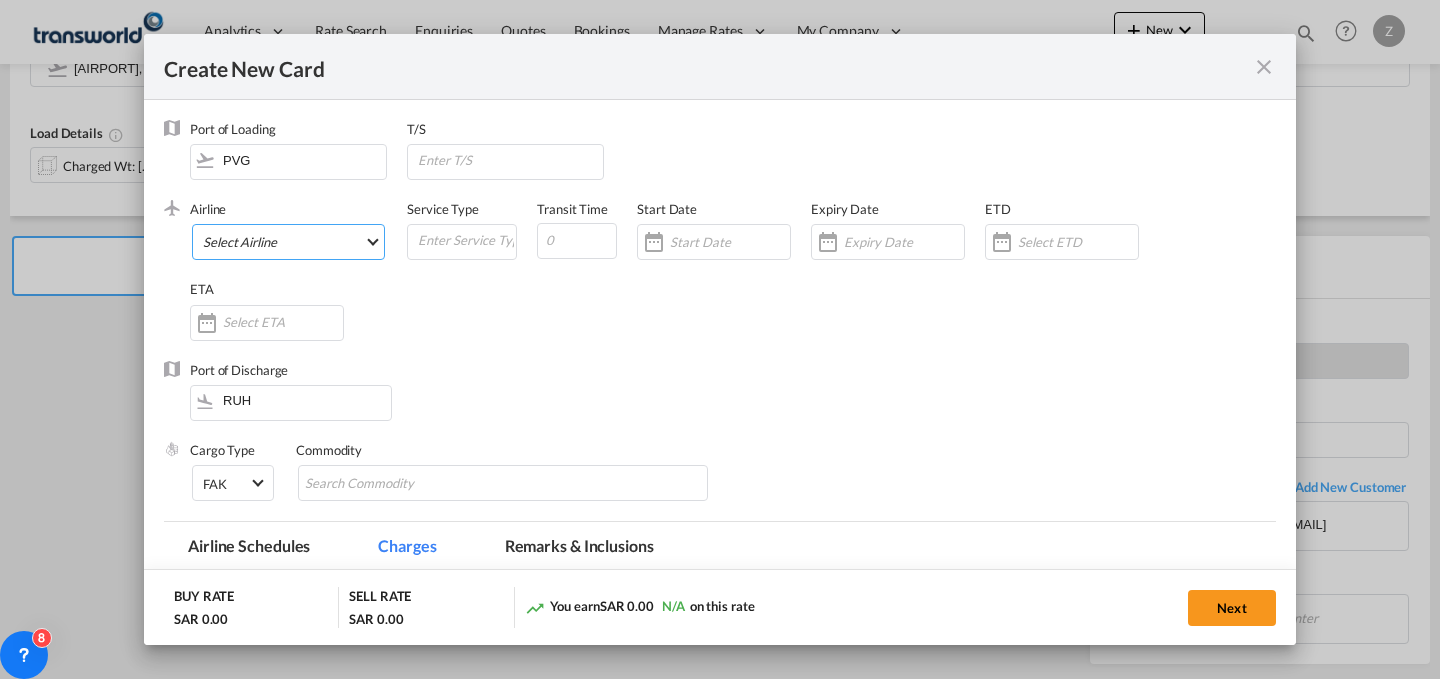 click on "Select Airline
AIR EXPRESS S.A. (1166- / -)
CMA CGM Air Cargo (1140-2C / -)
DDWL Logistics (1138-AU / -)
Fast Logistics (1150-AE / -)
NFS Airfreight (1137-NL / -)
PROAIR (1135-DE / -)
Transportdeal WW (1141-SE / -)
21 Air LLC (964-2I*-681-US / 681)
40-Mile Air, Ltd. (145-Q5* / -)
8165343 Canada Inc. dba Air Canada Rouge (164-RV / -)
9 Air Co Ltd (793-AQ-902-CN / 902)
9G Rail Limited (1101-9G* / -)
A.P.G. Distribution System (847-A1 / -)
AB AVIATION (821-Y6 / -)
ABC Aerolineas S.A. de C.V. (935-4O*-837-MX / 837)
ABSA  -  Aerolinhas Brasileiras S.A dba LATAM Cargo Brasil (95-M3-549-BR / 549)
ABX Air, Inc. (32-GB-832-US / 832)
AccesRail and Partner Railways (772-9B* / -)
ACE Belgium Freighters S.A. (222-X7-744-BE / 744)
ACP fly (1147-PA / -)
ACT Havayollari A.S. (624-9T*-556-TR / 556)
Adria Airways (JP / -)
Advanced Air, LLC (1055-AN / -)
Aegean Airlines (575-A3-390-GR / 390)
Aeko Kula, LLC dba Aloha Air Cargo (427-KH-687-US / 687)
Aer Lingus Limited (369-EI-53-IE / 53)" at bounding box center [288, 242] 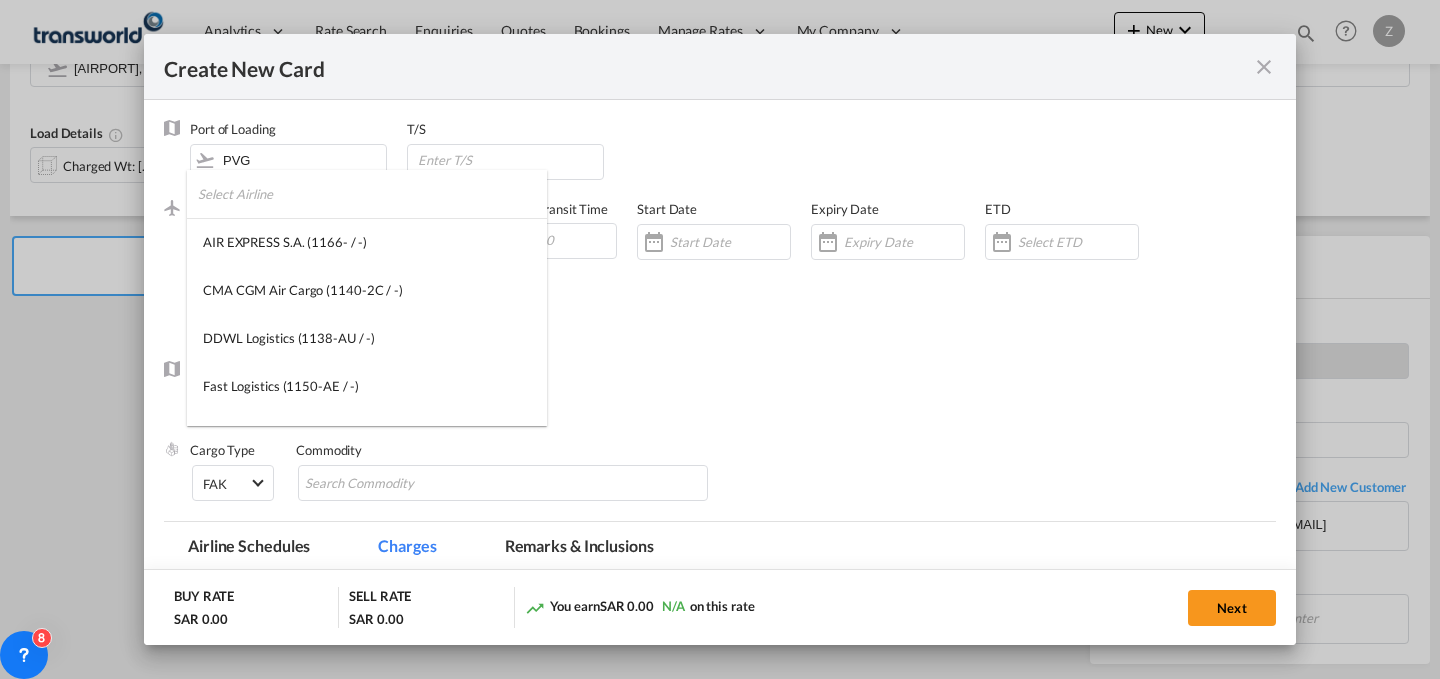 click at bounding box center [372, 194] 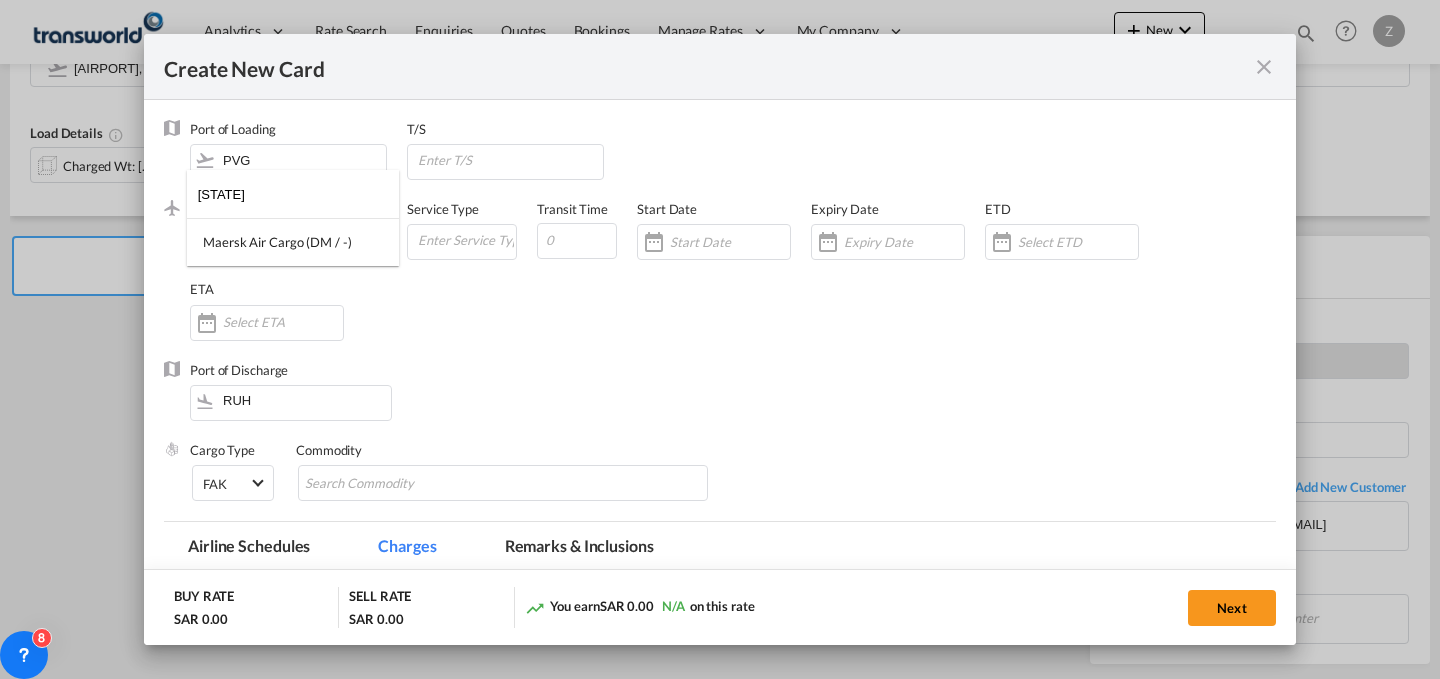 type on "M" 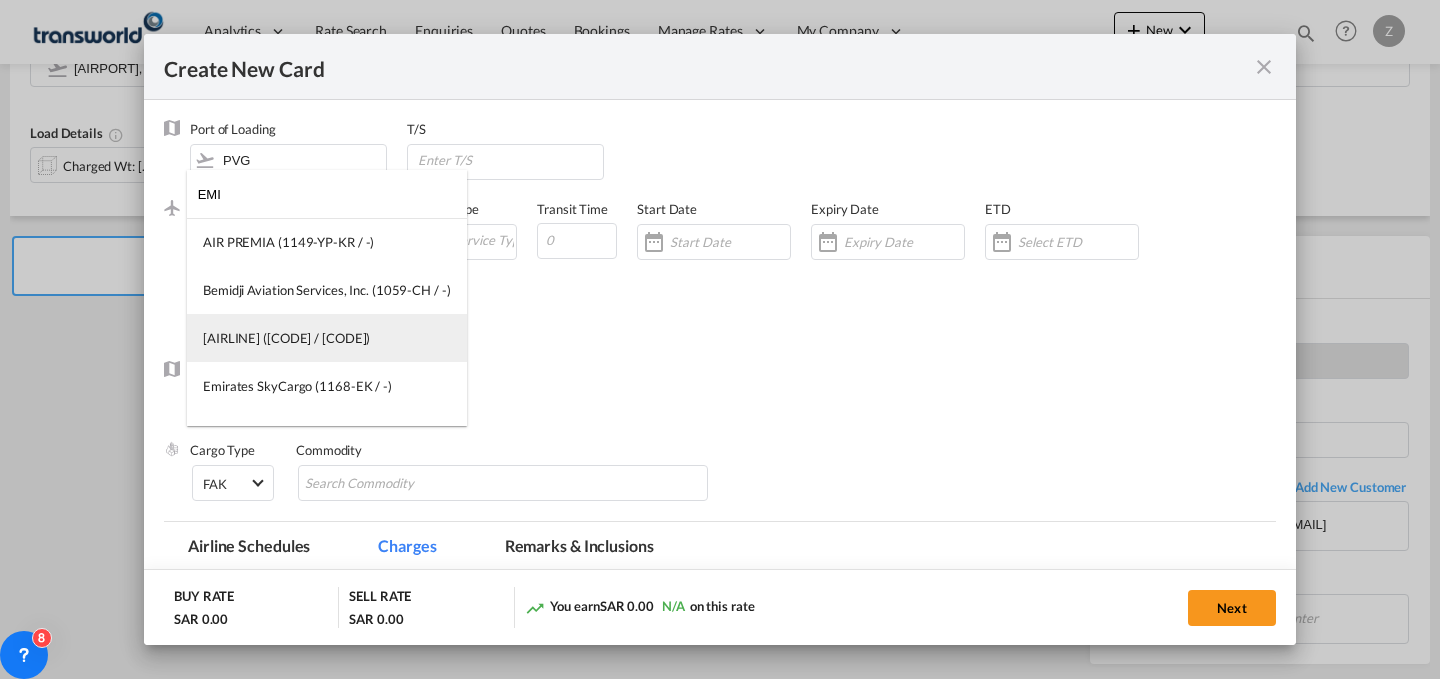 type on "EMI" 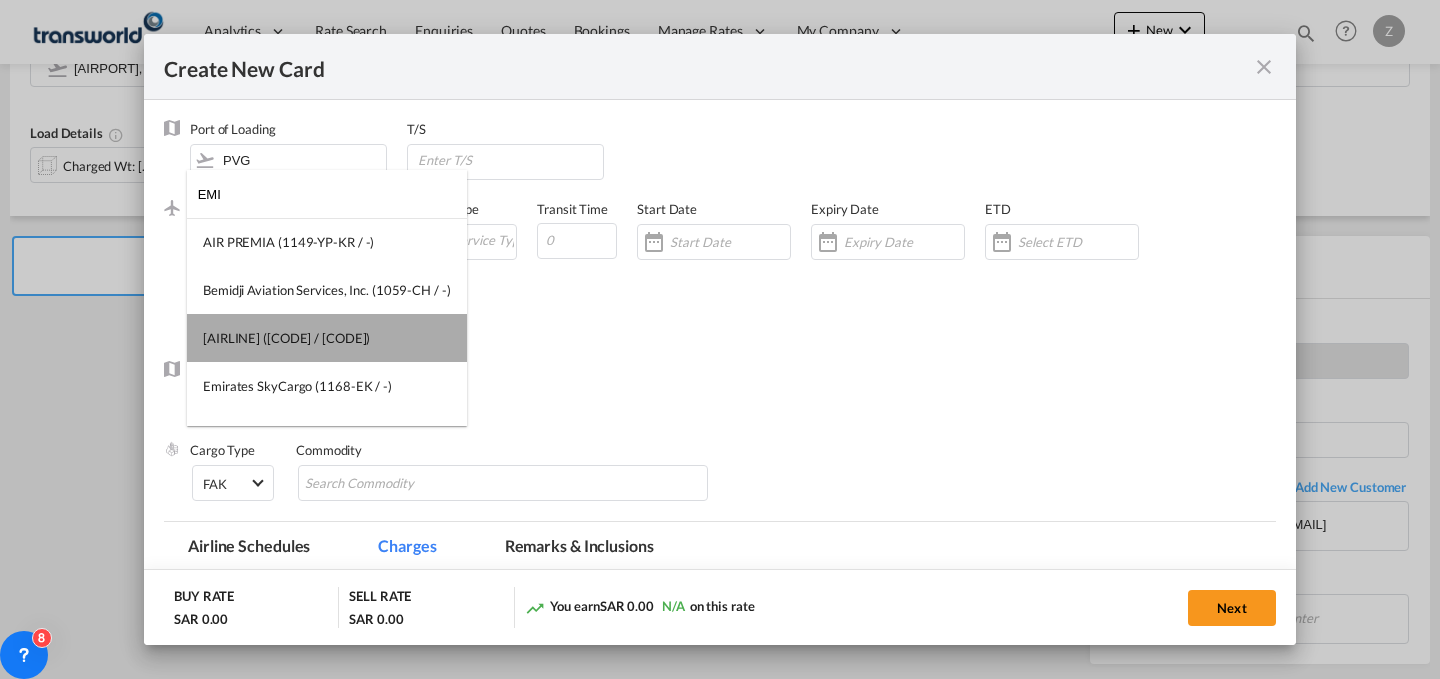 click on "[AIRLINE] ([CODE] / [CODE])" at bounding box center (286, 338) 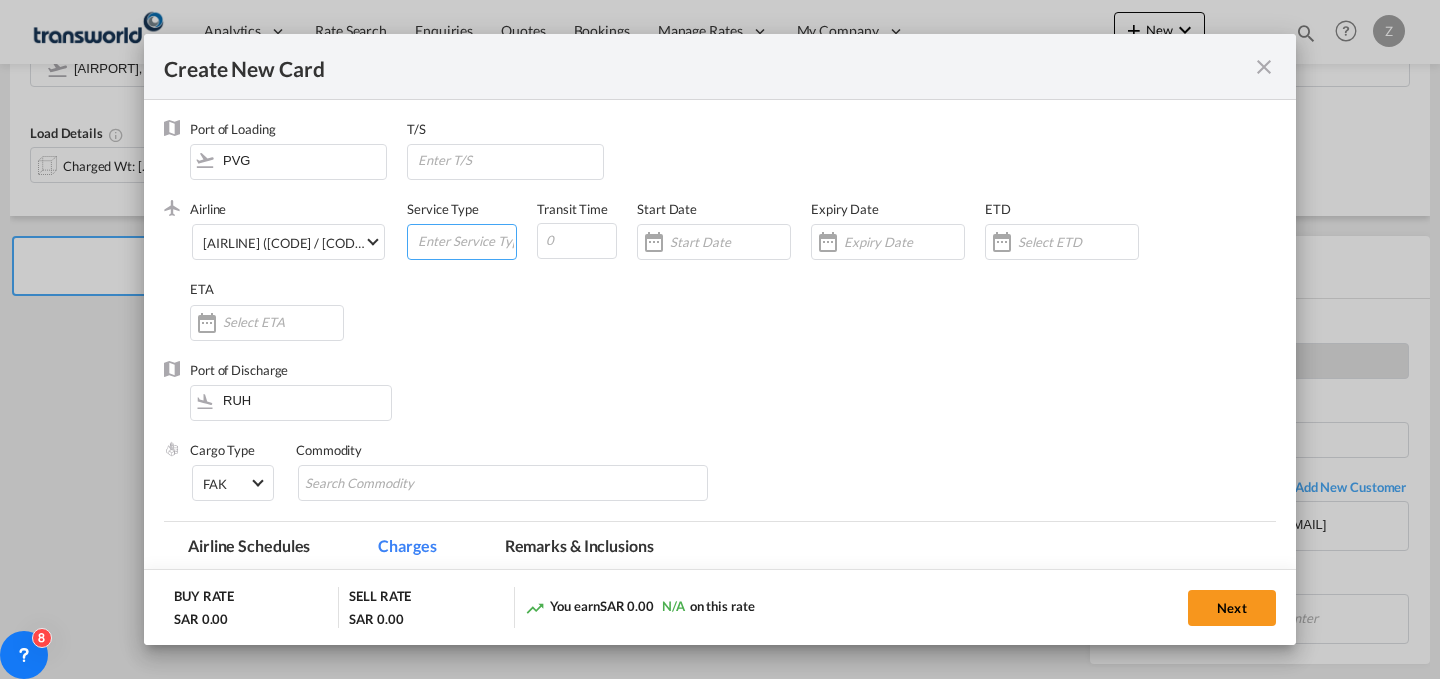click at bounding box center (466, 240) 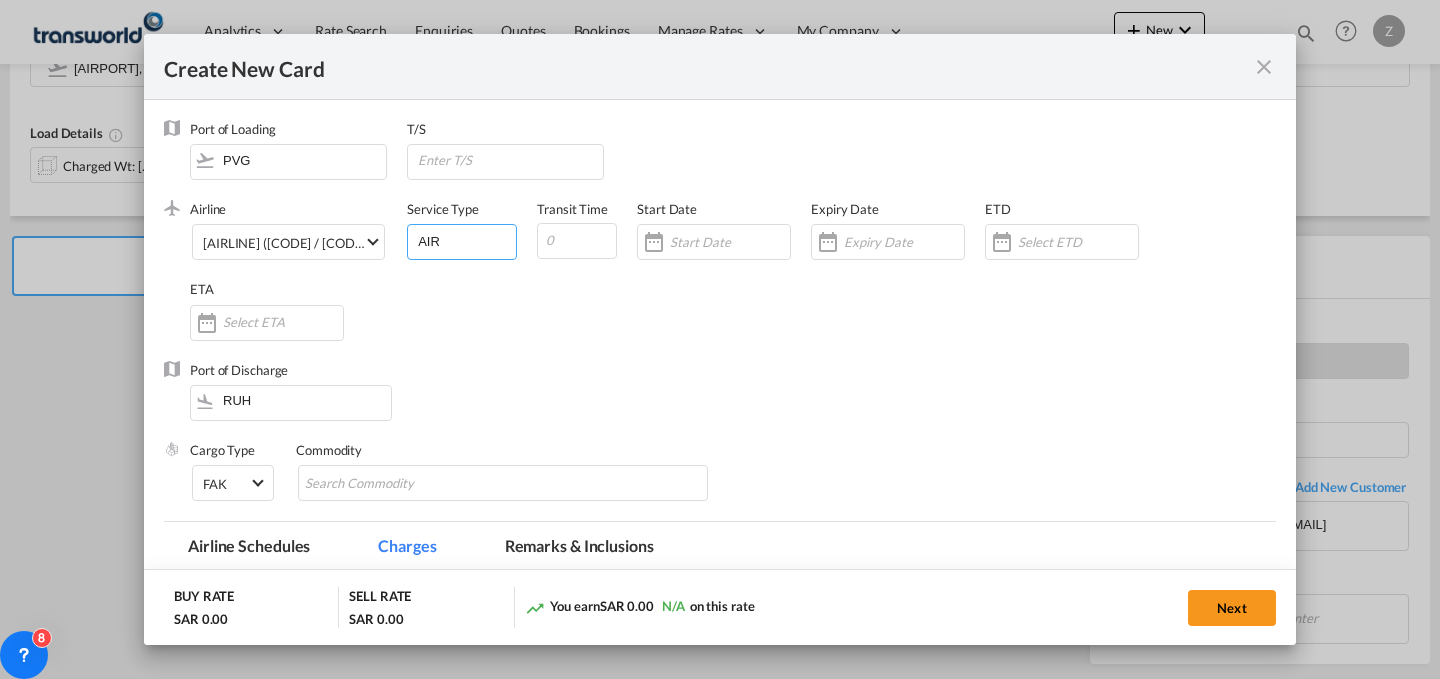 type on "AIR" 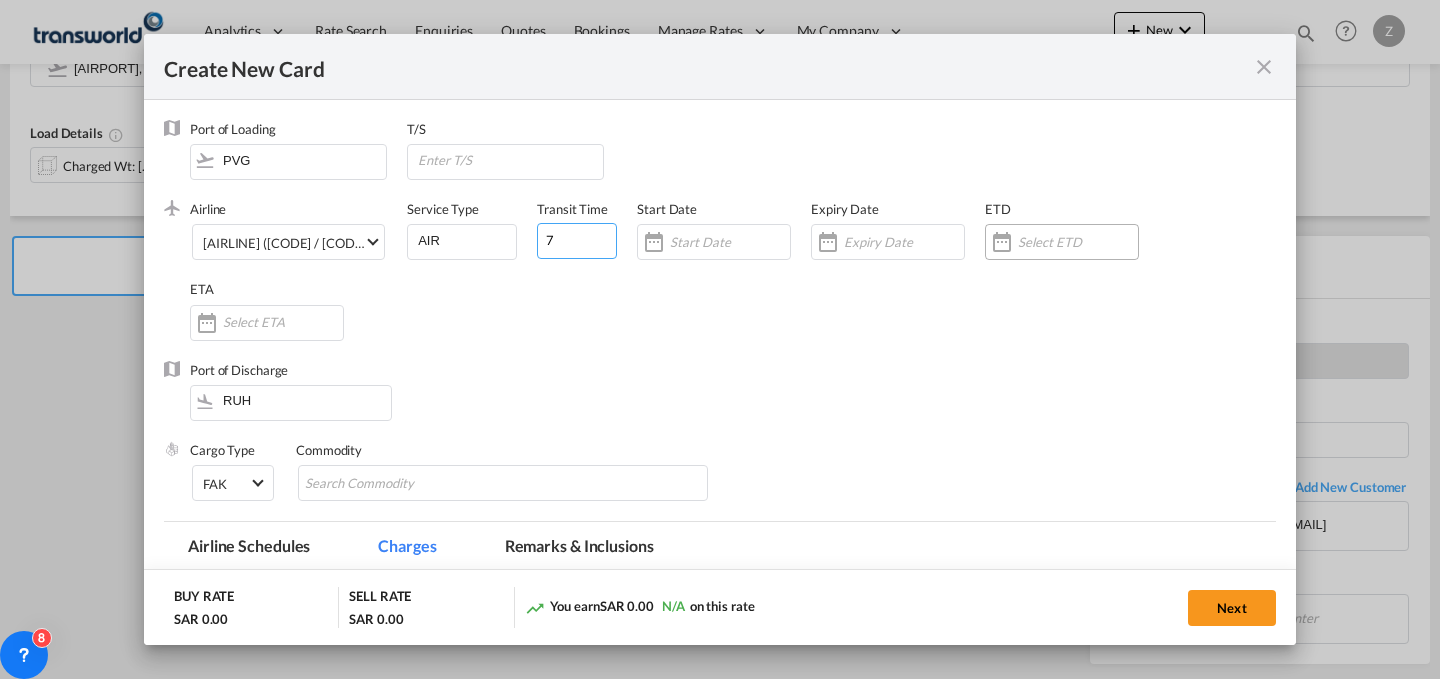 type on "7" 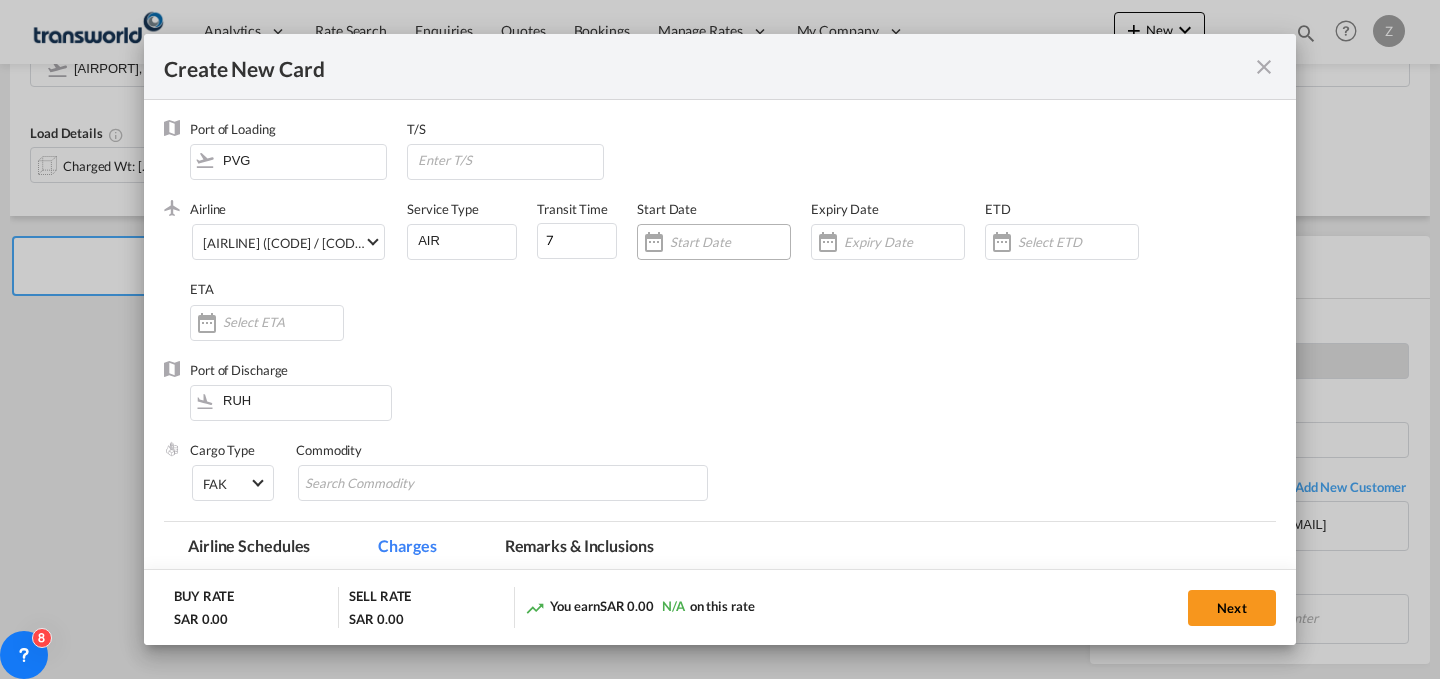 click at bounding box center (730, 242) 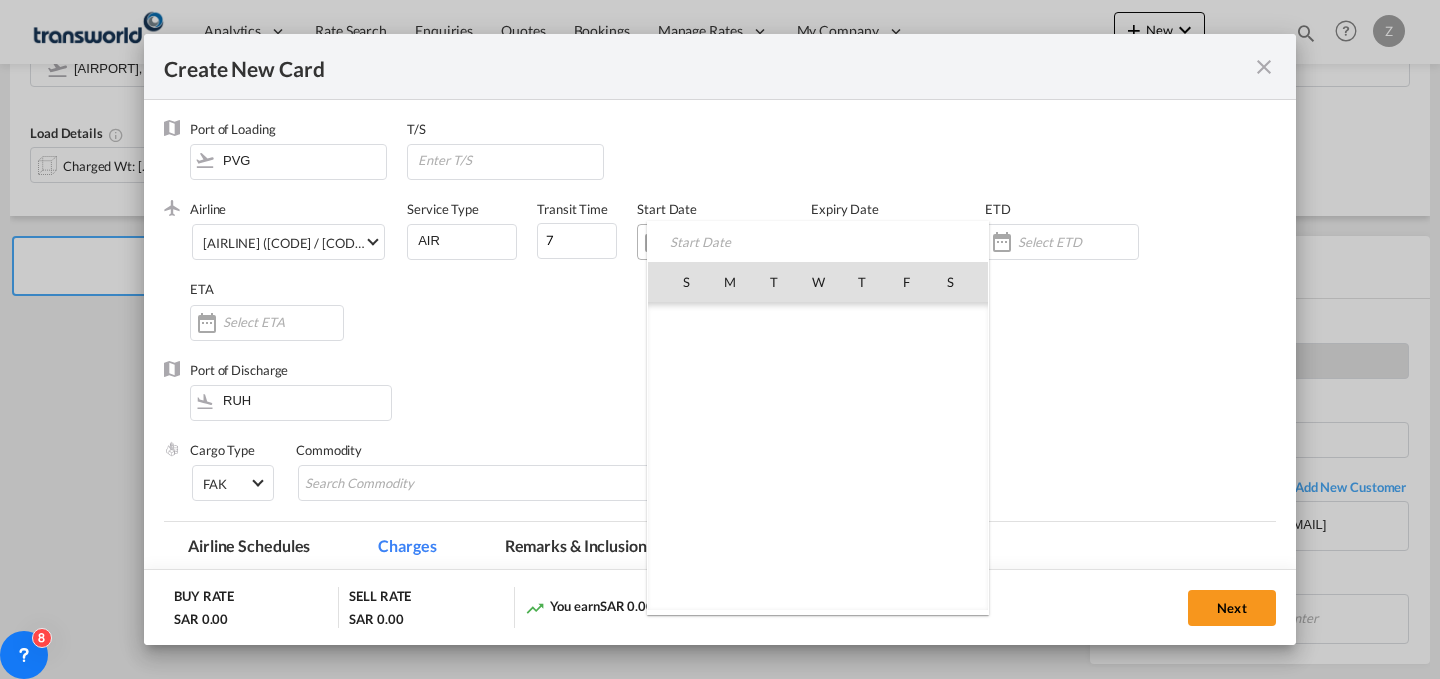 scroll, scrollTop: 462955, scrollLeft: 0, axis: vertical 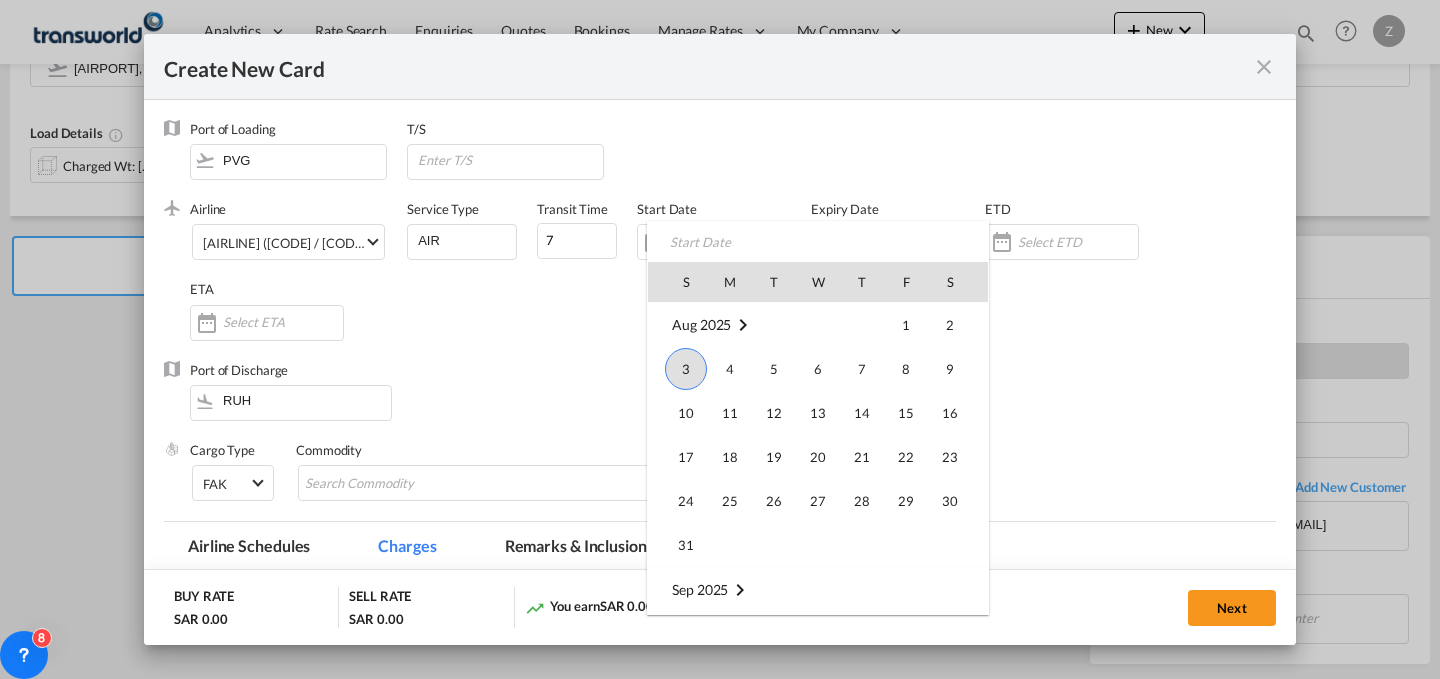 click on "3" at bounding box center [686, 369] 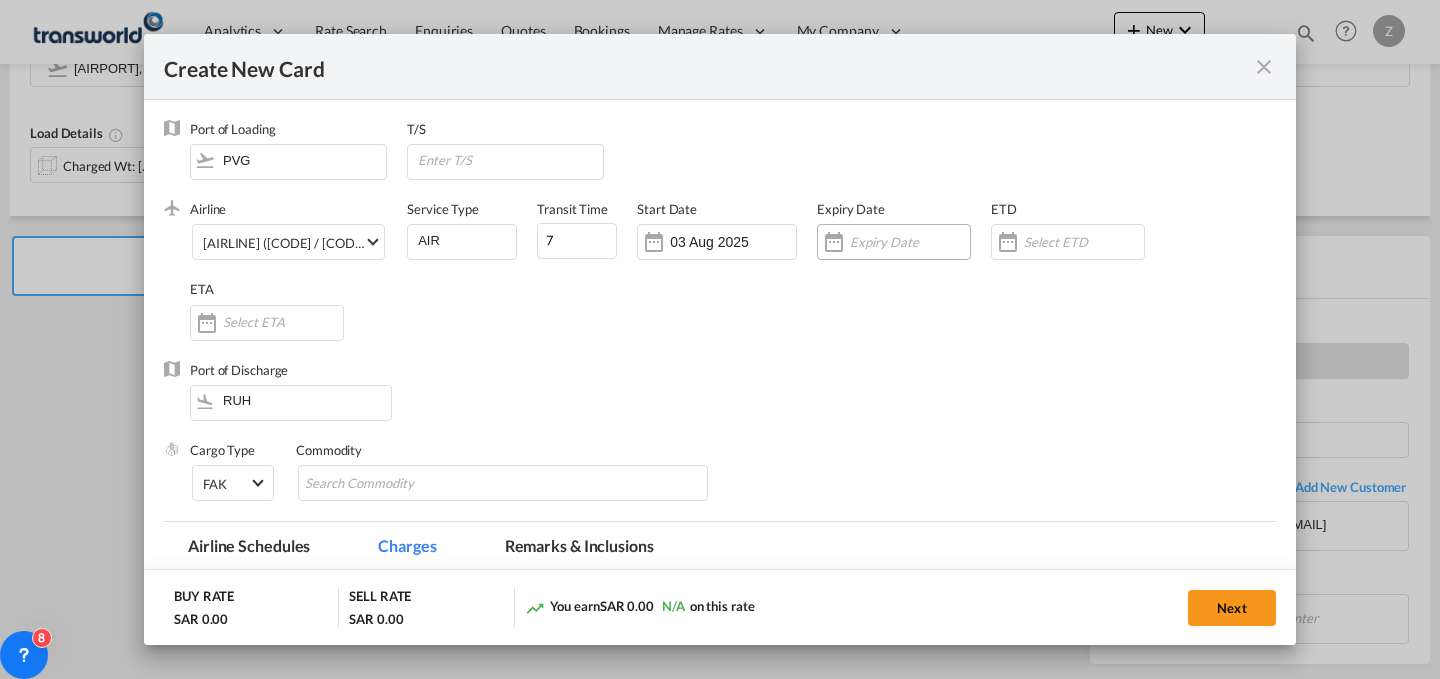 click at bounding box center (910, 242) 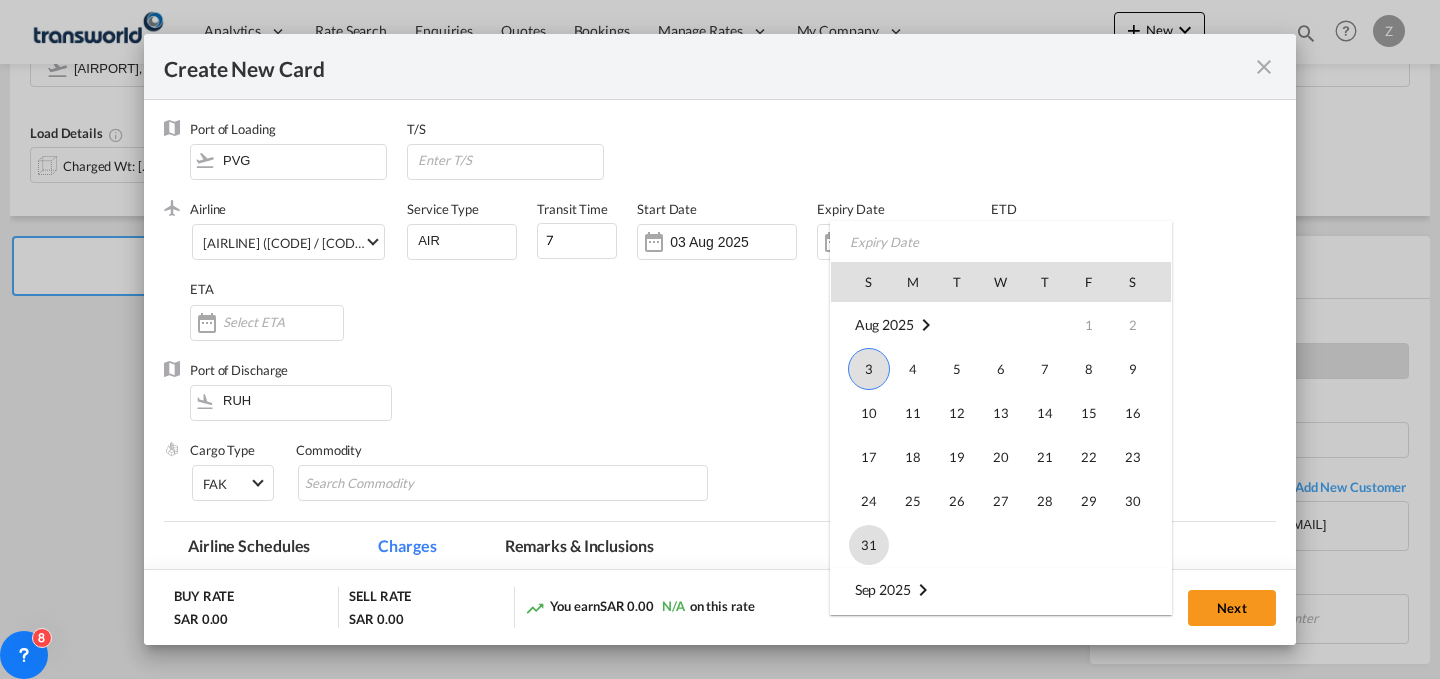 click on "31" at bounding box center [869, 545] 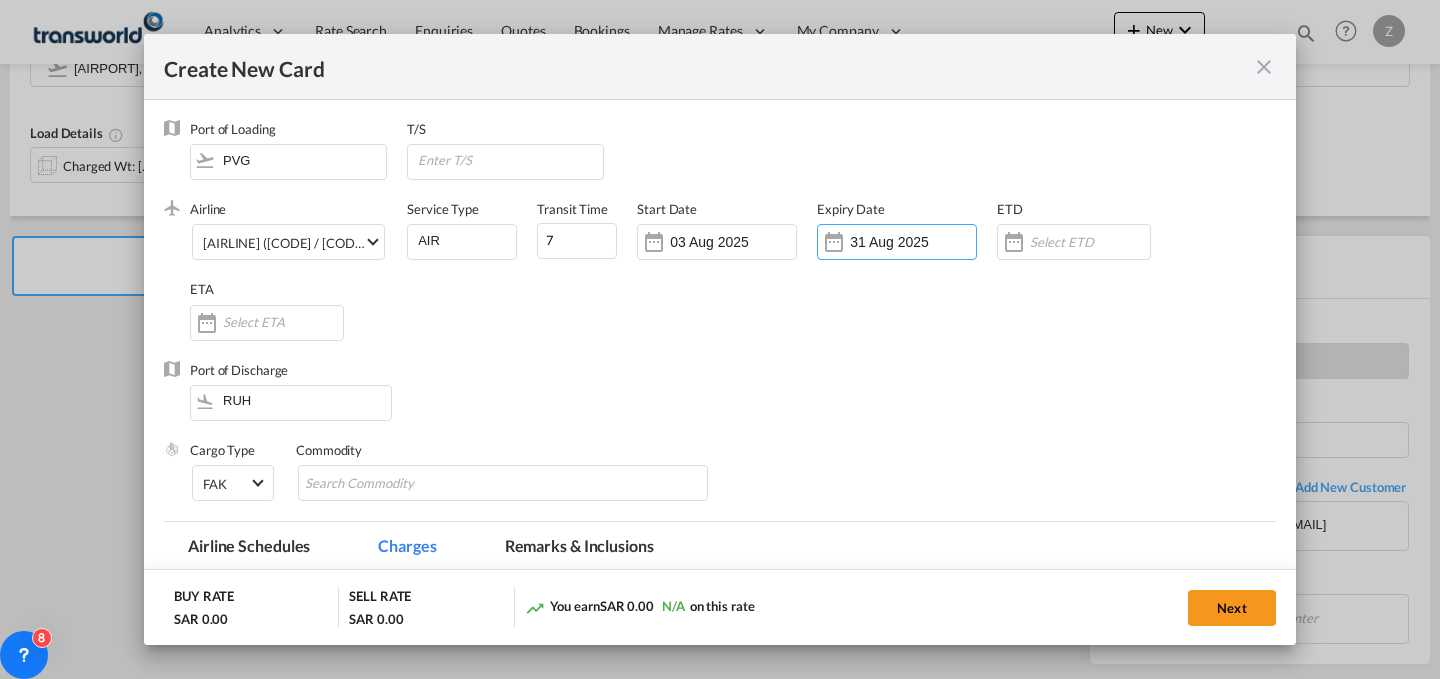 scroll, scrollTop: 97, scrollLeft: 0, axis: vertical 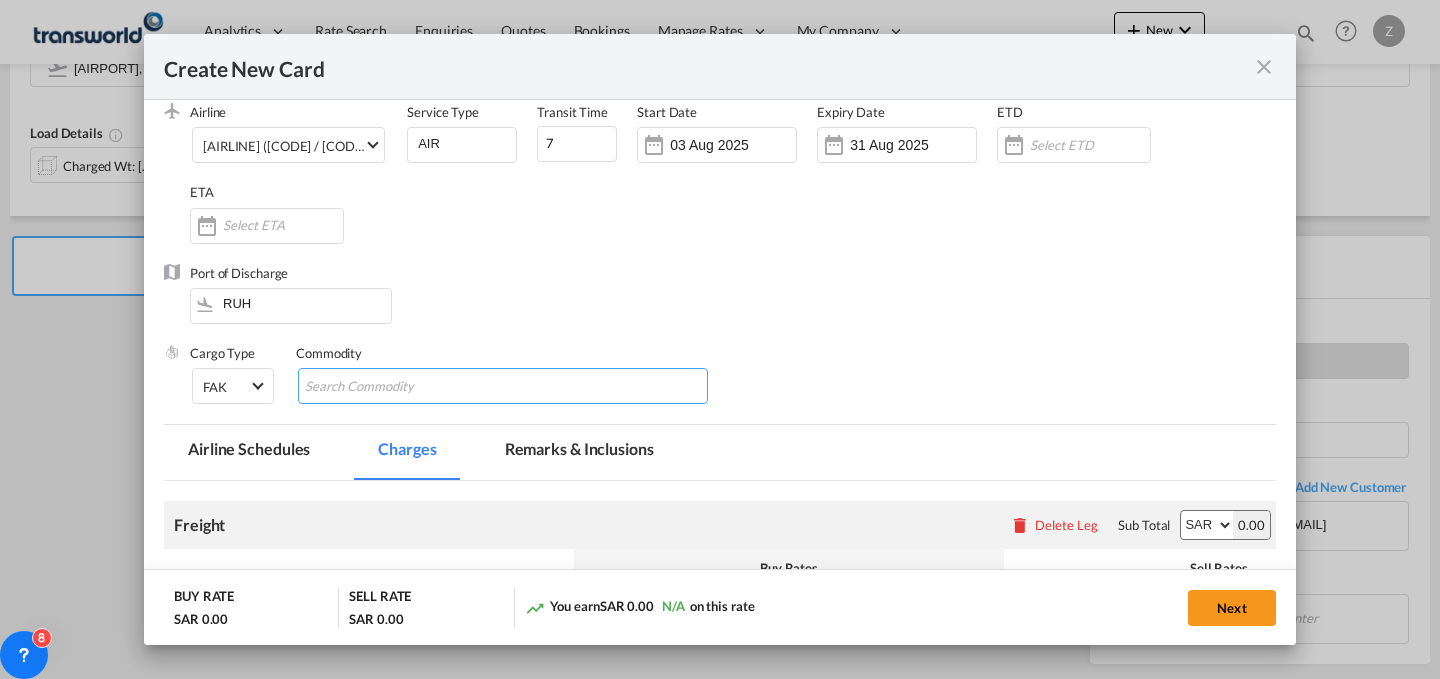 click at bounding box center [503, 386] 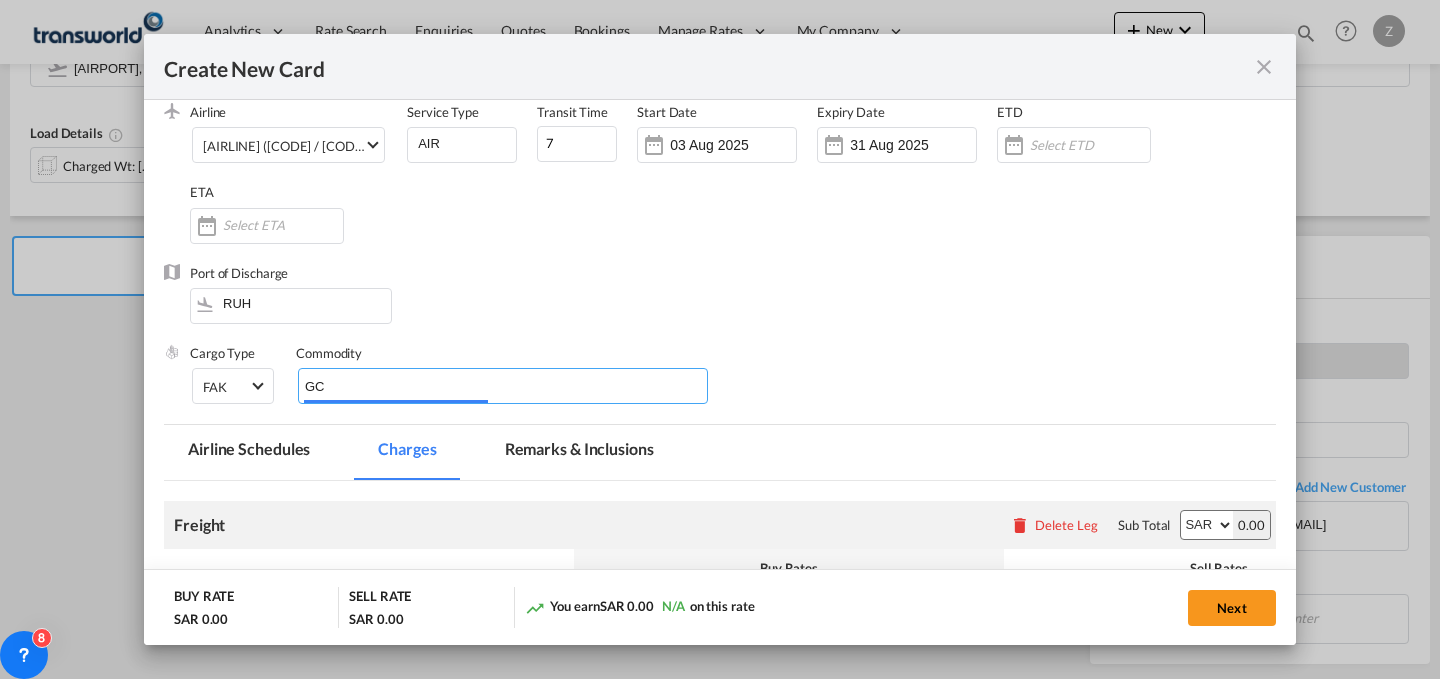 type on "GC" 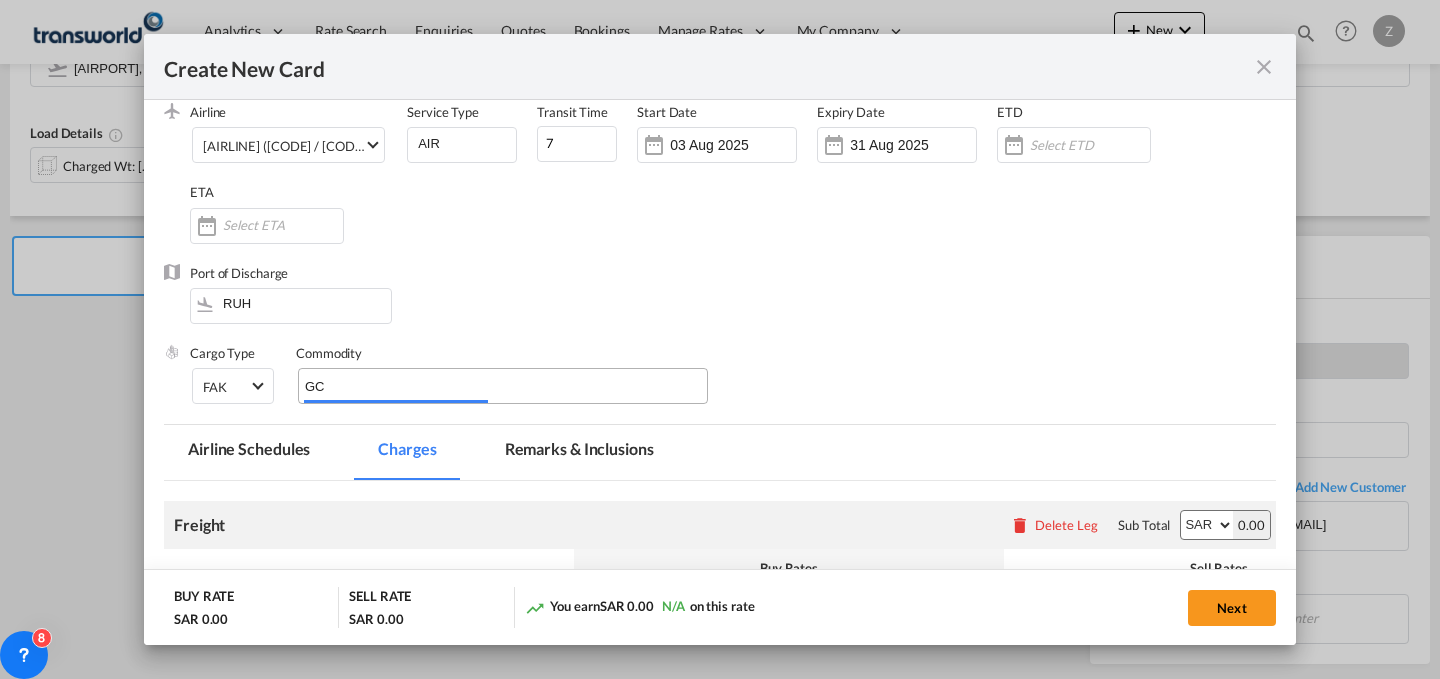 type 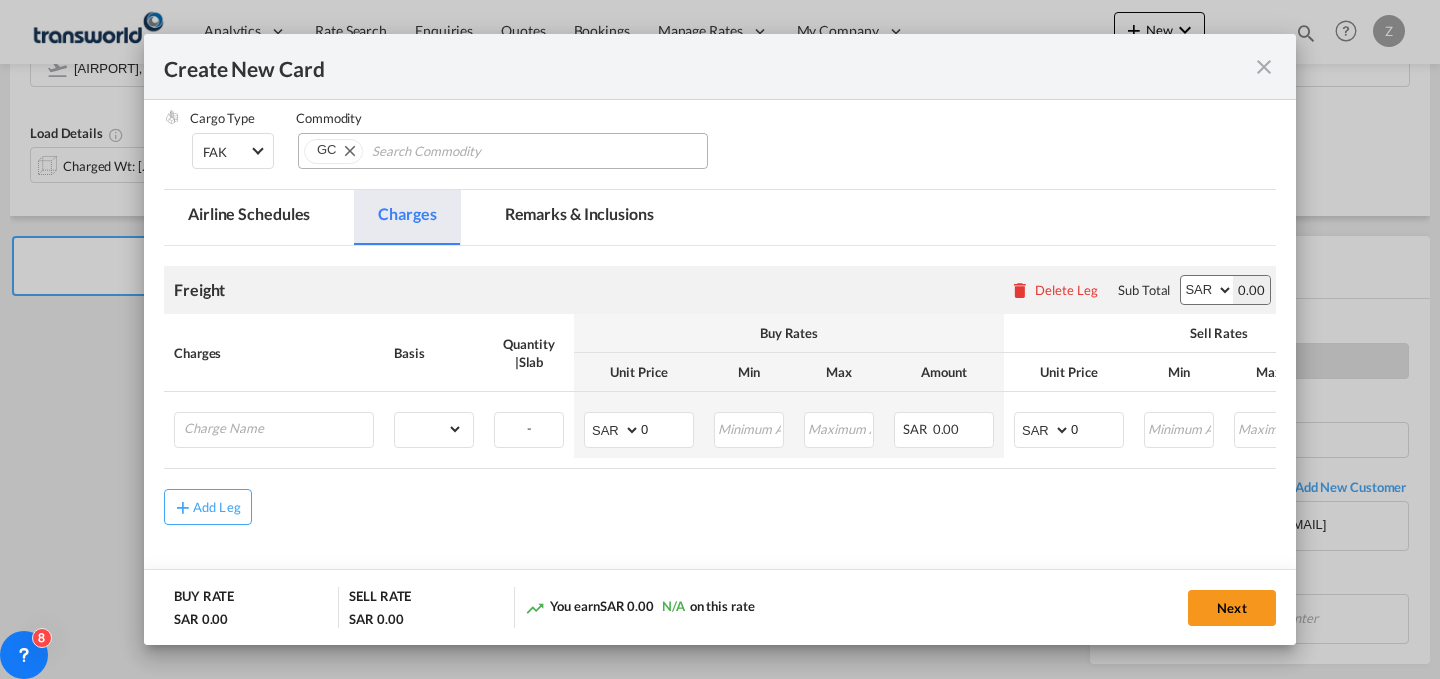 scroll, scrollTop: 333, scrollLeft: 0, axis: vertical 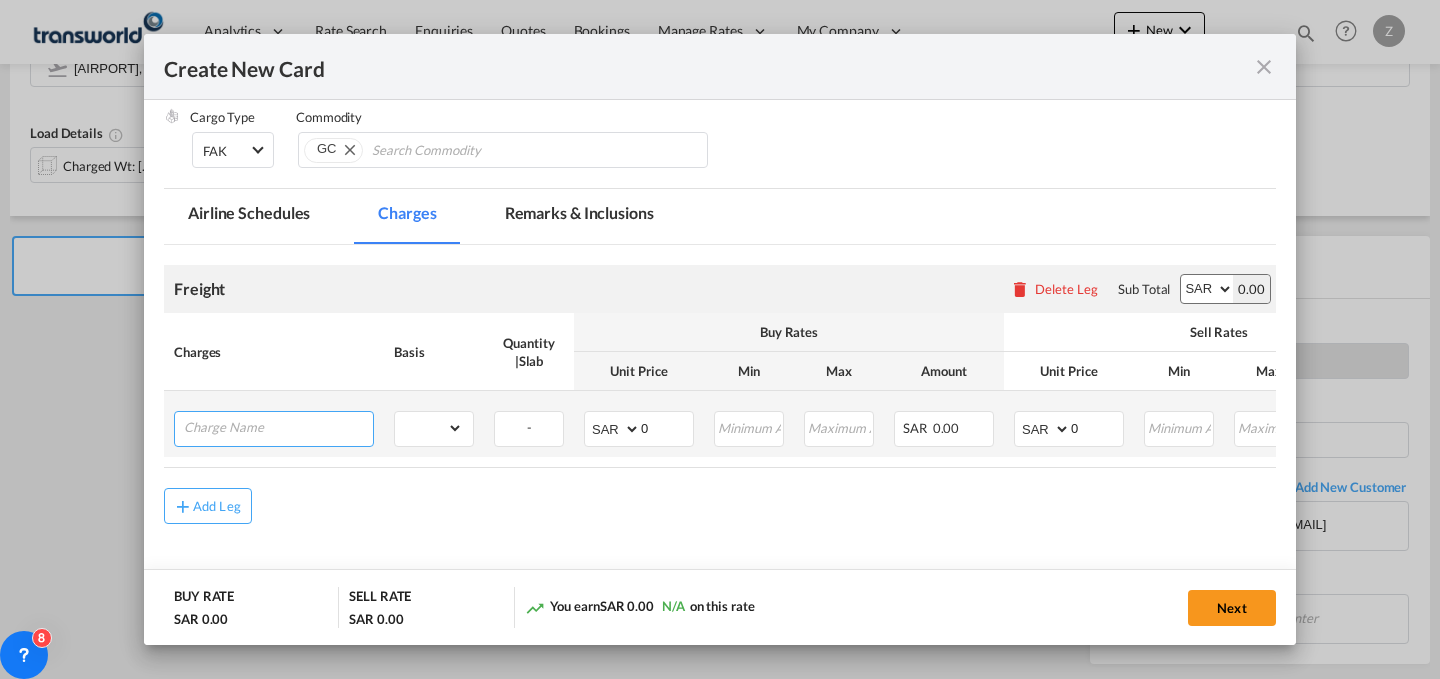 click at bounding box center (278, 427) 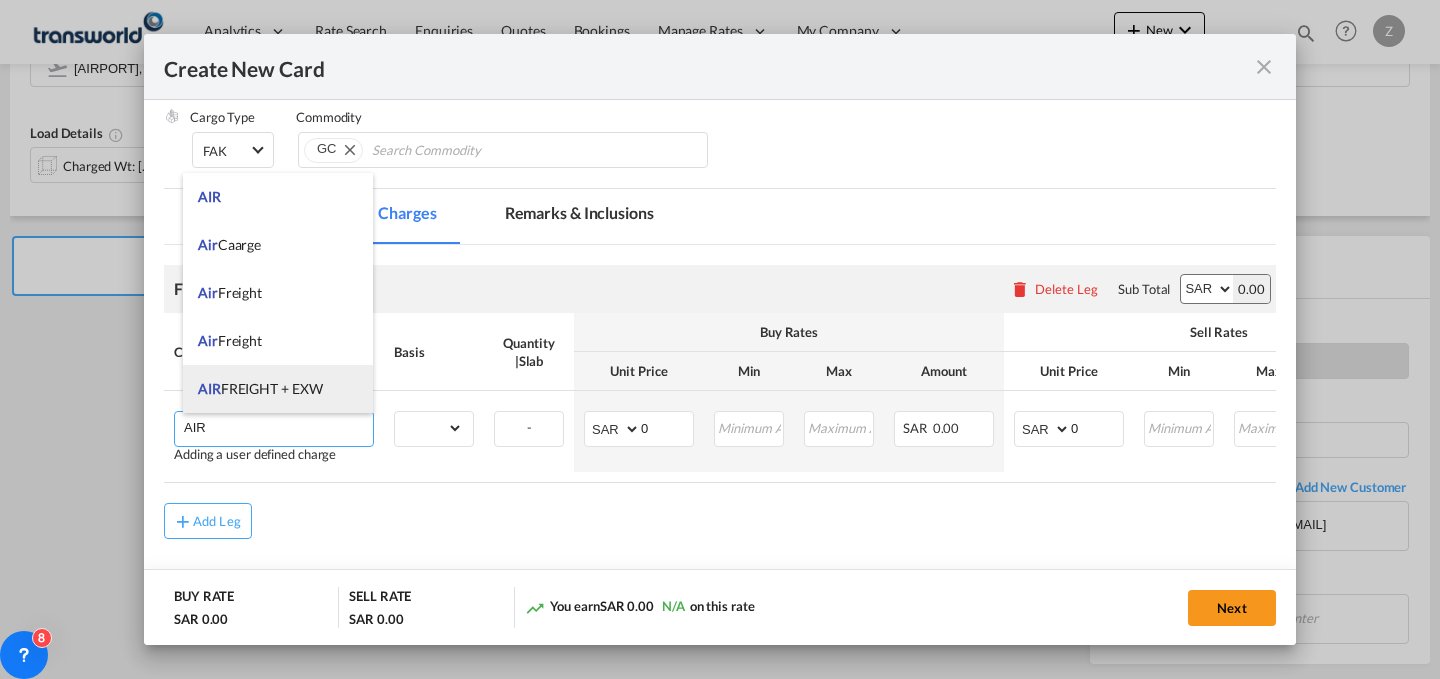 click on "AIR  FREIGHT + EXW" at bounding box center [260, 388] 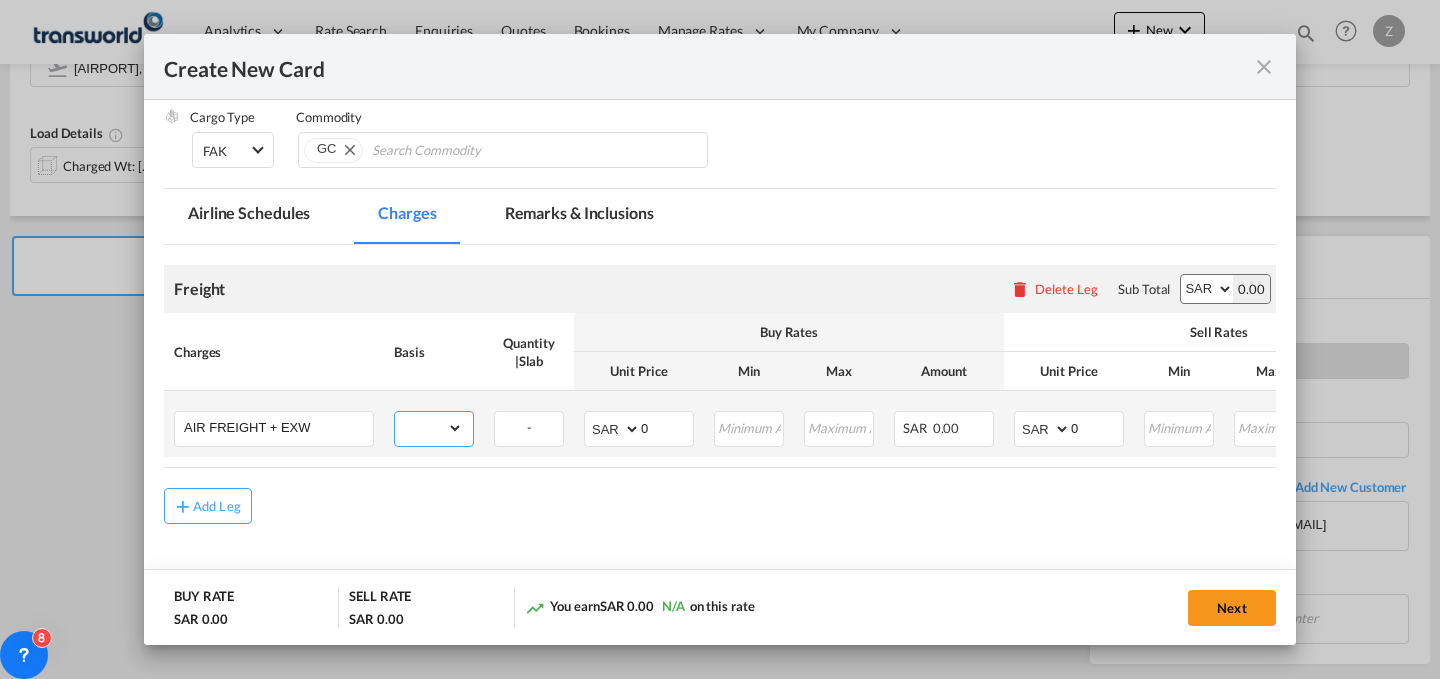 click on "gross_weight
volumetric_weight
per_shipment
per_bl
per_km
% on air freight
per_hawb
per_kg
per_pallet
per_carton
flat
chargeable_weight
per_ton
per_cbm
per_hbl
per_w/m
per_awb
per_sbl
per shipping bill
per_quintal
per_lbs
per_vehicle
per_shift
per_invoice
per_package
per_day
per_revalidation
per_declaration
per_document
per clearance" at bounding box center (429, 428) 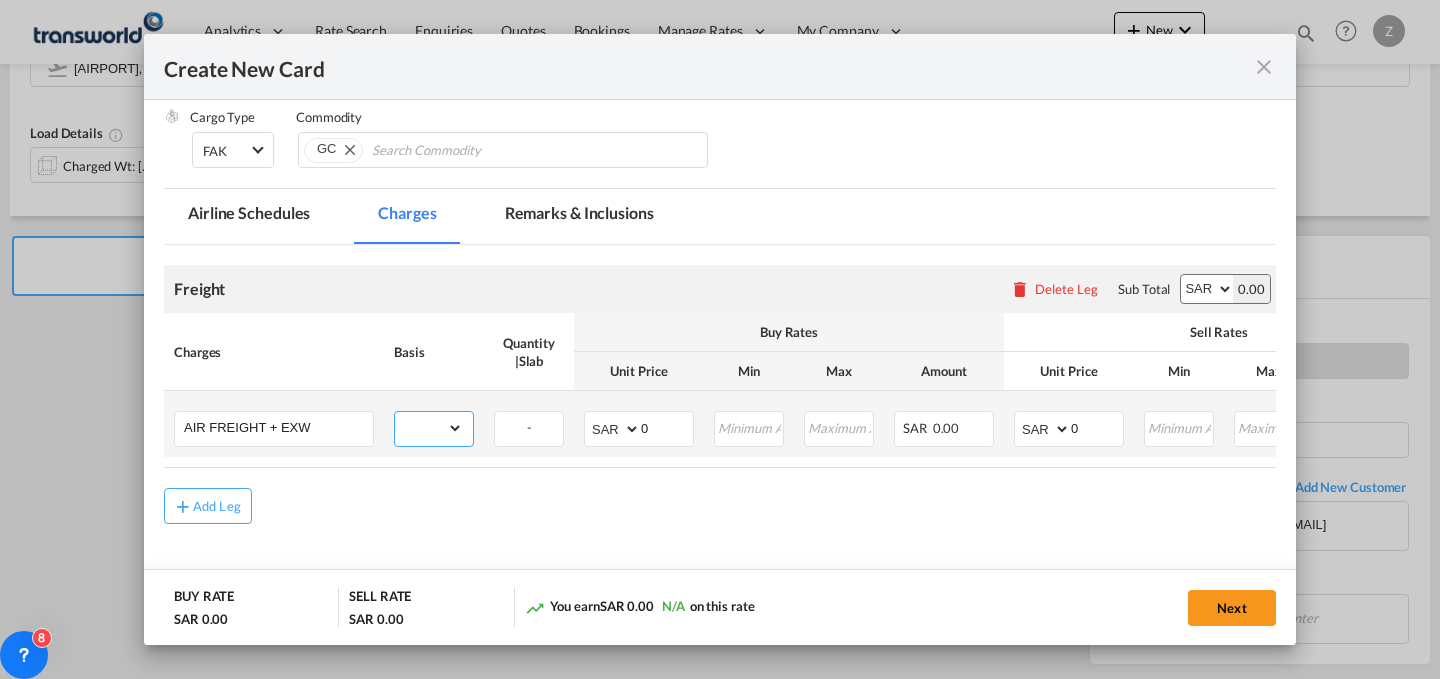 select on "per_shipment" 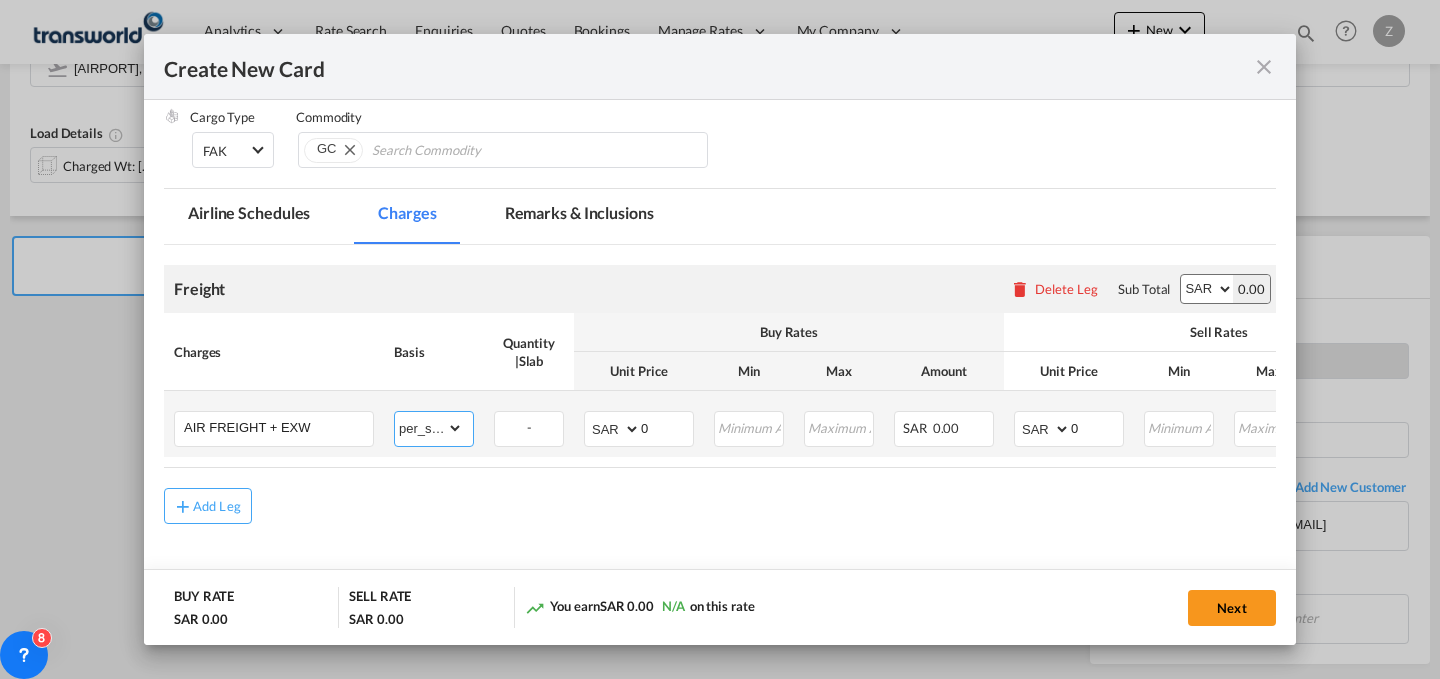 click on "gross_weight
volumetric_weight
per_shipment
per_bl
per_km
% on air freight
per_hawb
per_kg
per_pallet
per_carton
flat
chargeable_weight
per_ton
per_cbm
per_hbl
per_w/m
per_awb
per_sbl
per shipping bill
per_quintal
per_lbs
per_vehicle
per_shift
per_invoice
per_package
per_day
per_revalidation
per_declaration
per_document
per clearance" at bounding box center (429, 428) 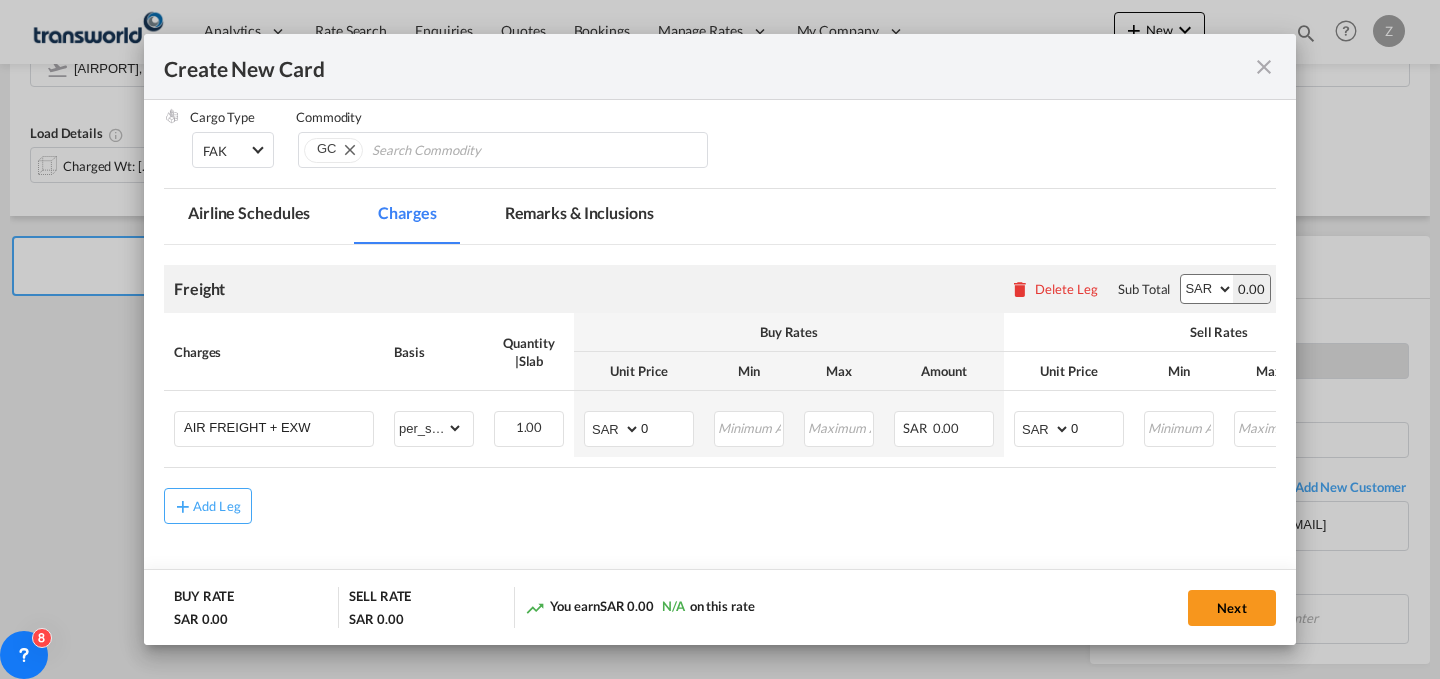 click on "AED AFN ALL AMD ANG AOA ARS AUD AWG AZN BAM BBD BDT BGN BHD BIF BMD BND BOB BRL BSD BTN BWP BYN BZD CAD CDF CHF CLP CNY COP CRC CUC CUP CVE CZK DJF DKK DOP DZD EGP ERN ETB EUR FJD FKP FOK GBP GEL GGP GHS GIP GMD GNF GTQ GYD HKD HNL HRK HTG HUF IDR ILS IMP INR IQD IRR ISK JMD JOD JPY KES KGS KHR KID KMF KRW KWD KYD KZT LAK LBP LKR LRD LSL LYD MAD MDL MGA MKD MMK MNT MOP MRU MUR MVR MWK MXN MYR MZN NAD NGN NIO NOK NPR NZD OMR PAB PEN PGK PHP PKR PLN PYG QAR RON RSD RUB RWF SAR SBD SCR SDG SEK SGD SHP SLL SOS SRD SSP STN SYP SZL THB TJS TMT TND TOP TRY TTD TVD TWD TZS UAH UGX USD UYU UZS VES VND VUV WST XAF XCD XDR XOF XPF YER ZAR ZMW" at bounding box center [1207, 289] 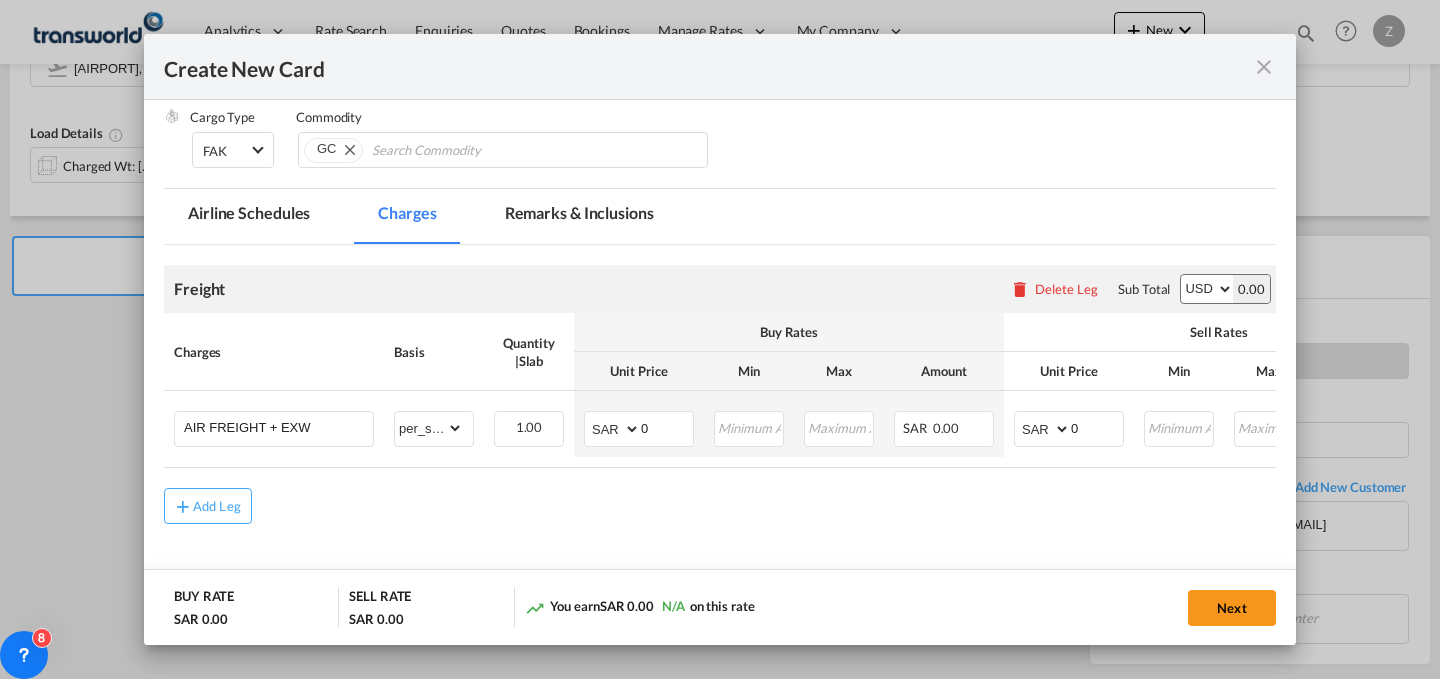 click on "AED AFN ALL AMD ANG AOA ARS AUD AWG AZN BAM BBD BDT BGN BHD BIF BMD BND BOB BRL BSD BTN BWP BYN BZD CAD CDF CHF CLP CNY COP CRC CUC CUP CVE CZK DJF DKK DOP DZD EGP ERN ETB EUR FJD FKP FOK GBP GEL GGP GHS GIP GMD GNF GTQ GYD HKD HNL HRK HTG HUF IDR ILS IMP INR IQD IRR ISK JMD JOD JPY KES KGS KHR KID KMF KRW KWD KYD KZT LAK LBP LKR LRD LSL LYD MAD MDL MGA MKD MMK MNT MOP MRU MUR MVR MWK MXN MYR MZN NAD NGN NIO NOK NPR NZD OMR PAB PEN PGK PHP PKR PLN PYG QAR RON RSD RUB RWF SAR SBD SCR SDG SEK SGD SHP SLL SOS SRD SSP STN SYP SZL THB TJS TMT TND TOP TRY TTD TVD TWD TZS UAH UGX USD UYU UZS VES VND VUV WST XAF XCD XDR XOF XPF YER ZAR ZMW" at bounding box center (1207, 289) 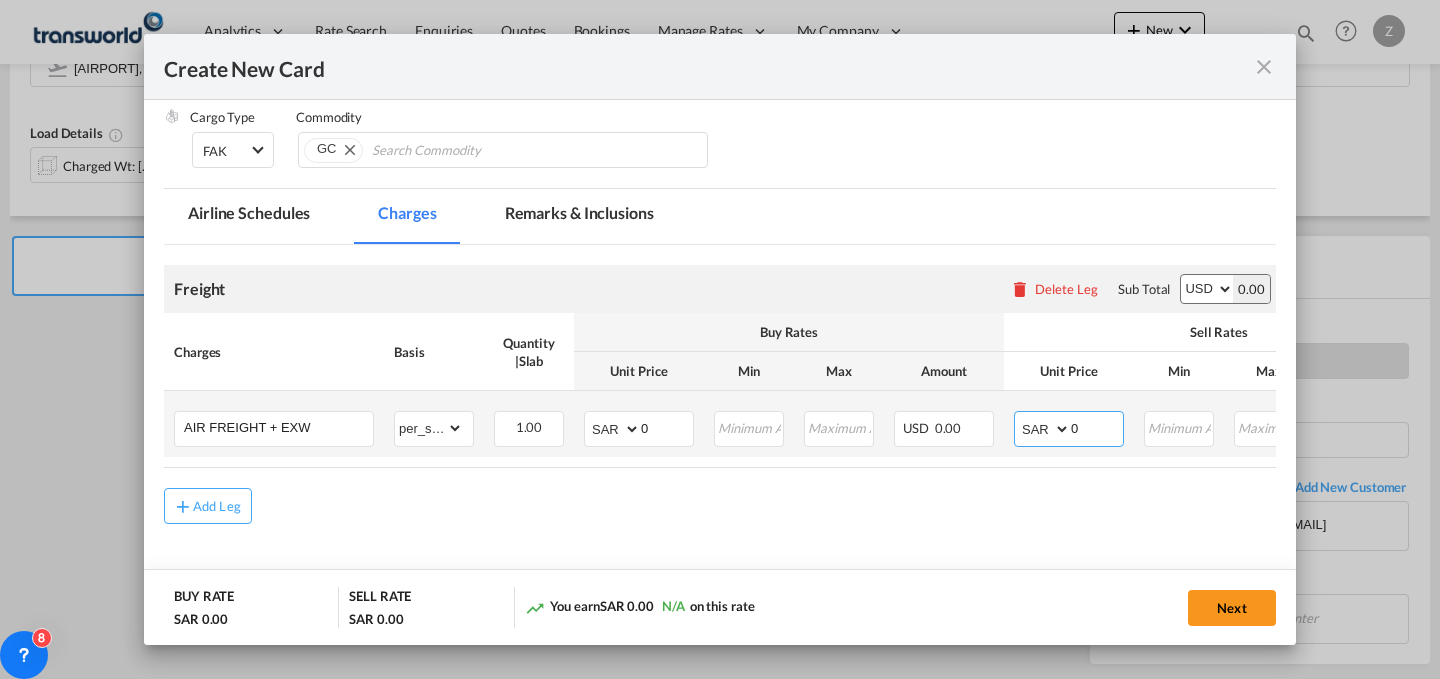 click on "AED AFN ALL AMD ANG AOA ARS AUD AWG AZN BAM BBD BDT BGN BHD BIF BMD BND BOB BRL BSD BTN BWP BYN BZD CAD CDF CHF CLP CNY COP CRC CUC CUP CVE CZK DJF DKK DOP DZD EGP ERN ETB EUR FJD FKP FOK GBP GEL GGP GHS GIP GMD GNF GTQ GYD HKD HNL HRK HTG HUF IDR ILS IMP INR IQD IRR ISK JMD JOD JPY KES KGS KHR KID KMF KRW KWD KYD KZT LAK LBP LKR LRD LSL LYD MAD MDL MGA MKD MMK MNT MOP MRU MUR MVR MWK MXN MYR MZN NAD NGN NIO NOK NPR NZD OMR PAB PEN PGK PHP PKR PLN PYG QAR RON RSD RUB RWF SAR SBD SCR SDG SEK SGD SHP SLL SOS SRD SSP STN SYP SZL THB TJS TMT TND TOP TRY TTD TVD TWD TZS UAH UGX USD UYU UZS VES VND VUV WST XAF XCD XDR XOF XPF YER ZAR ZMW" at bounding box center [1044, 429] 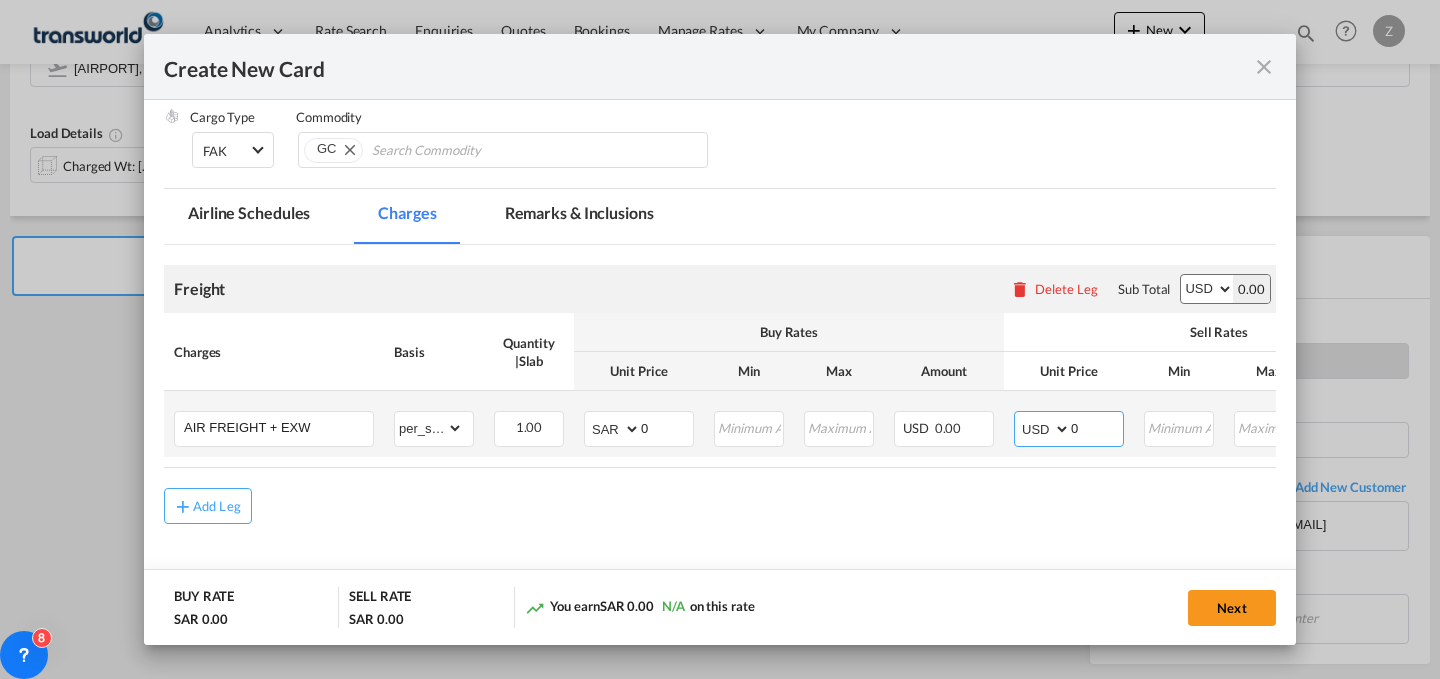 click on "AED AFN ALL AMD ANG AOA ARS AUD AWG AZN BAM BBD BDT BGN BHD BIF BMD BND BOB BRL BSD BTN BWP BYN BZD CAD CDF CHF CLP CNY COP CRC CUC CUP CVE CZK DJF DKK DOP DZD EGP ERN ETB EUR FJD FKP FOK GBP GEL GGP GHS GIP GMD GNF GTQ GYD HKD HNL HRK HTG HUF IDR ILS IMP INR IQD IRR ISK JMD JOD JPY KES KGS KHR KID KMF KRW KWD KYD KZT LAK LBP LKR LRD LSL LYD MAD MDL MGA MKD MMK MNT MOP MRU MUR MVR MWK MXN MYR MZN NAD NGN NIO NOK NPR NZD OMR PAB PEN PGK PHP PKR PLN PYG QAR RON RSD RUB RWF SAR SBD SCR SDG SEK SGD SHP SLL SOS SRD SSP STN SYP SZL THB TJS TMT TND TOP TRY TTD TVD TWD TZS UAH UGX USD UYU UZS VES VND VUV WST XAF XCD XDR XOF XPF YER ZAR ZMW" at bounding box center [1044, 429] 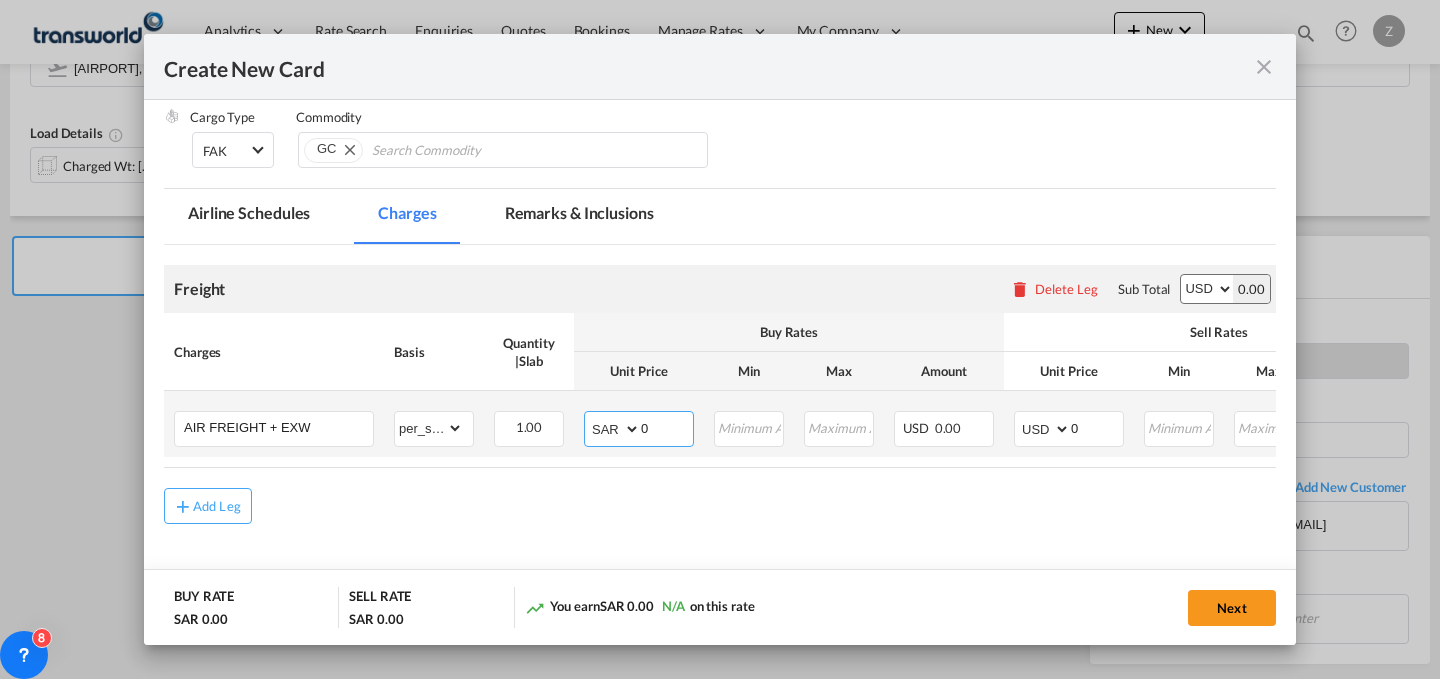 click on "AED AFN ALL AMD ANG AOA ARS AUD AWG AZN BAM BBD BDT BGN BHD BIF BMD BND BOB BRL BSD BTN BWP BYN BZD CAD CDF CHF CLP CNY COP CRC CUC CUP CVE CZK DJF DKK DOP DZD EGP ERN ETB EUR FJD FKP FOK GBP GEL GGP GHS GIP GMD GNF GTQ GYD HKD HNL HRK HTG HUF IDR ILS IMP INR IQD IRR ISK JMD JOD JPY KES KGS KHR KID KMF KRW KWD KYD KZT LAK LBP LKR LRD LSL LYD MAD MDL MGA MKD MMK MNT MOP MRU MUR MVR MWK MXN MYR MZN NAD NGN NIO NOK NPR NZD OMR PAB PEN PGK PHP PKR PLN PYG QAR RON RSD RUB RWF SAR SBD SCR SDG SEK SGD SHP SLL SOS SRD SSP STN SYP SZL THB TJS TMT TND TOP TRY TTD TVD TWD TZS UAH UGX USD UYU UZS VES VND VUV WST XAF XCD XDR XOF XPF YER ZAR ZMW" at bounding box center (614, 429) 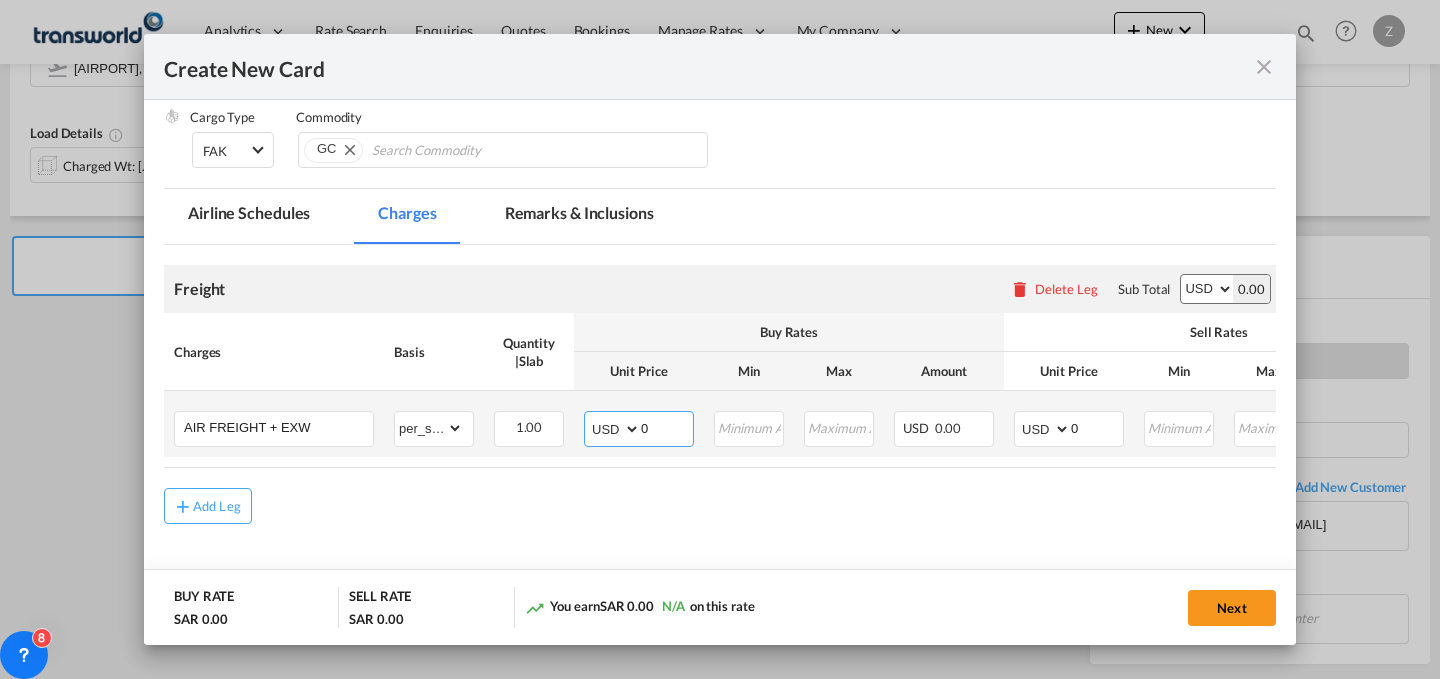 click on "AED AFN ALL AMD ANG AOA ARS AUD AWG AZN BAM BBD BDT BGN BHD BIF BMD BND BOB BRL BSD BTN BWP BYN BZD CAD CDF CHF CLP CNY COP CRC CUC CUP CVE CZK DJF DKK DOP DZD EGP ERN ETB EUR FJD FKP FOK GBP GEL GGP GHS GIP GMD GNF GTQ GYD HKD HNL HRK HTG HUF IDR ILS IMP INR IQD IRR ISK JMD JOD JPY KES KGS KHR KID KMF KRW KWD KYD KZT LAK LBP LKR LRD LSL LYD MAD MDL MGA MKD MMK MNT MOP MRU MUR MVR MWK MXN MYR MZN NAD NGN NIO NOK NPR NZD OMR PAB PEN PGK PHP PKR PLN PYG QAR RON RSD RUB RWF SAR SBD SCR SDG SEK SGD SHP SLL SOS SRD SSP STN SYP SZL THB TJS TMT TND TOP TRY TTD TVD TWD TZS UAH UGX USD UYU UZS VES VND VUV WST XAF XCD XDR XOF XPF YER ZAR ZMW" at bounding box center (614, 429) 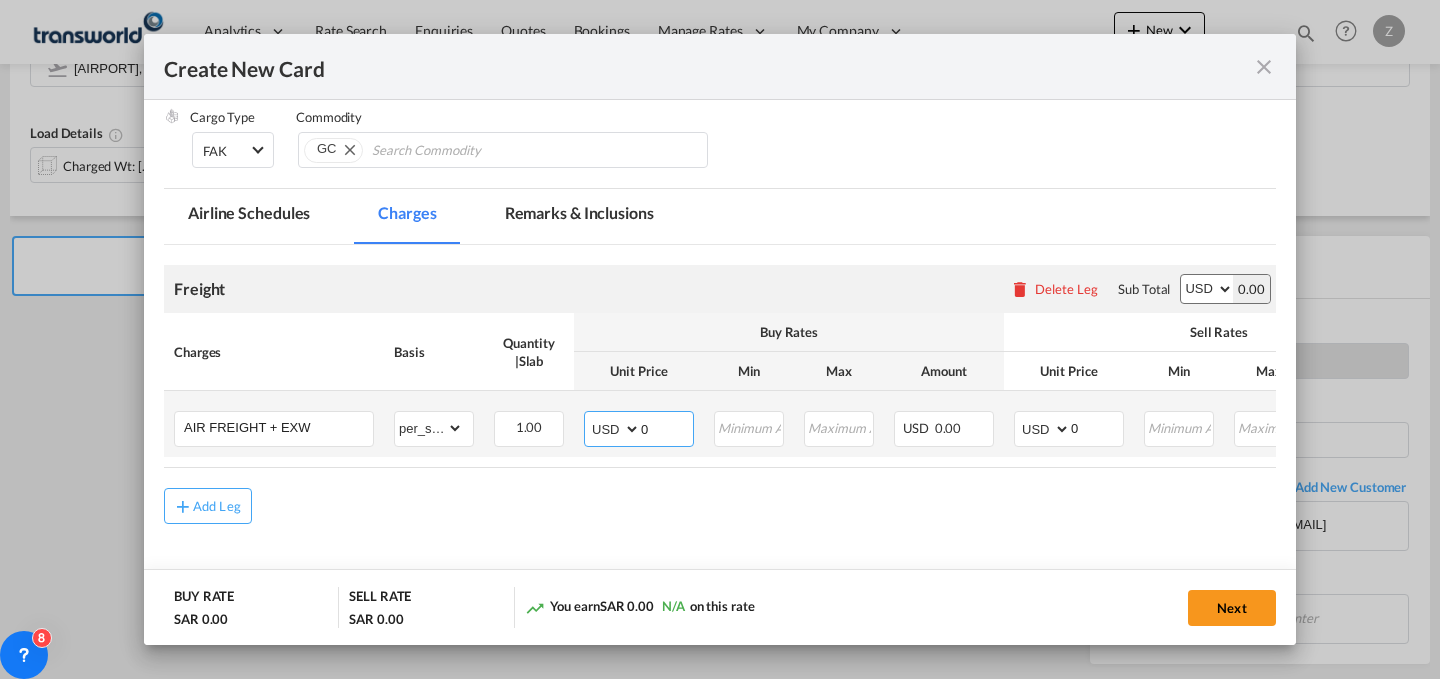 click on "0" at bounding box center [667, 427] 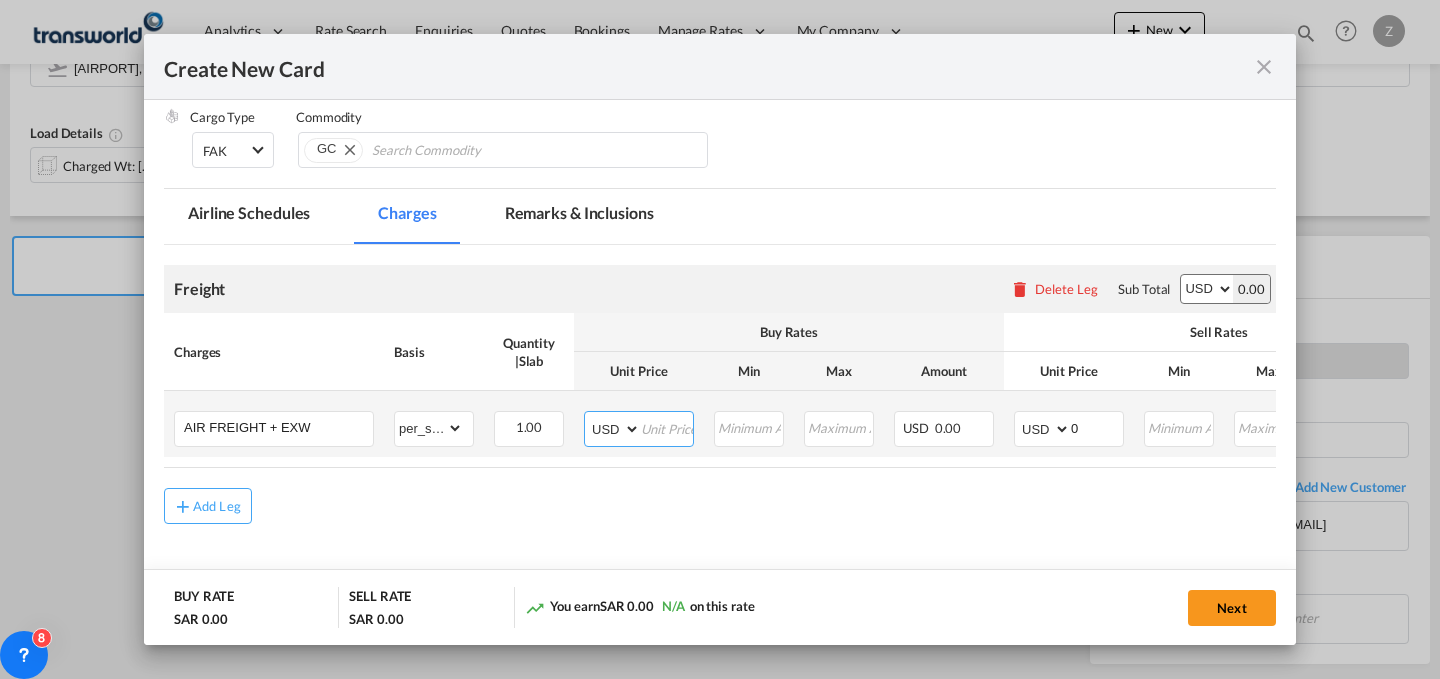type 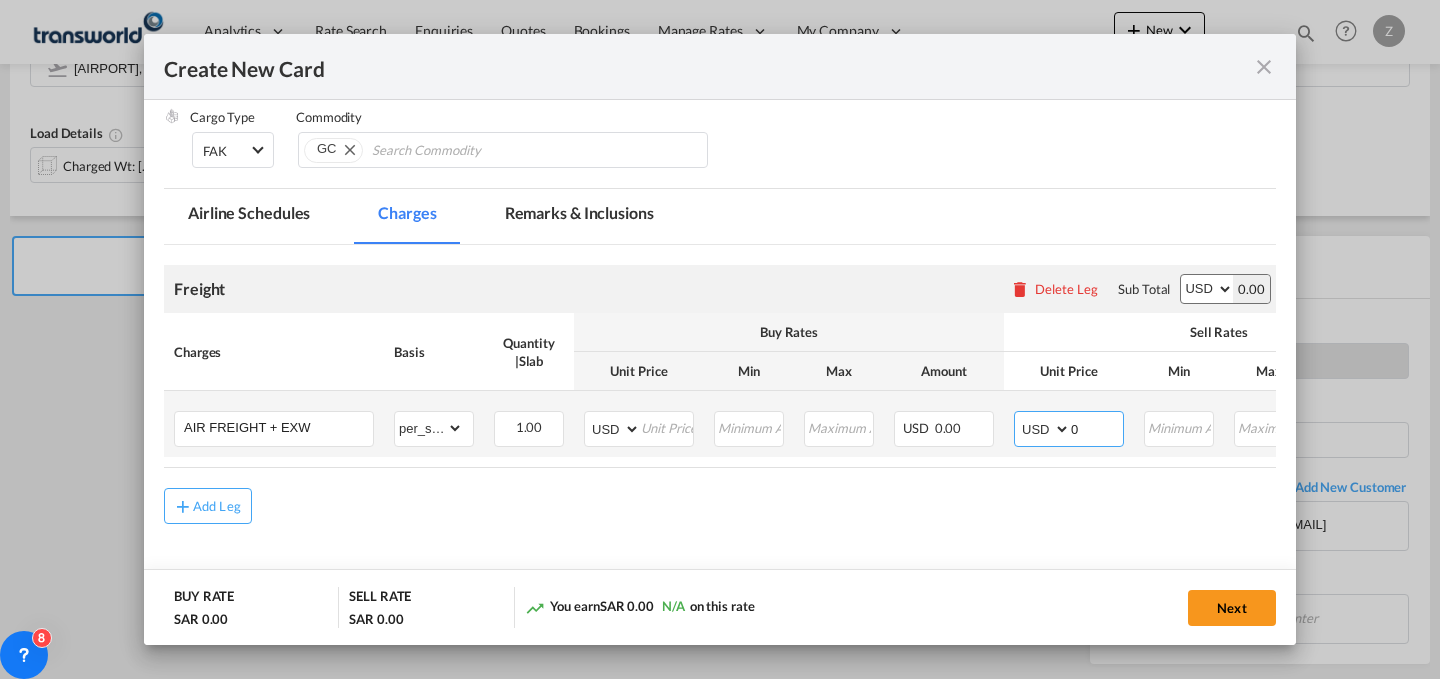 click on "0" at bounding box center (1097, 427) 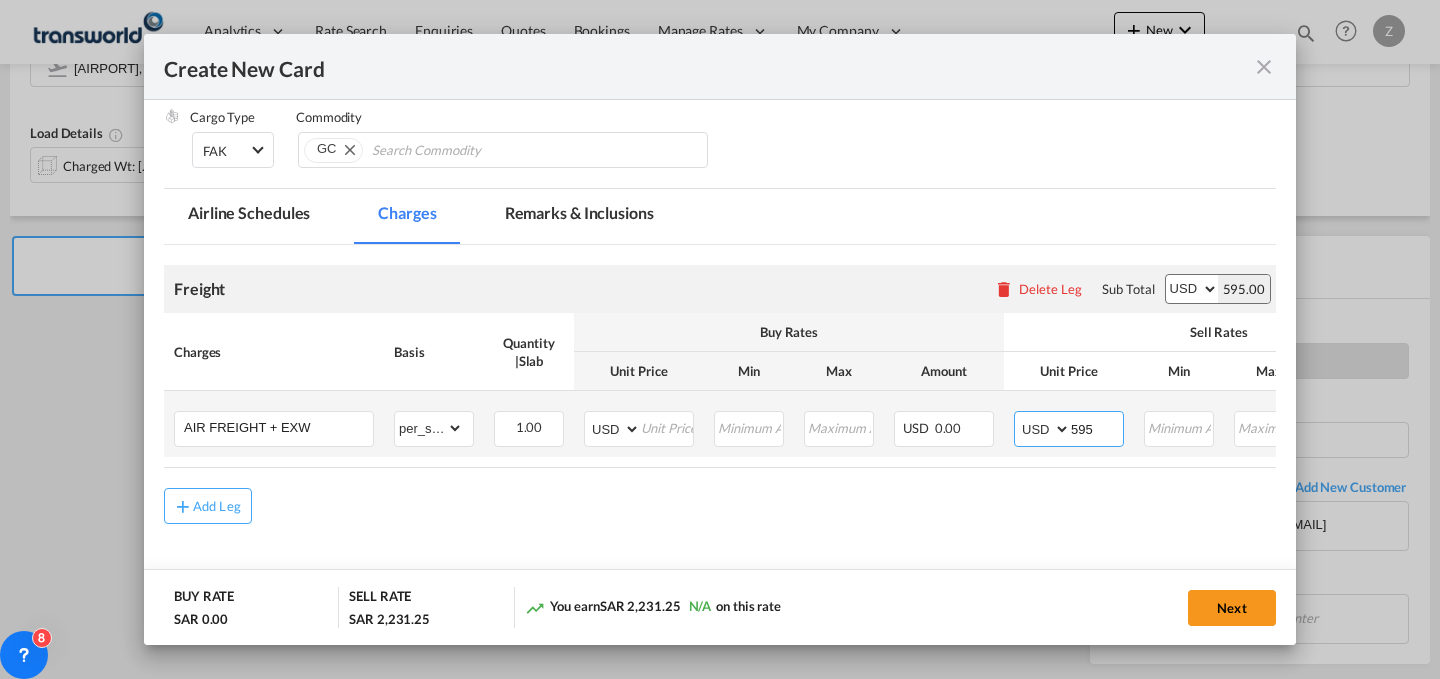type on "595" 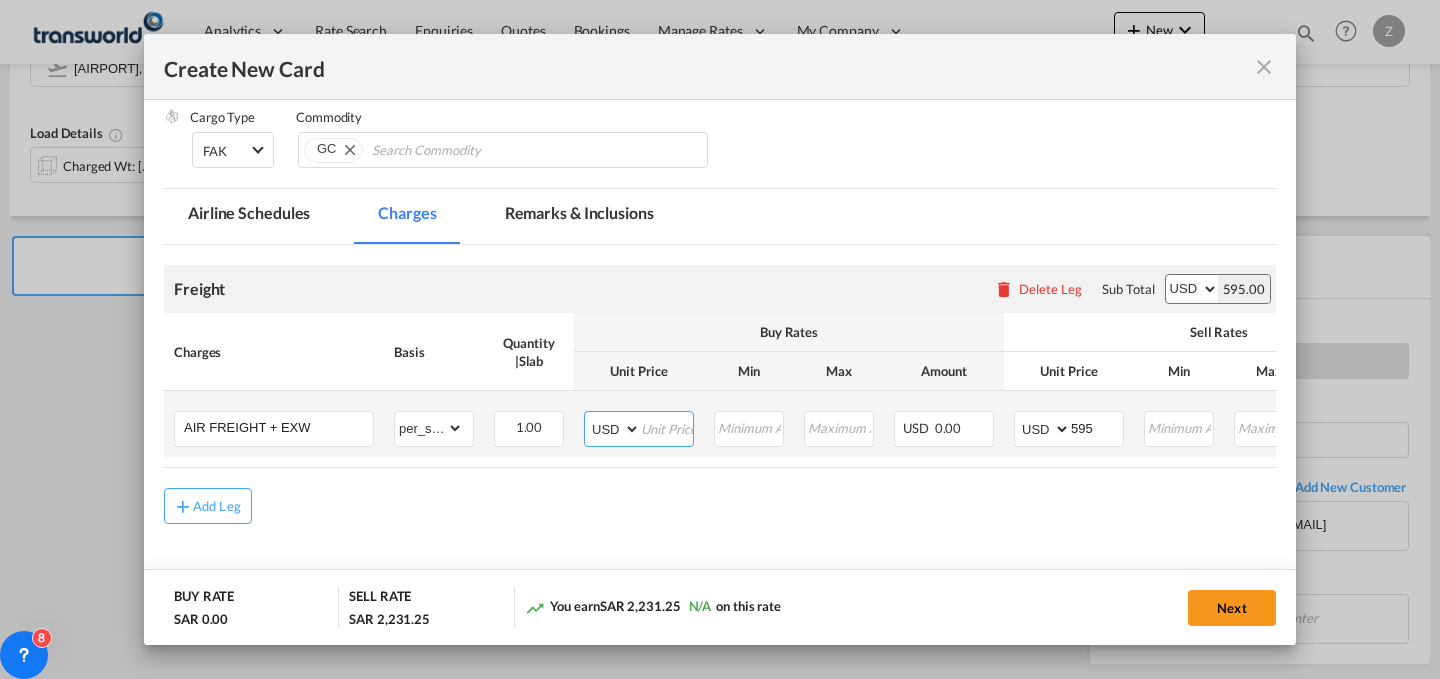 click at bounding box center (667, 427) 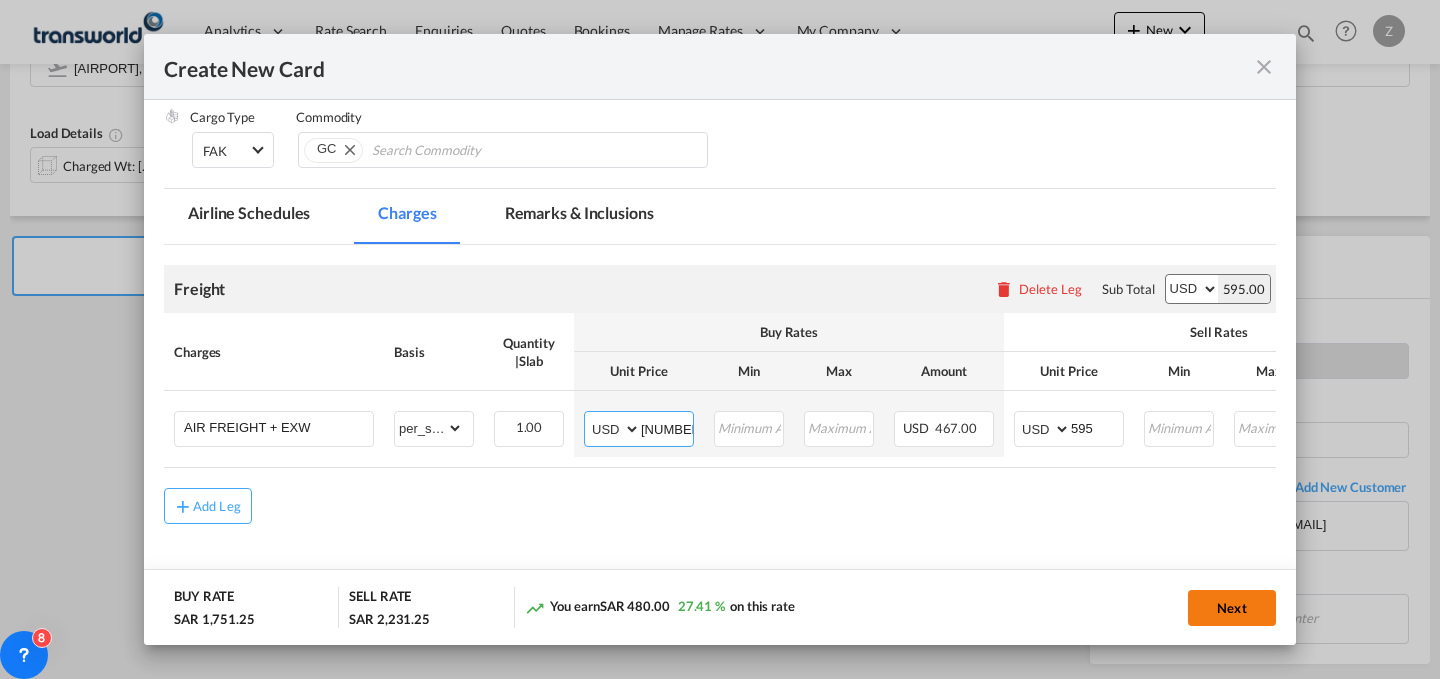 type on "[NUMBER]" 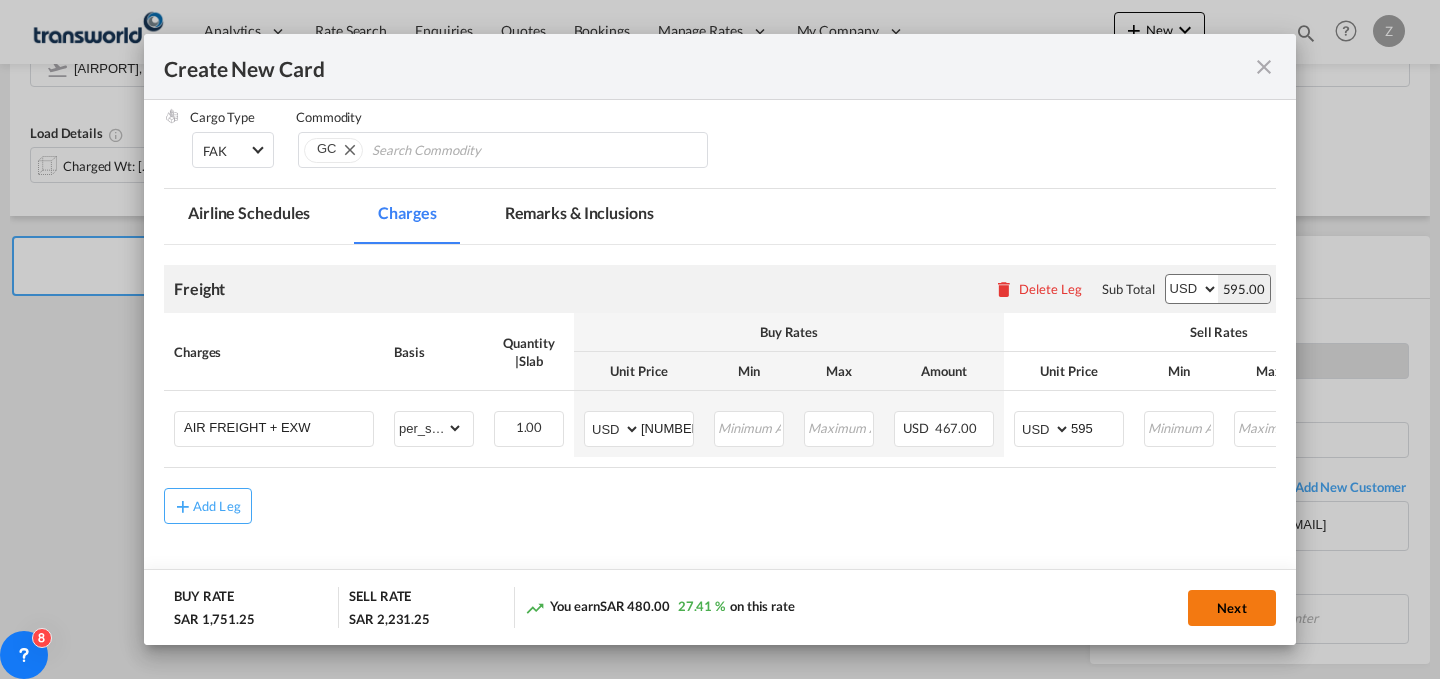 click on "Next" 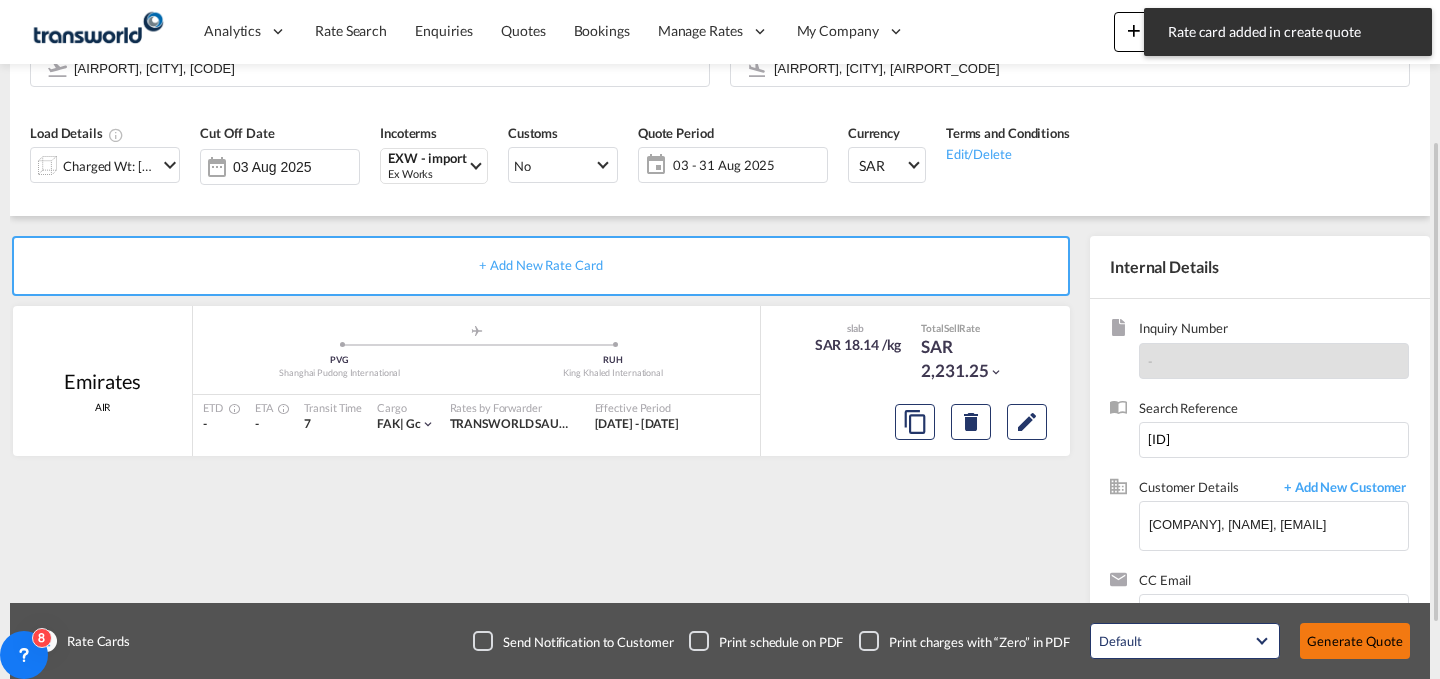 click on "Generate Quote" at bounding box center [1355, 641] 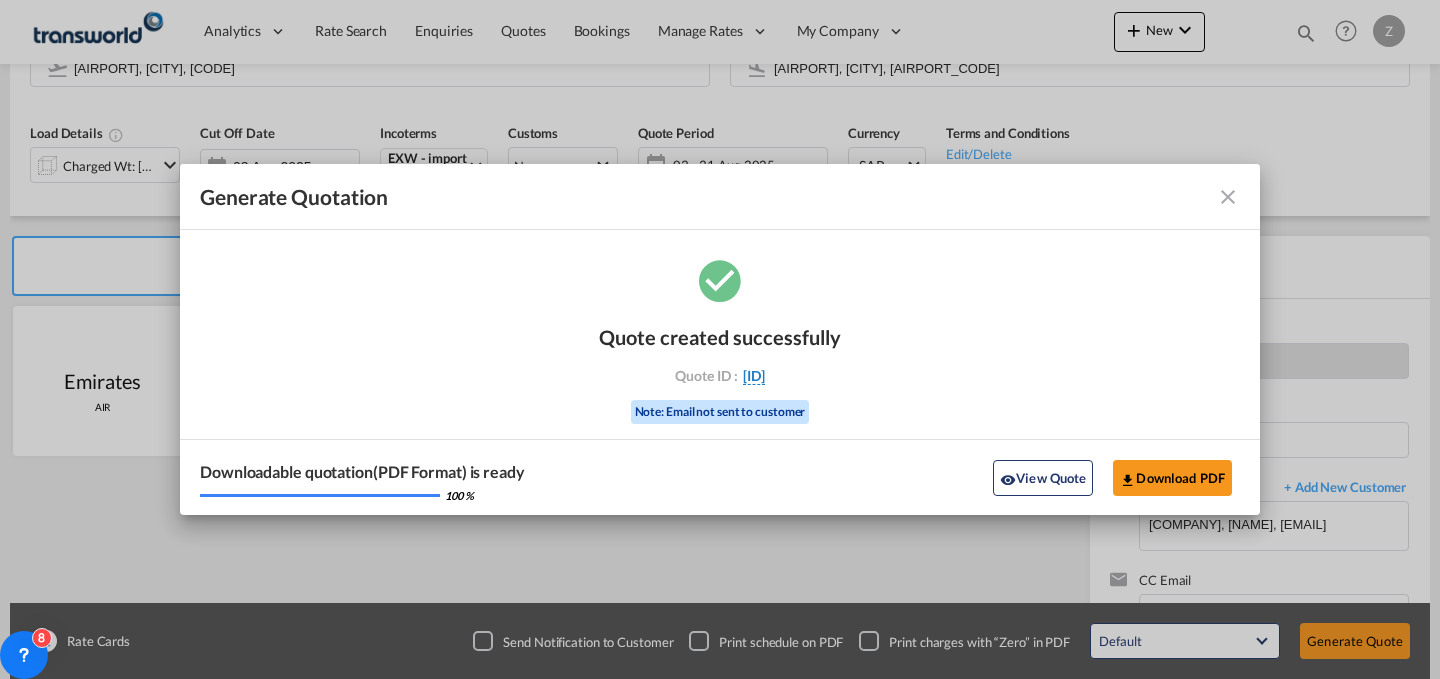 click on "[ID]" at bounding box center (754, 376) 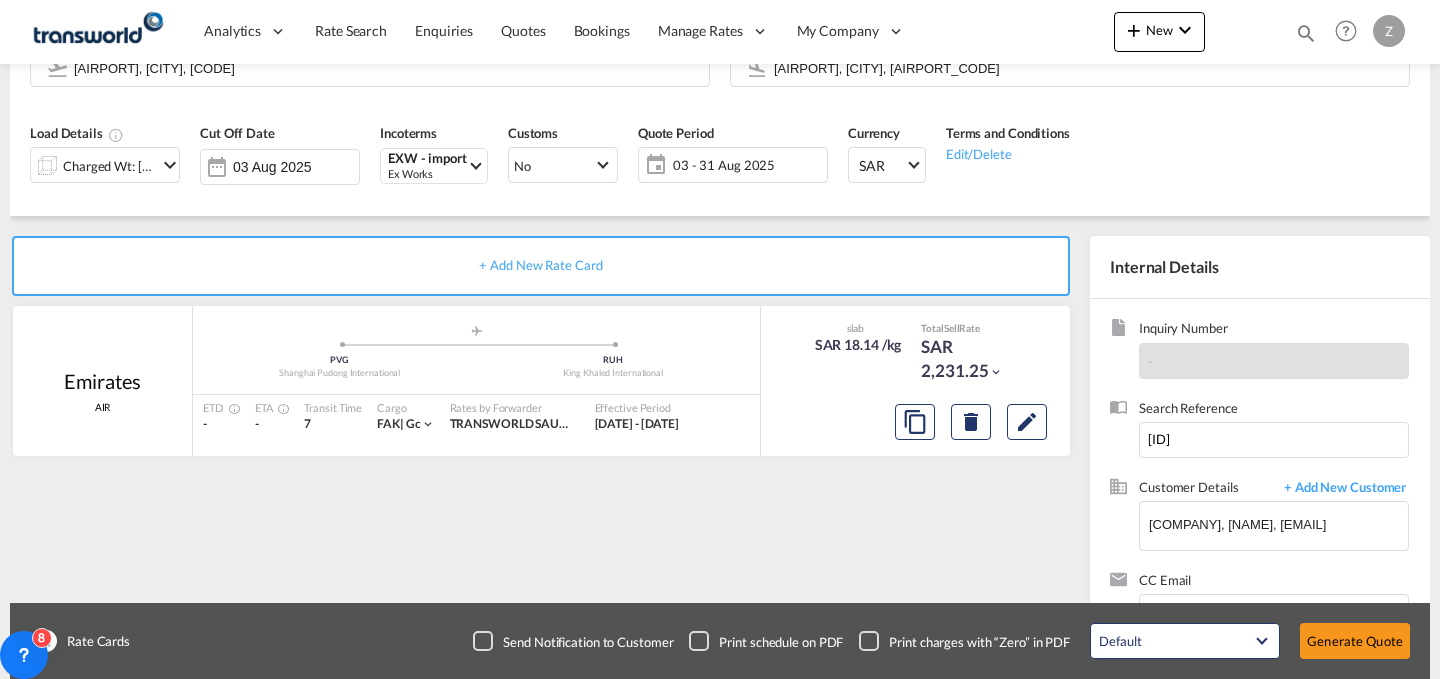 click on "Quote created successfully Quote ID :  TDM000002210
Note: Email not sent to customer" at bounding box center [720, 355] 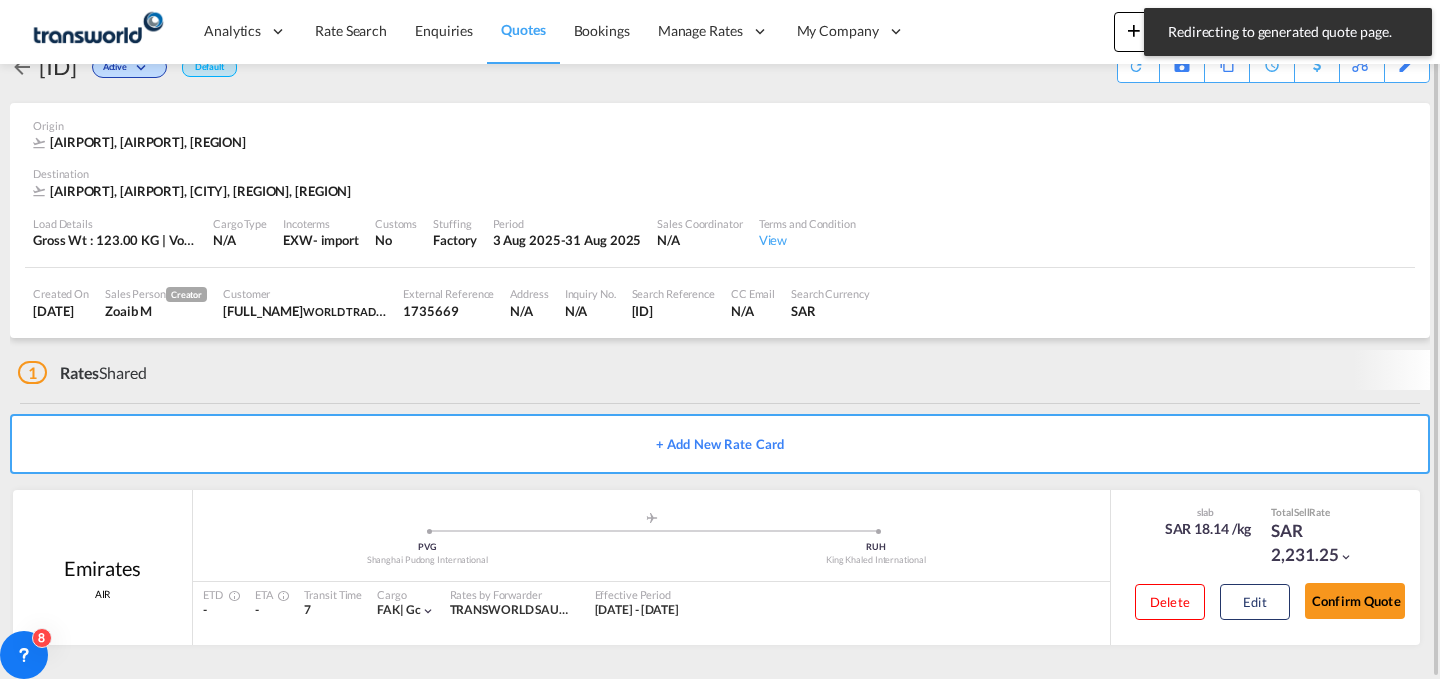 scroll, scrollTop: 38, scrollLeft: 0, axis: vertical 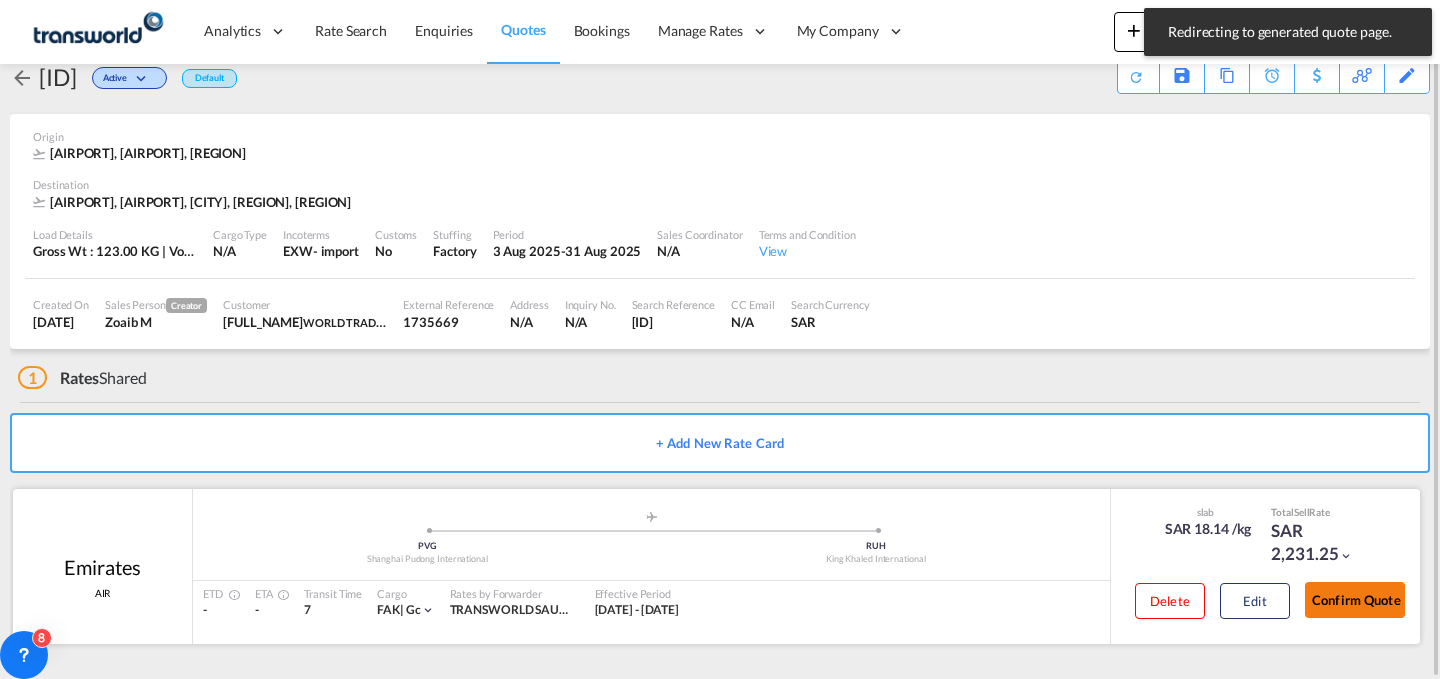 click on "Confirm Quote" at bounding box center [1355, 600] 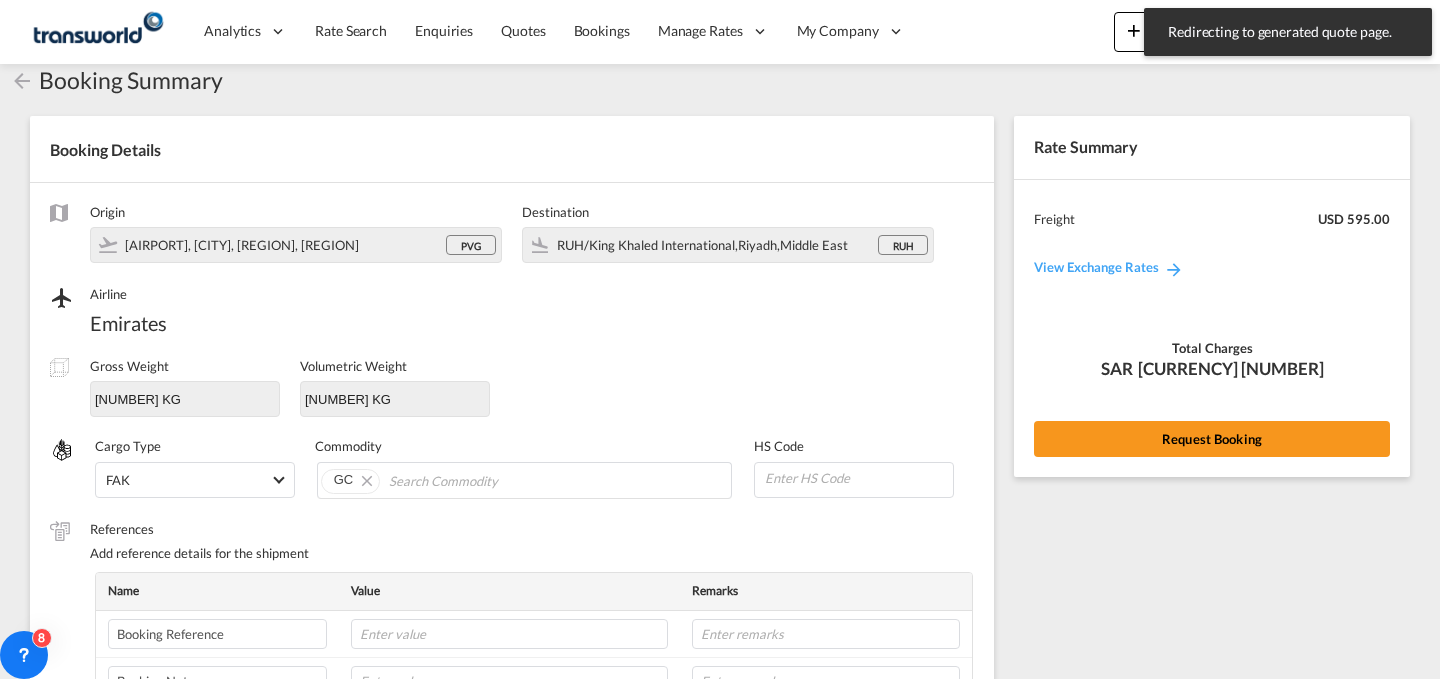 scroll, scrollTop: 668, scrollLeft: 0, axis: vertical 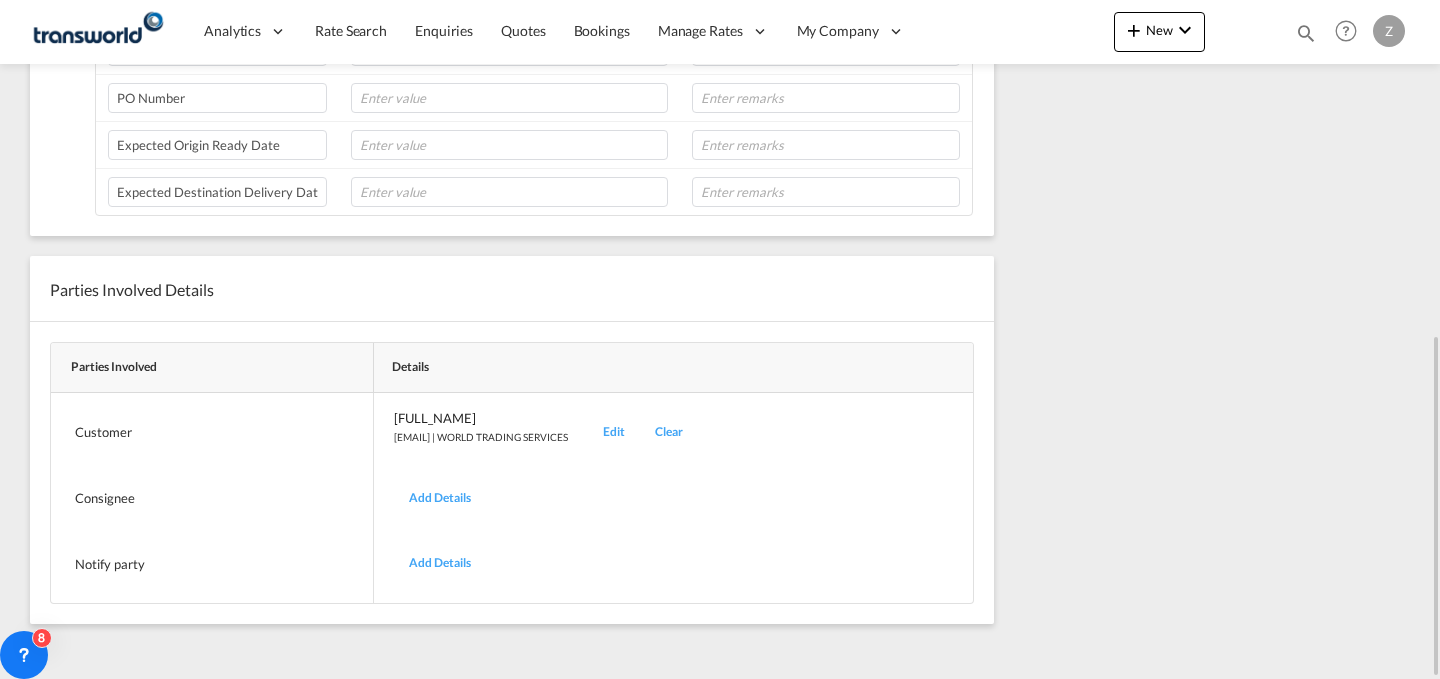 click on "Edit" at bounding box center [614, 432] 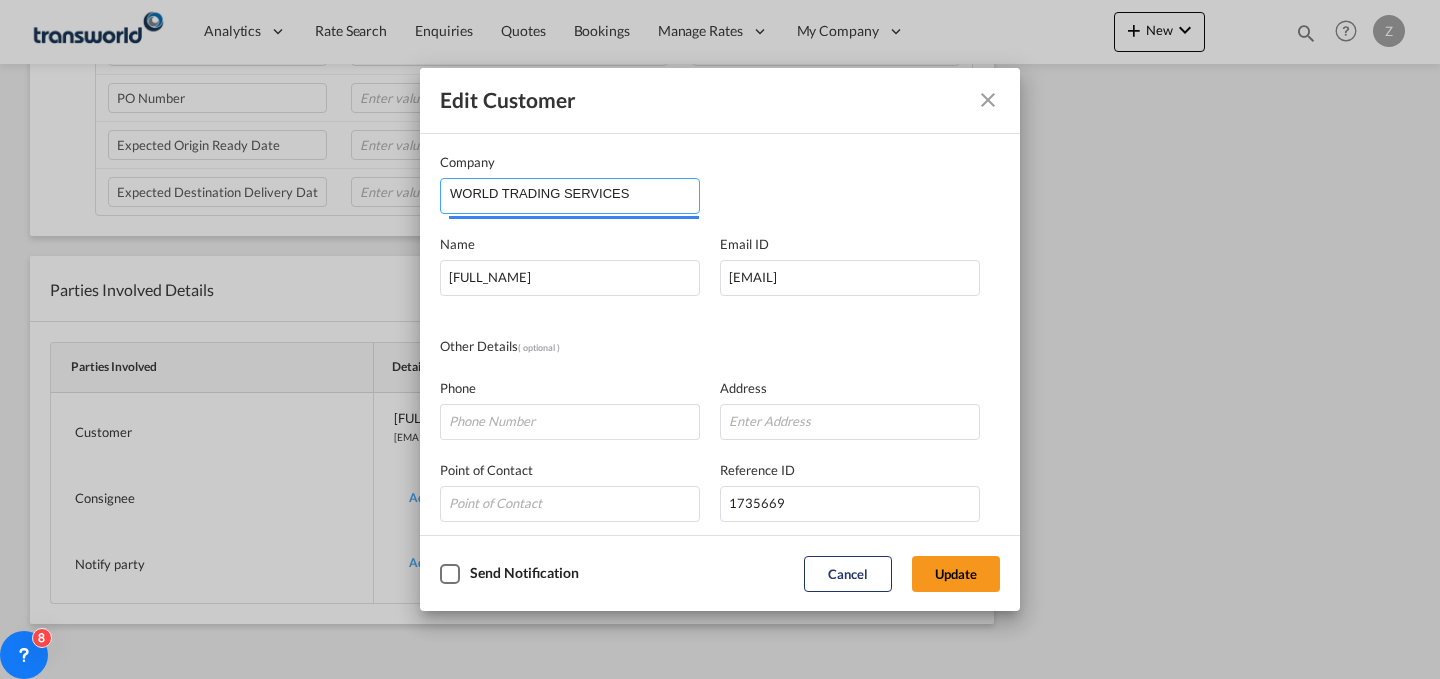 drag, startPoint x: 635, startPoint y: 202, endPoint x: 146, endPoint y: 219, distance: 489.2954 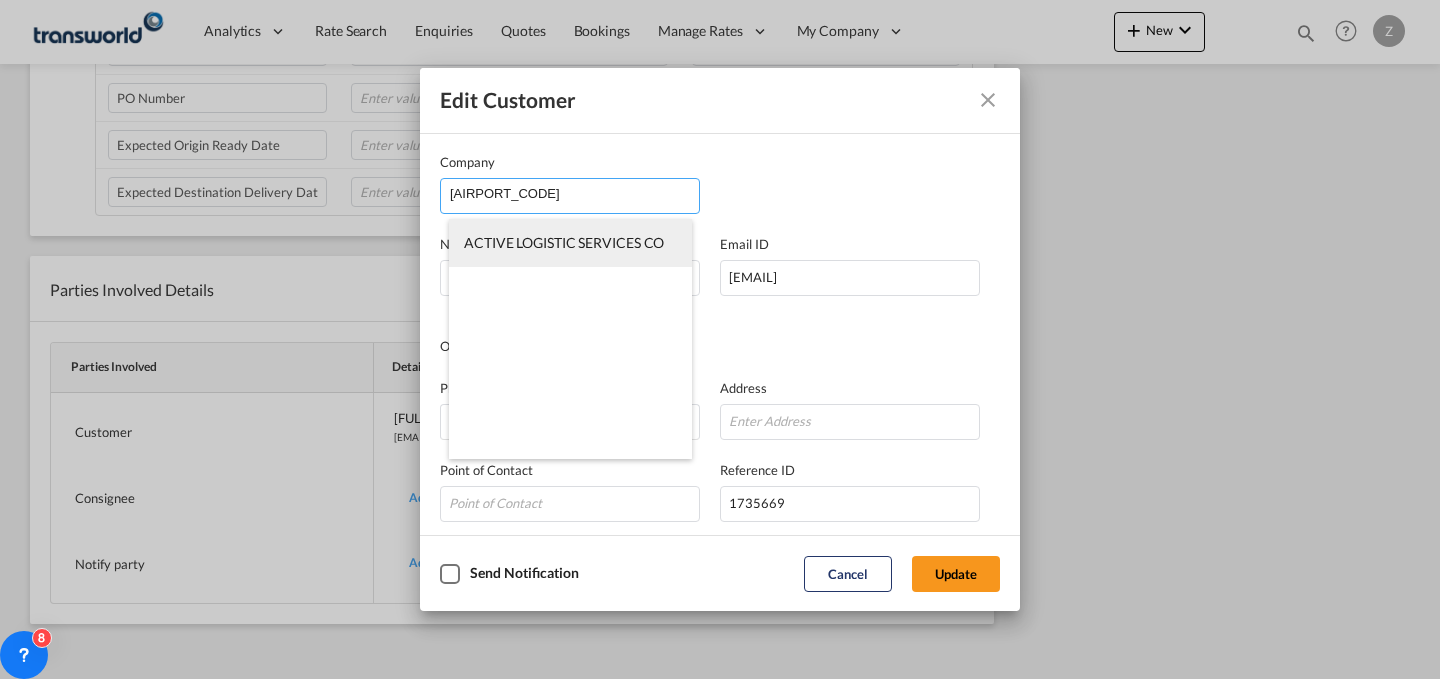 click on "ACTIVE LOGISTIC SERVICES CO" at bounding box center [570, 243] 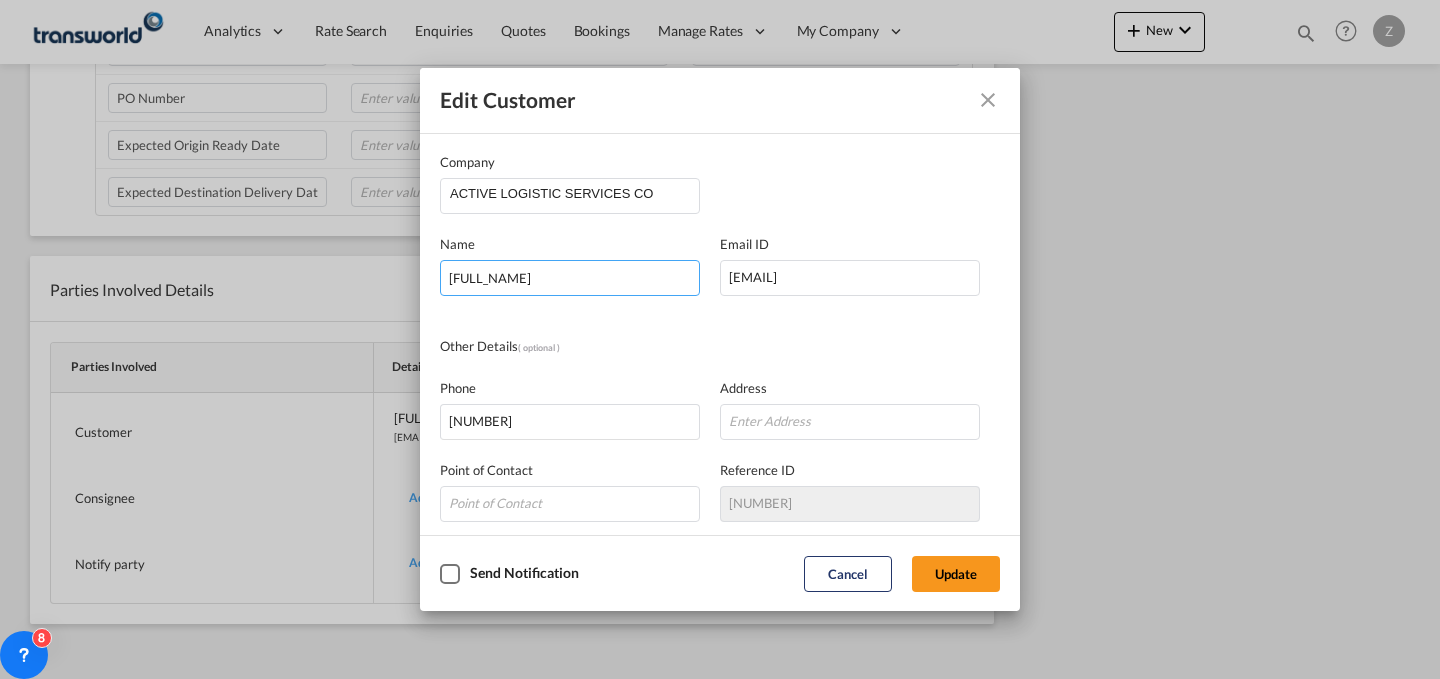 drag, startPoint x: 651, startPoint y: 270, endPoint x: 194, endPoint y: 294, distance: 457.62976 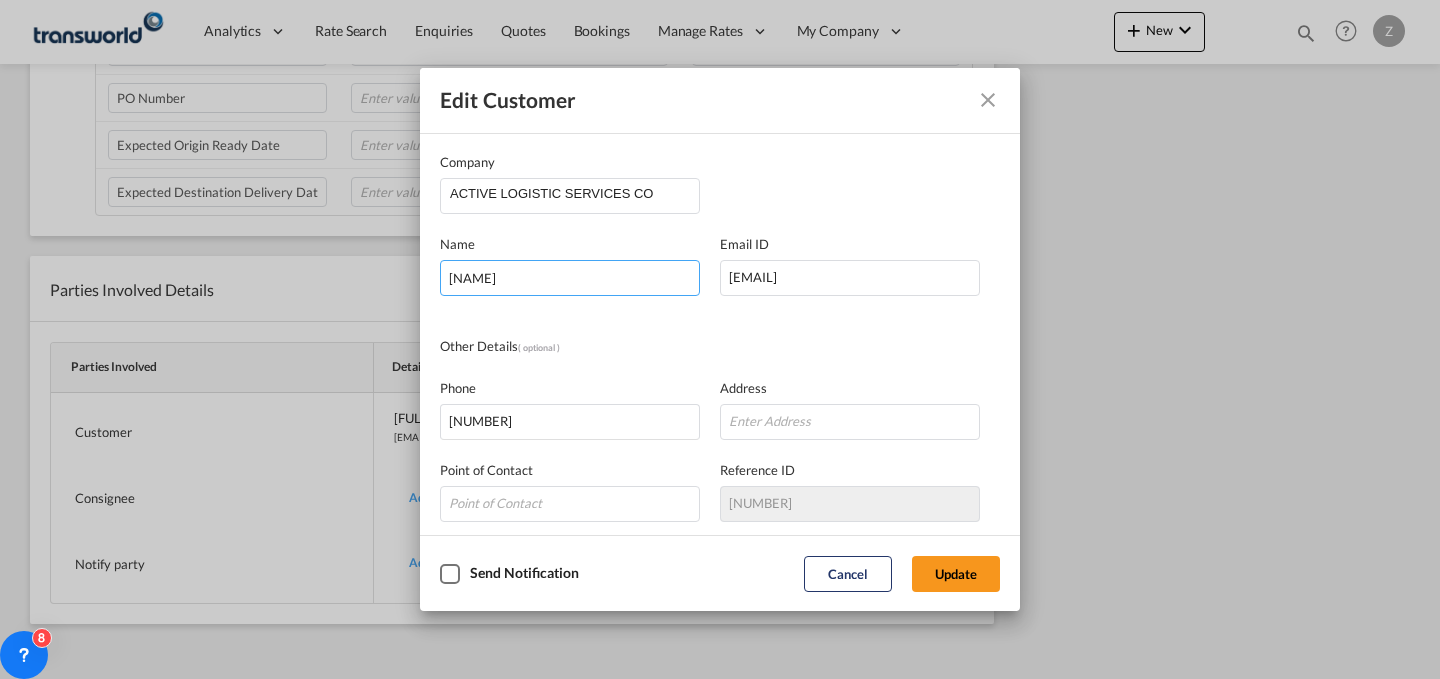 type on "[NAME]" 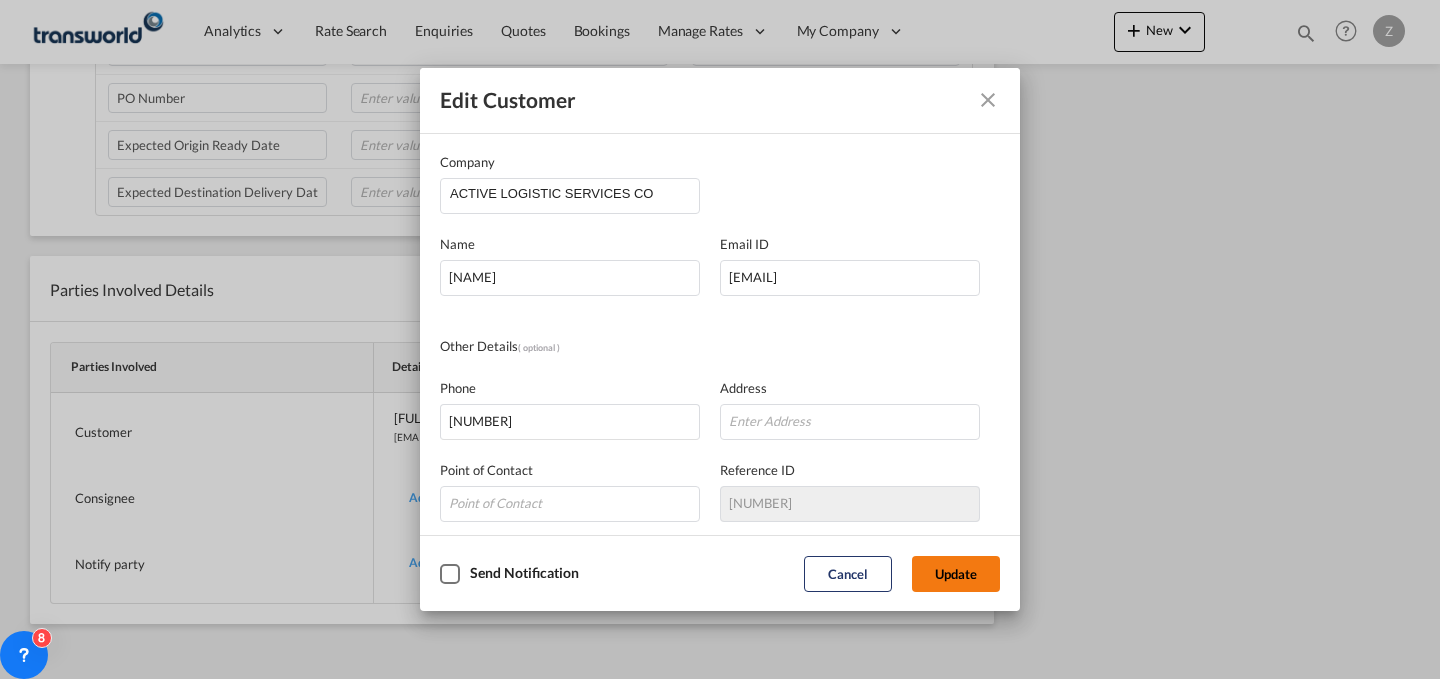 click on "Update" 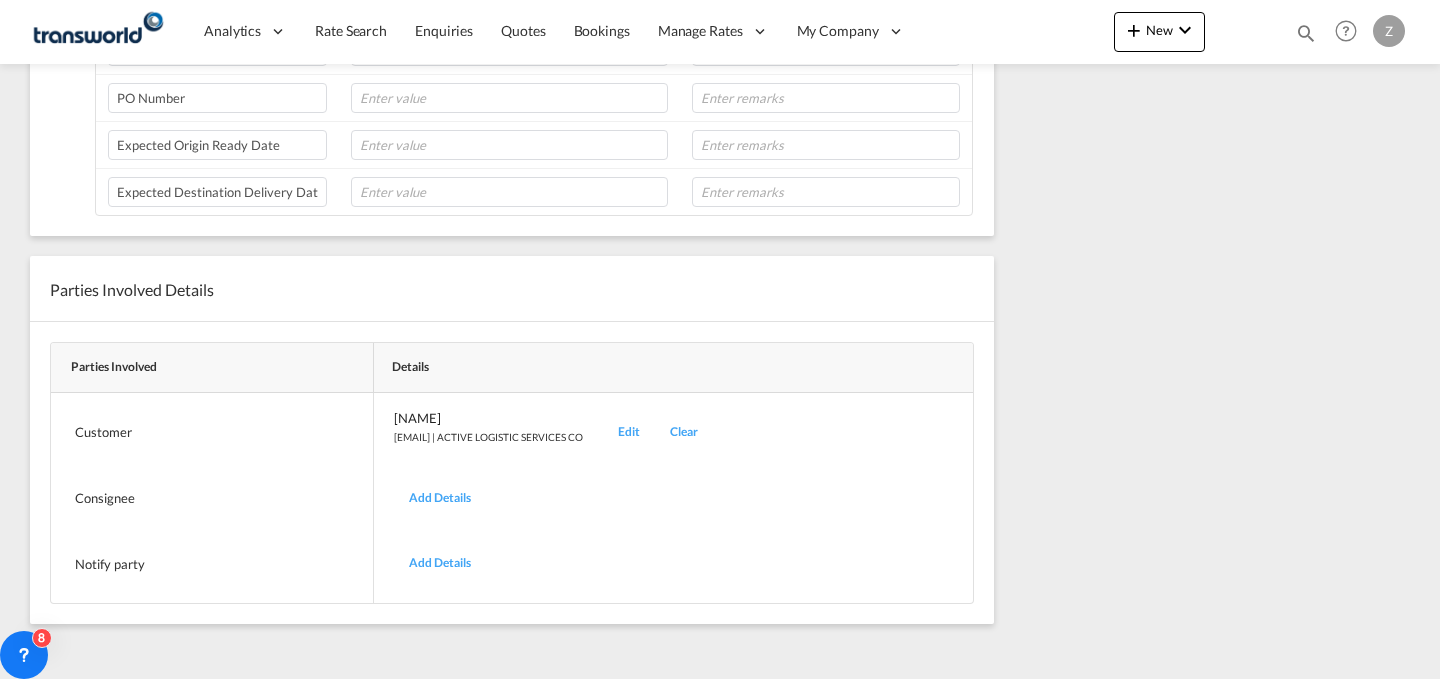 scroll, scrollTop: 0, scrollLeft: 0, axis: both 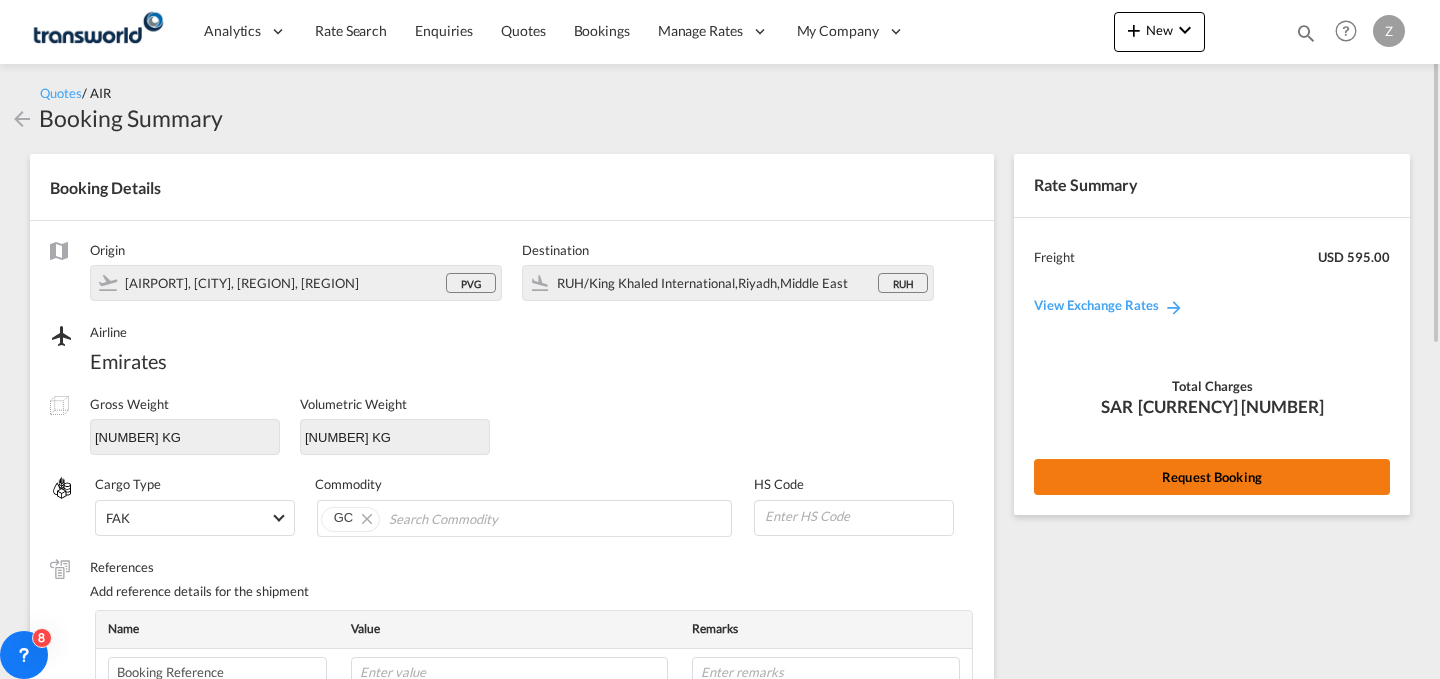 click on "Request Booking" at bounding box center (1212, 477) 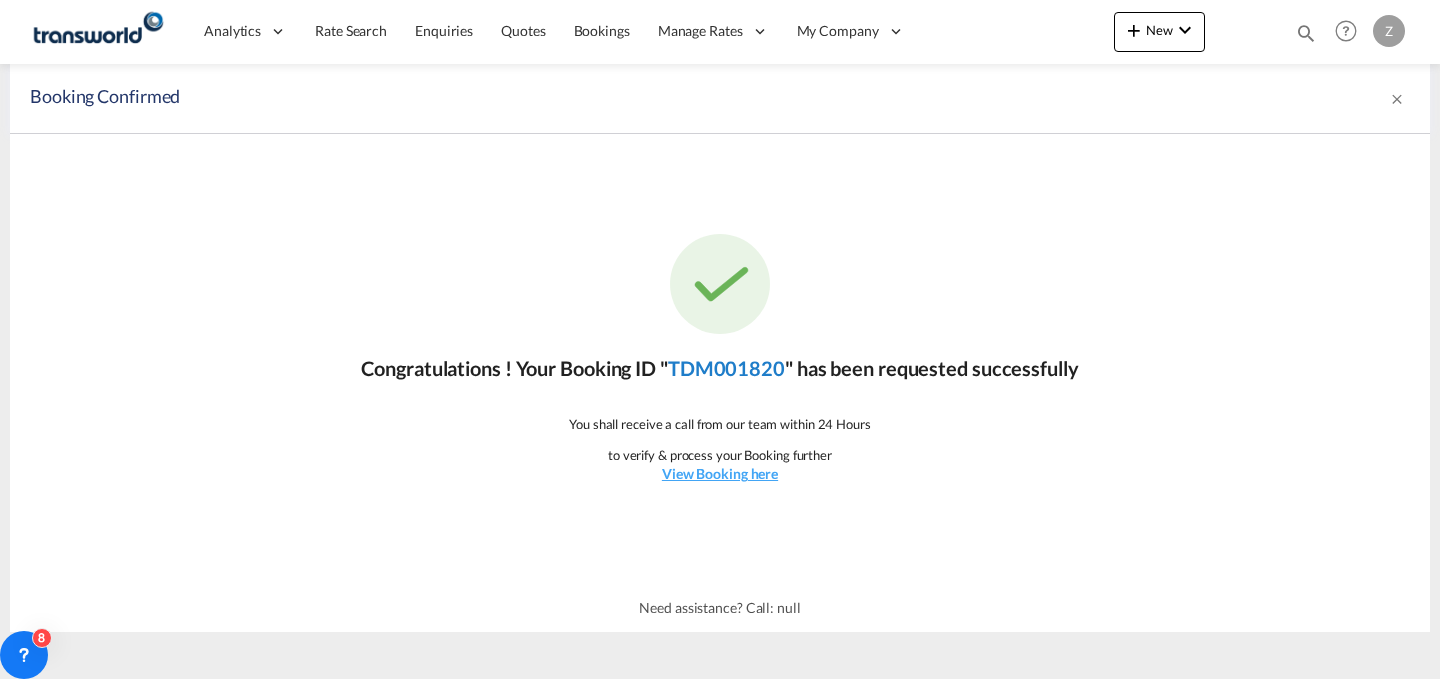 click on "TDM001820" 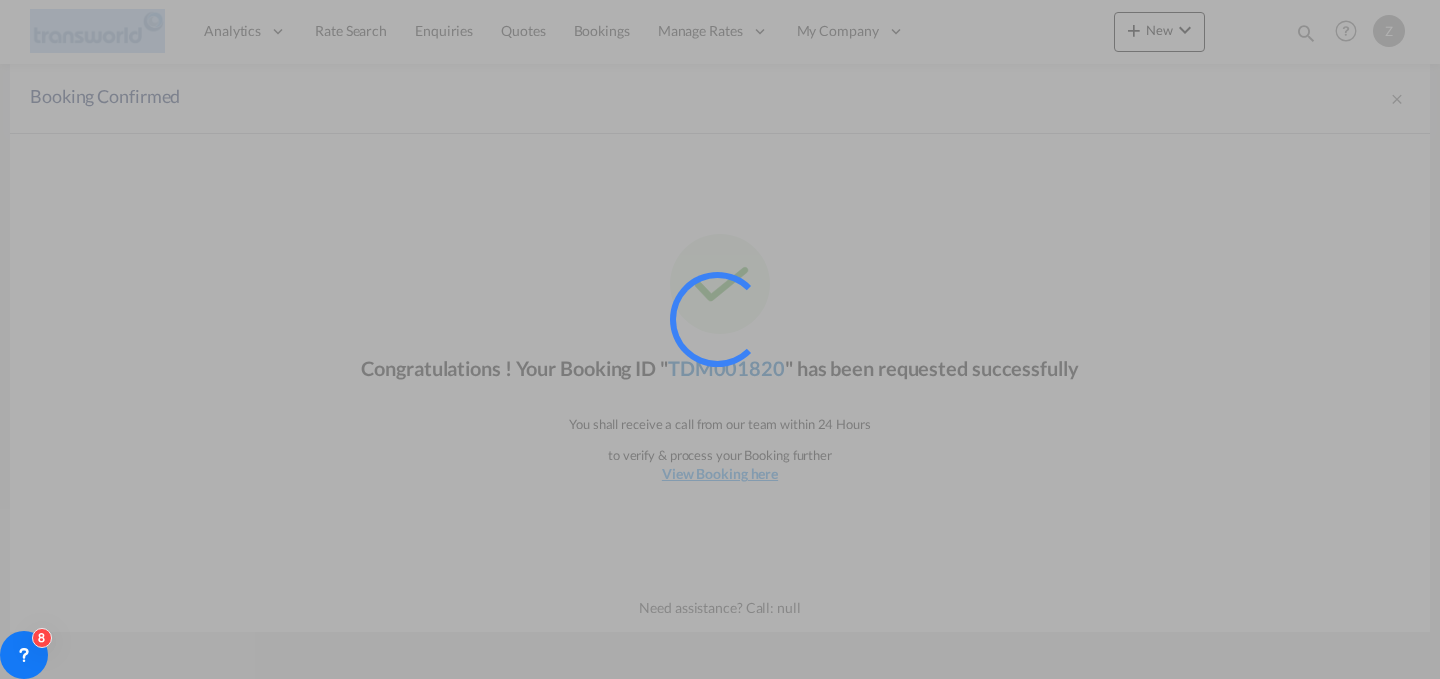 click at bounding box center (745, 347) 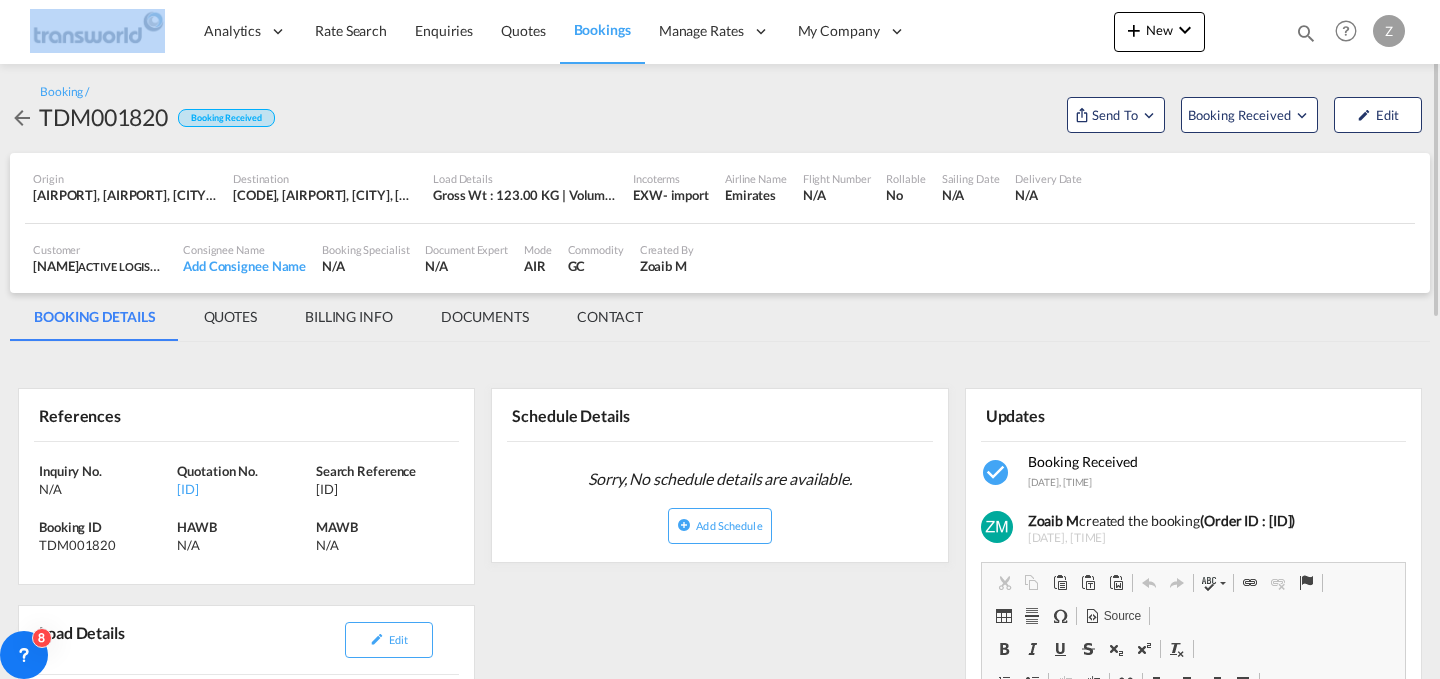 scroll, scrollTop: 0, scrollLeft: 0, axis: both 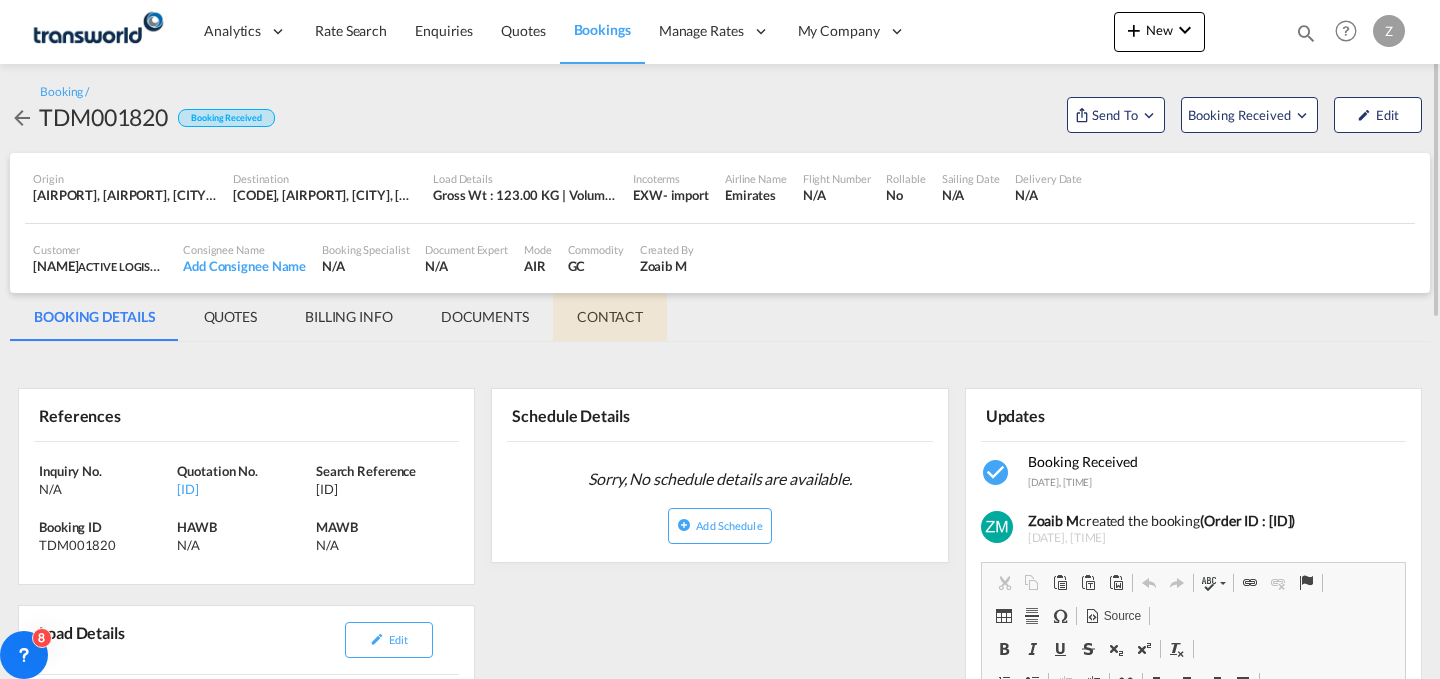 click on "CONTACT" at bounding box center (610, 317) 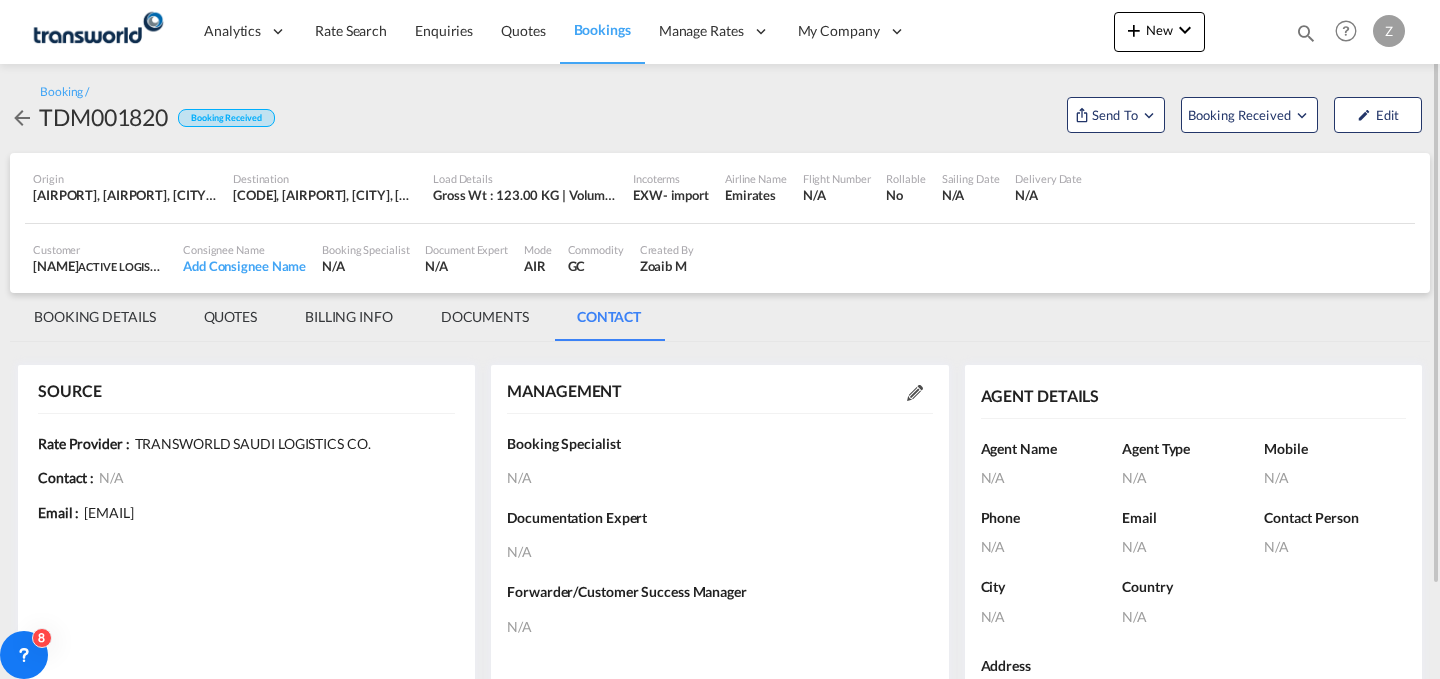 click on "MANAGEMENT" at bounding box center [719, 391] 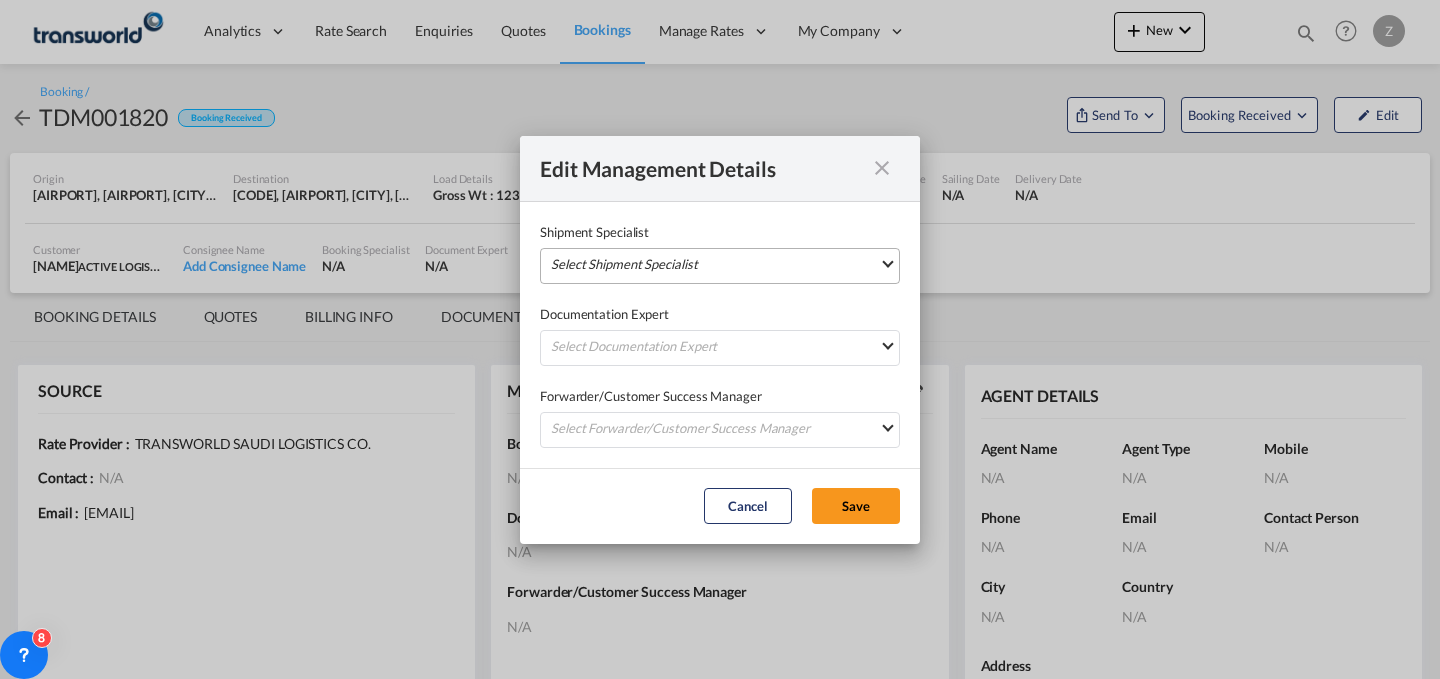 click on "Select Shipment Specialist
[NAME]
[EMAIL] [NAME]
[EMAIL] [NAME]
[EMAIL] [NAME]
[EMAIL] [NAME]
[EMAIL] [NAME]
[EMAIL] [NAME]
[EMAIL] [NAME]
[EMAIL] [NAME]
[EMAIL] [NAME]
[EMAIL] [NAME]
[EMAIL] [NAME]
[EMAIL] [NAME]
[EMAIL] [NAME]
[EMAIL] [NAME]
[EMAIL] [NAME]
[EMAIL] [NAME]
[EMAIL] [NAME]
[EMAIL] [NAME]
[EMAIL] [NAME]
[EMAIL] [NAME]
[EMAIL] [NAME]
[EMAIL] [NAME]
[EMAIL] [NAME]
[EMAIL] [NAME]" at bounding box center (720, 266) 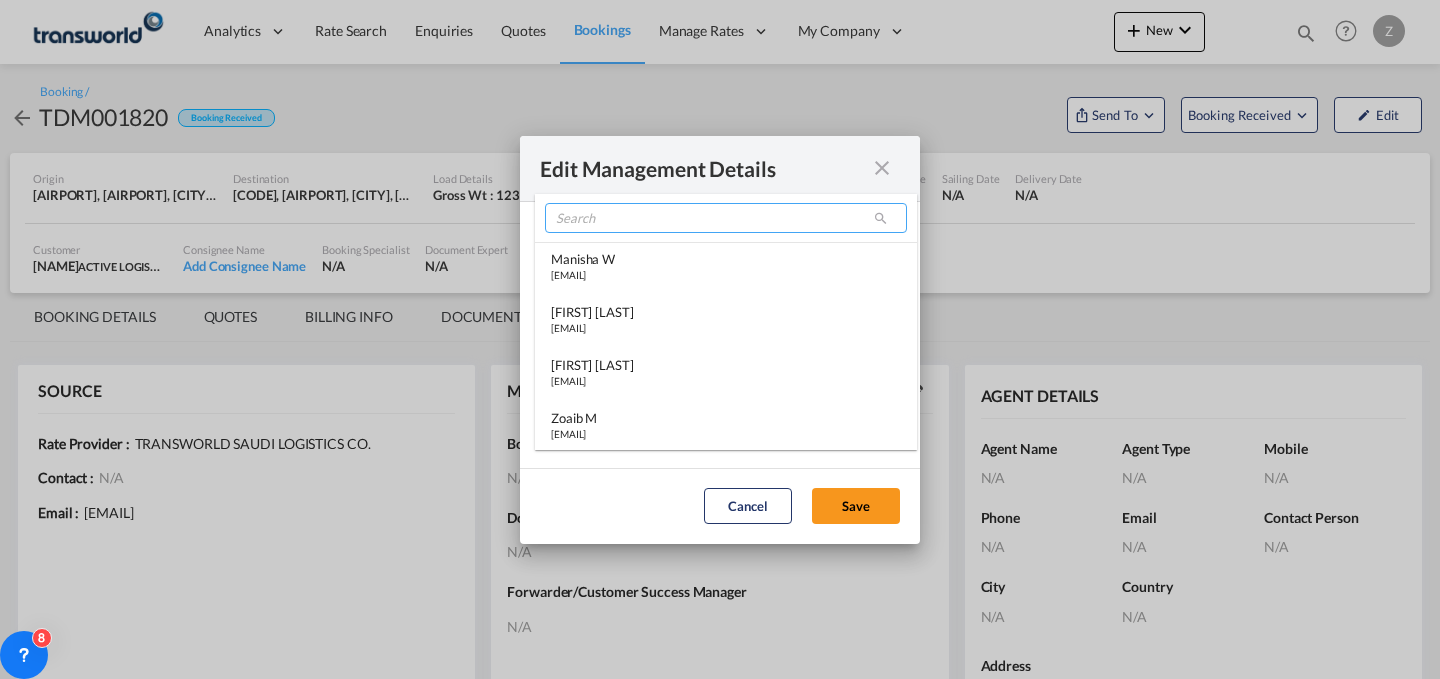 click at bounding box center [726, 218] 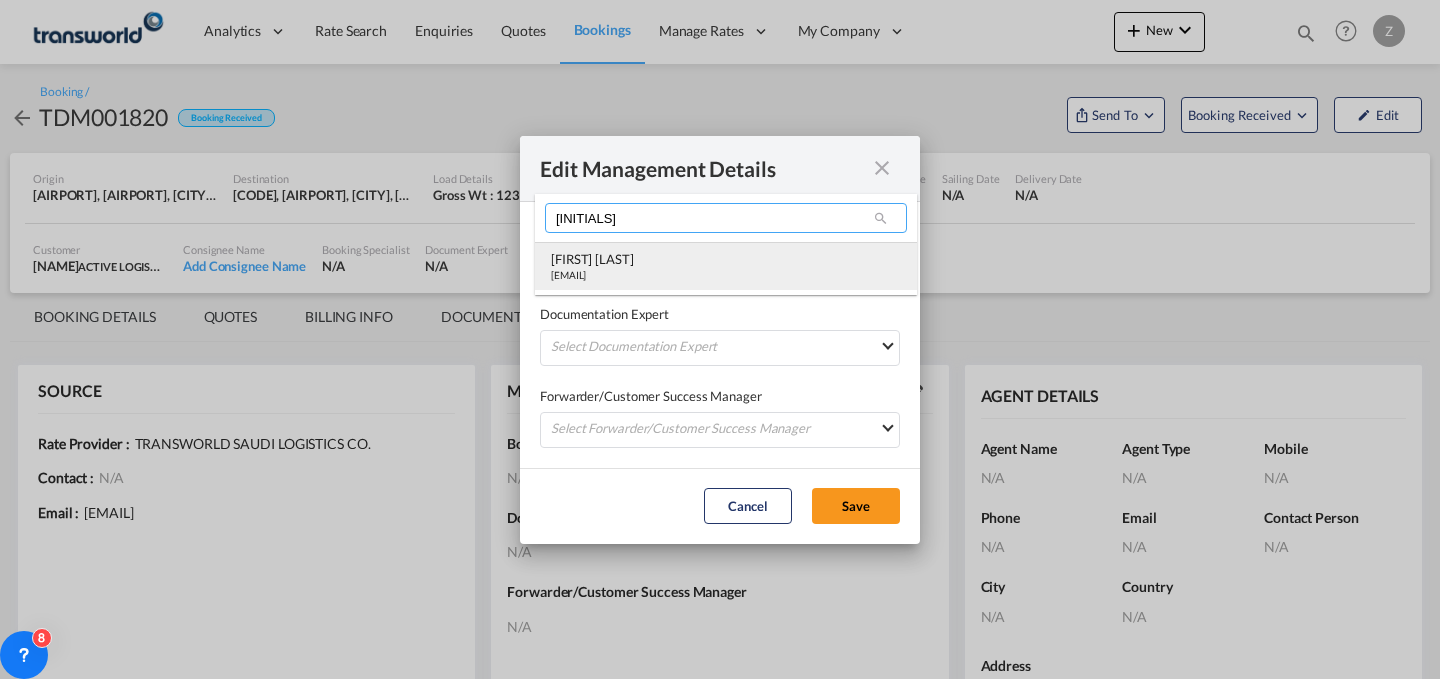 type on "[INITIALS]" 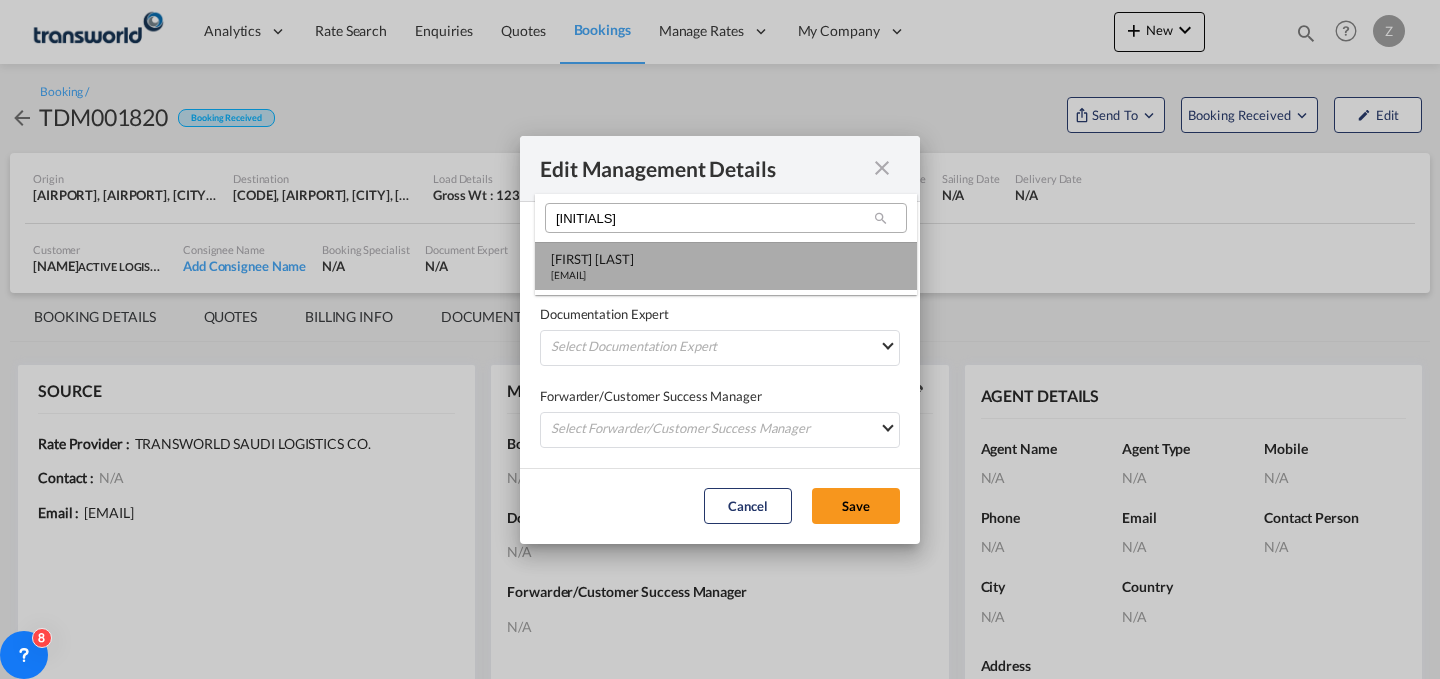 click on "[FIRST] [LAST]" at bounding box center (592, 259) 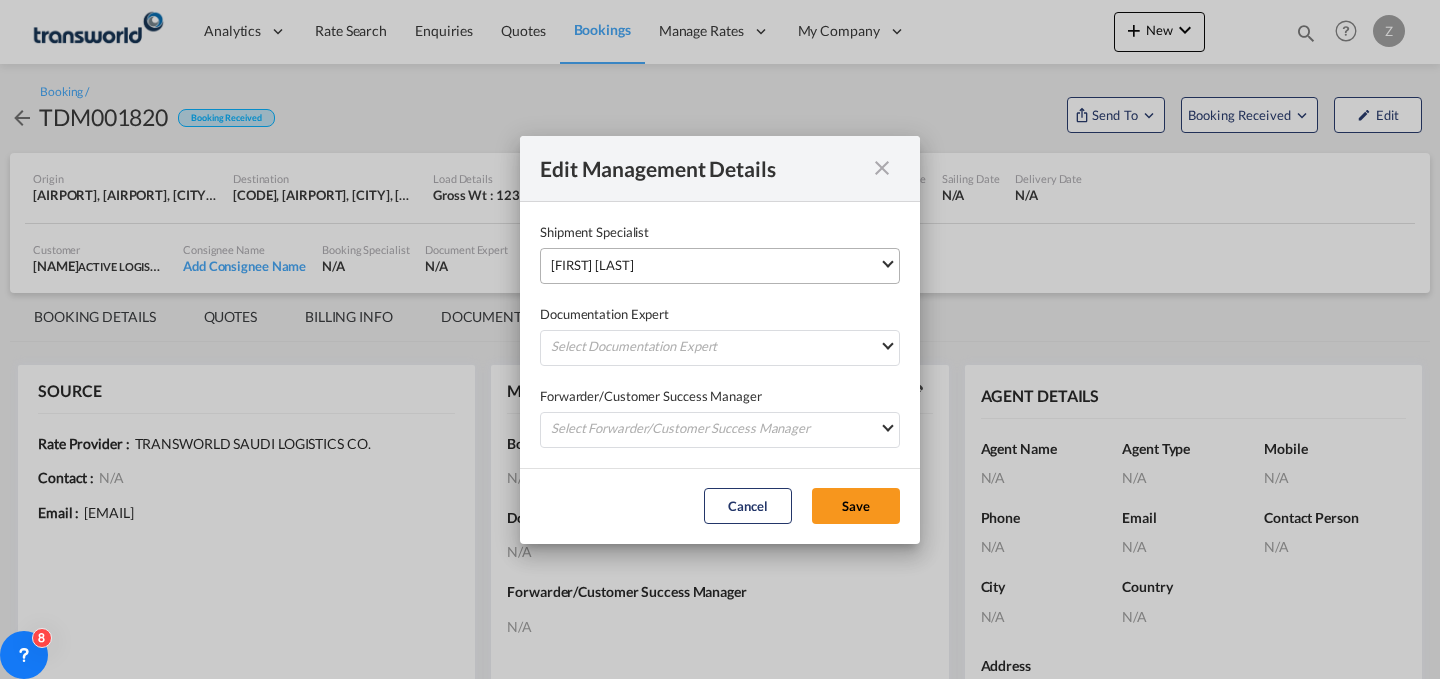 click on "[FIRST] [LAST]" at bounding box center (715, 265) 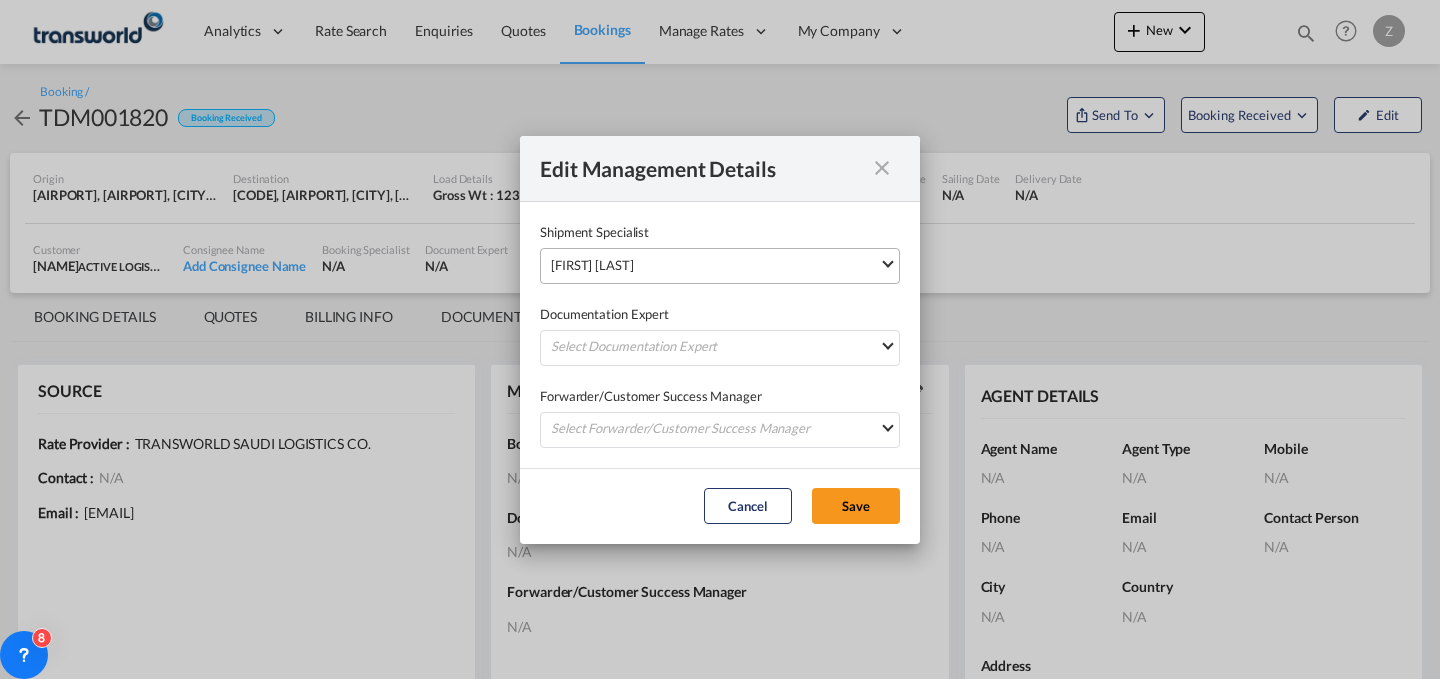 scroll, scrollTop: 474, scrollLeft: 0, axis: vertical 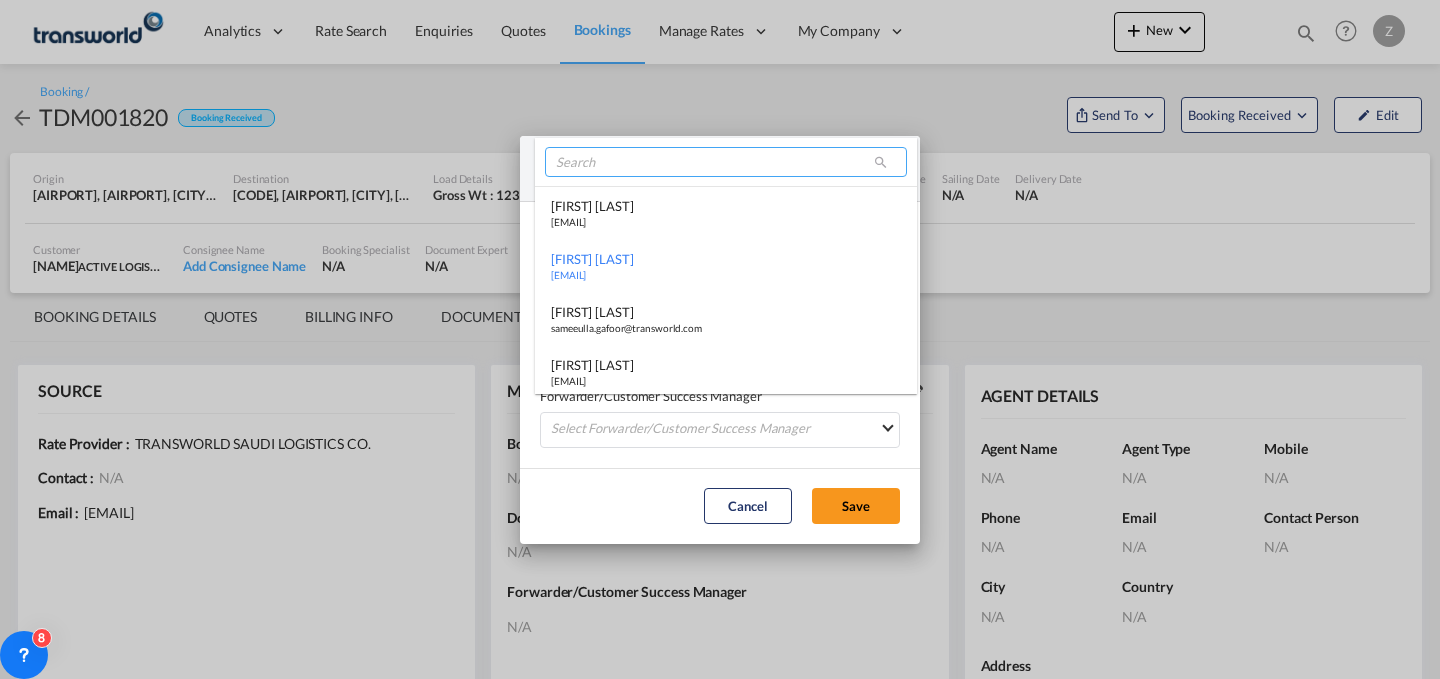 click at bounding box center (726, 162) 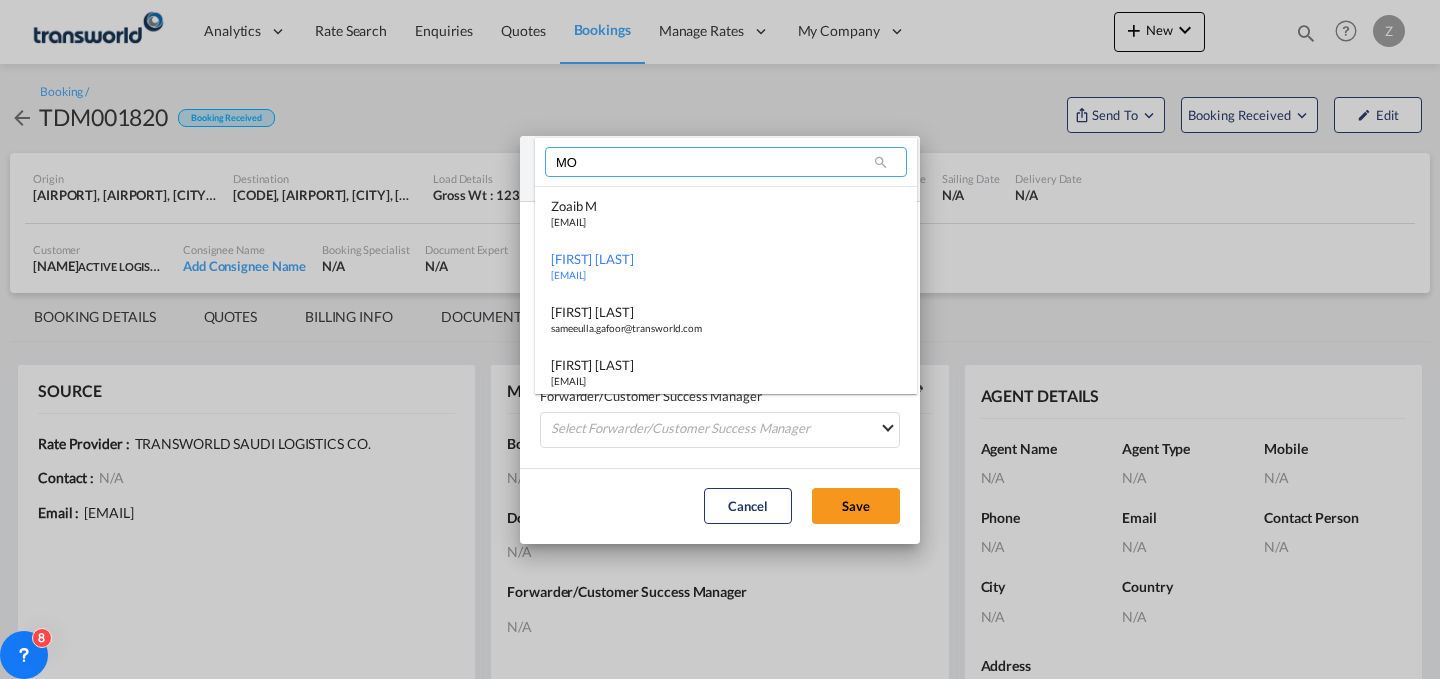 scroll, scrollTop: 0, scrollLeft: 0, axis: both 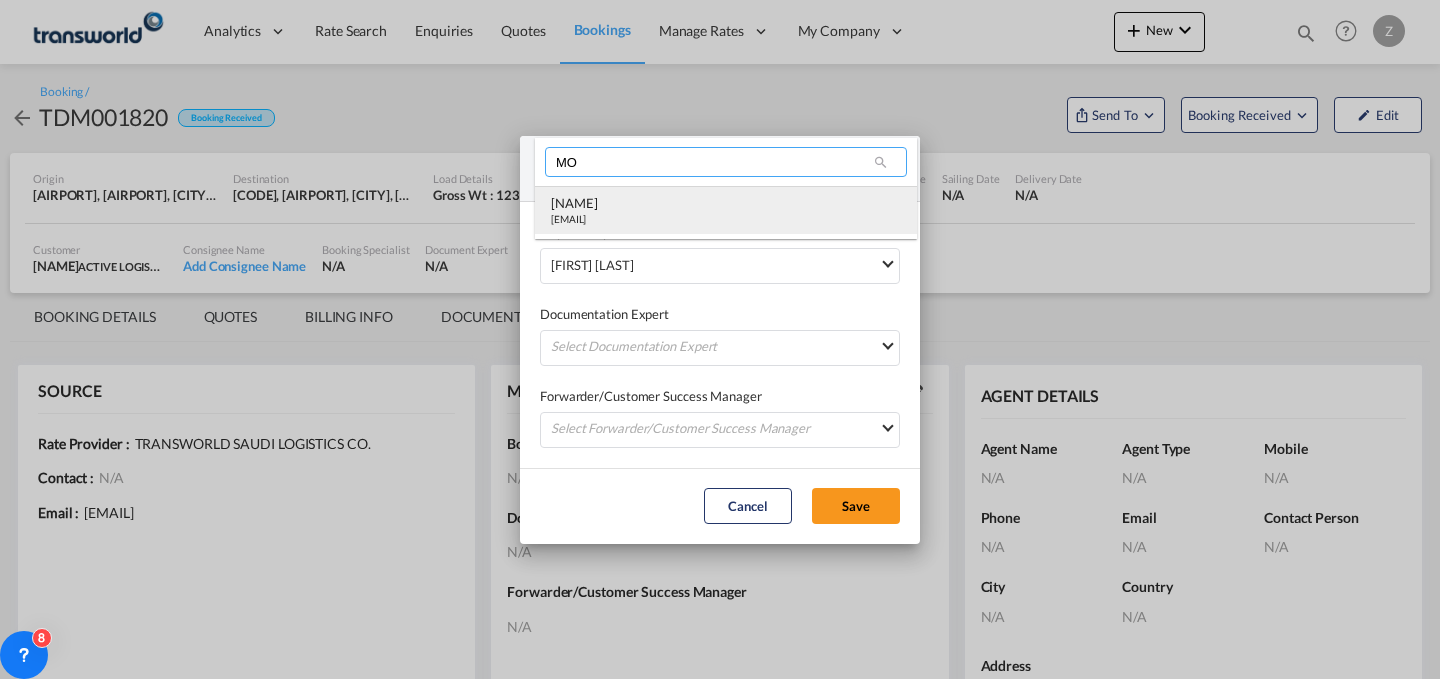 type on "MO" 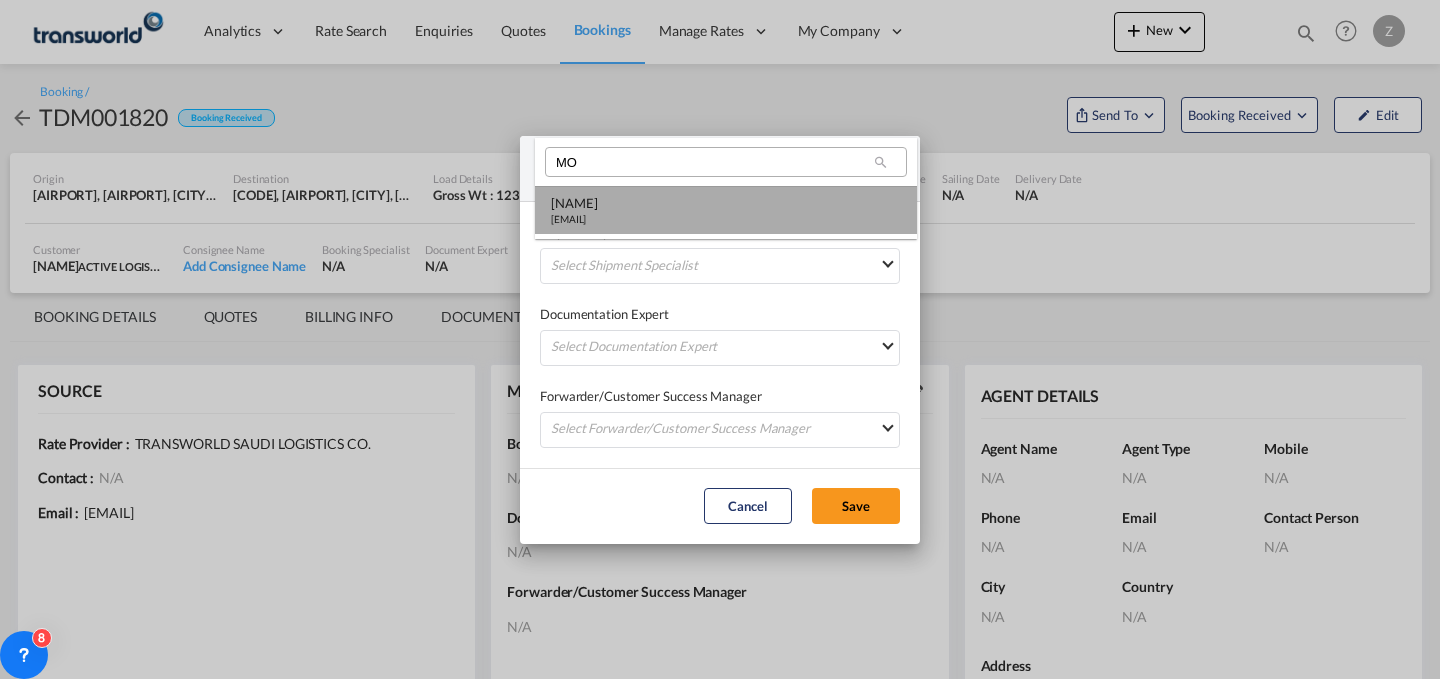 click on "[NAME]
[EMAIL]" at bounding box center [726, 210] 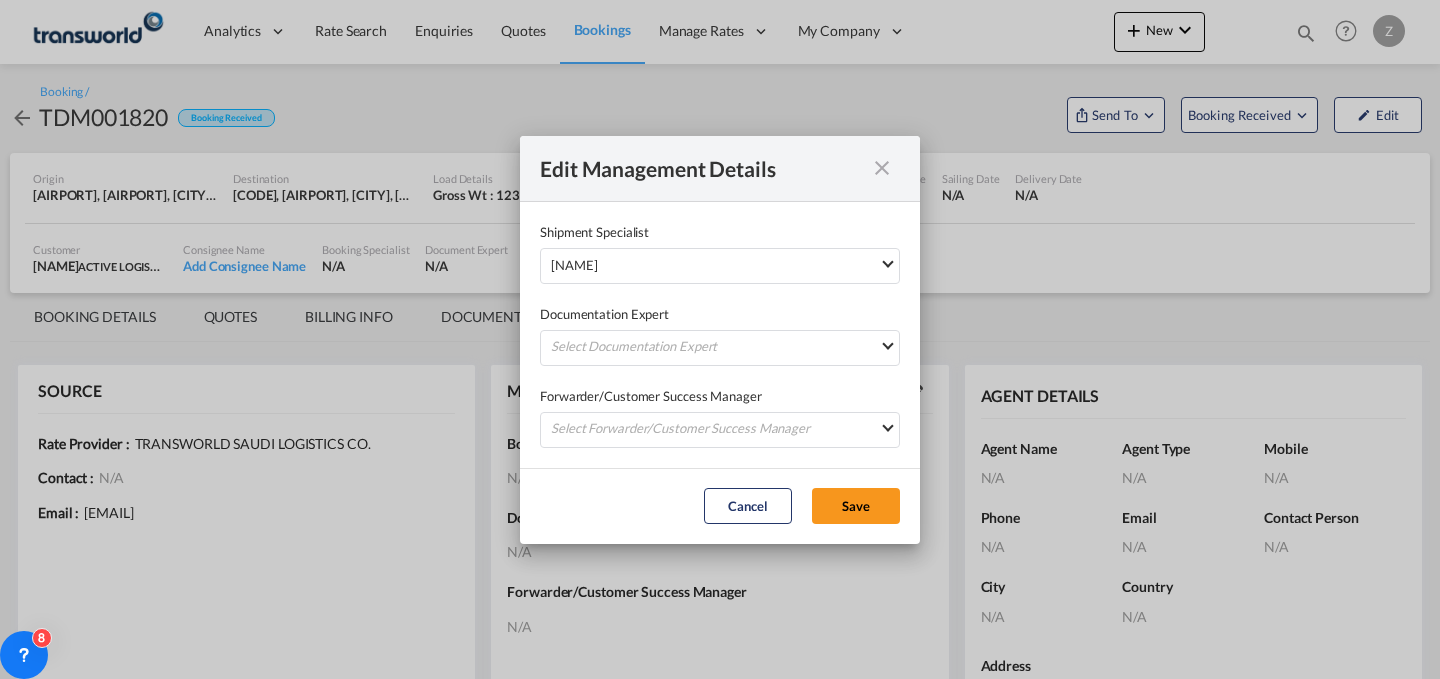 click on "Documentation Expert Select Documentation Expert
[FULL_NAME]
[EMAIL] Jitesh Thakur
[EMAIL] Irishi Kiran
[EMAIL] Zoaib M
[EMAIL] Kishor pawar
[EMAIL] Snehal P
[EMAIL] Viji Test
[EMAIL] Sagar Charate
[EMAIL] Russel tlssus
[EMAIL] Abdullah Obaid
[EMAIL] Mihsin Nizam
[EMAIL] Samee Gafoor
[EMAIL] Siddharth Nambiar
[EMAIL] OTM USER
[EMAIL] Rishabh Jain
[EMAIL] Naji Abdel
[EMAIL] Abhay Sinha
[EMAIL] Ali Ibrahim
[EMAIL] Kashif Qureshi
[EMAIL] Mohammed Shahil
[EMAIL] Ramesh Santhanam
[EMAIL] Abdul Azees
[EMAIL] R Venkat" at bounding box center [720, 325] 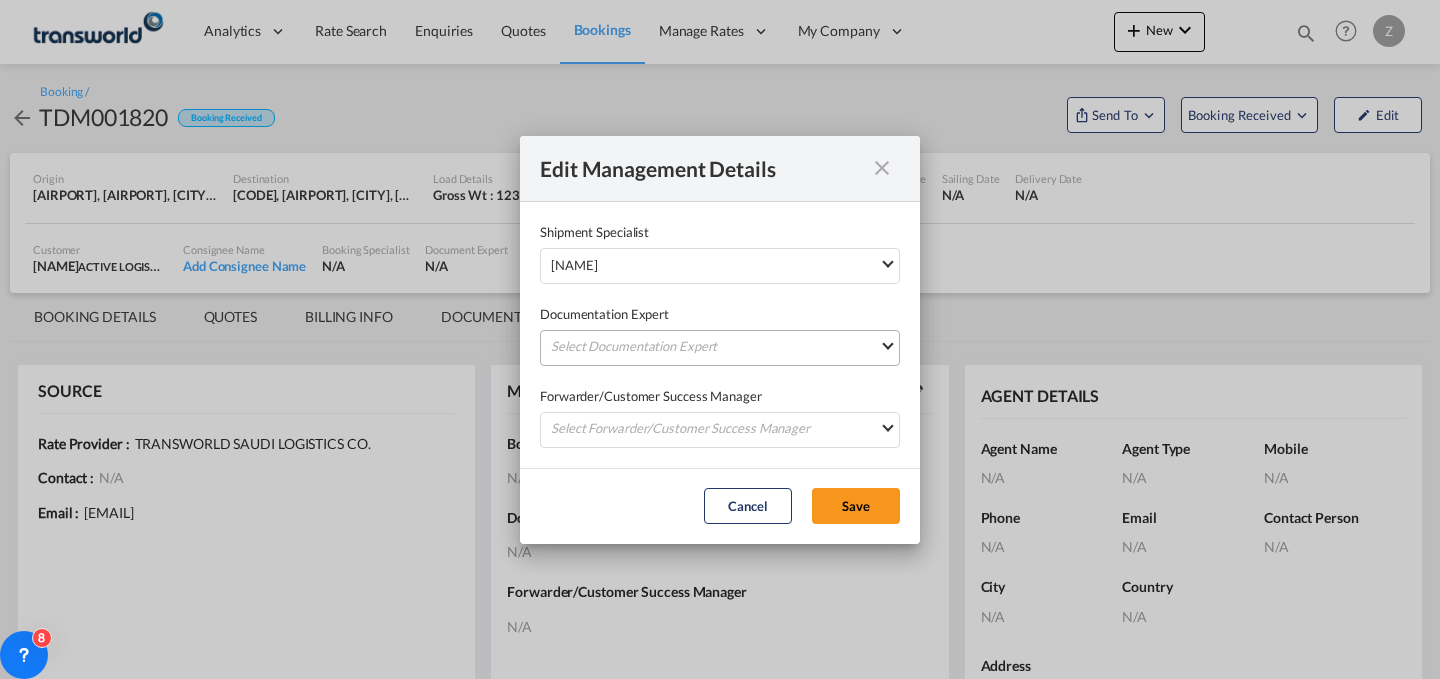 click on "Select Documentation Expert
[NAME]
[EMAIL] [NAME]
[EMAIL] [NAME]
[EMAIL] [NAME]
[EMAIL] [NAME]
[EMAIL] [NAME]
[EMAIL] [NAME]
[EMAIL] [NAME]
[EMAIL] [NAME]
[EMAIL] [NAME]
[EMAIL] [NAME]
[EMAIL] [NAME]
[EMAIL] [NAME]
[EMAIL] [NAME]
[EMAIL] [NAME]
[EMAIL] [NAME]
[EMAIL] [NAME]
[EMAIL] [NAME]
[EMAIL] [NAME]
[EMAIL] [NAME]
[EMAIL] [NAME]
[EMAIL] [NAME]
[EMAIL] [NAME]
[EMAIL] [NAME]" at bounding box center (720, 348) 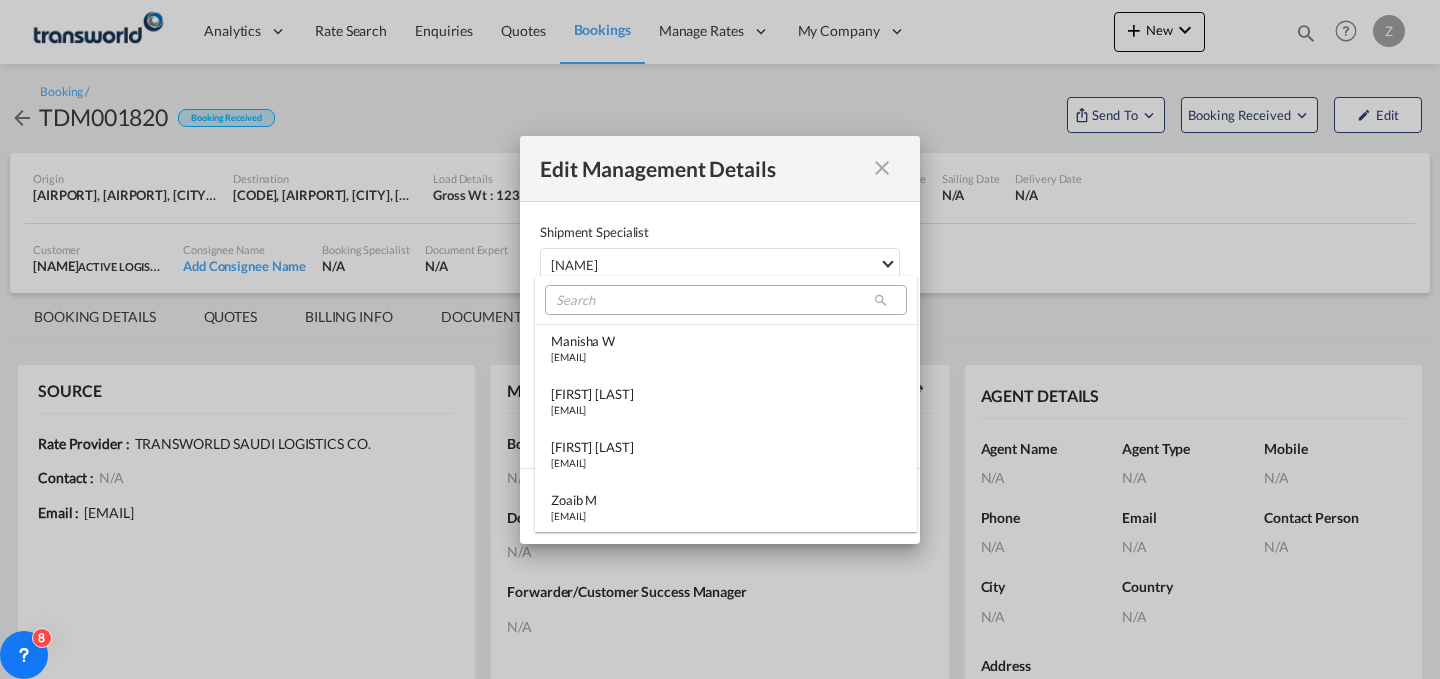 click at bounding box center (720, 339) 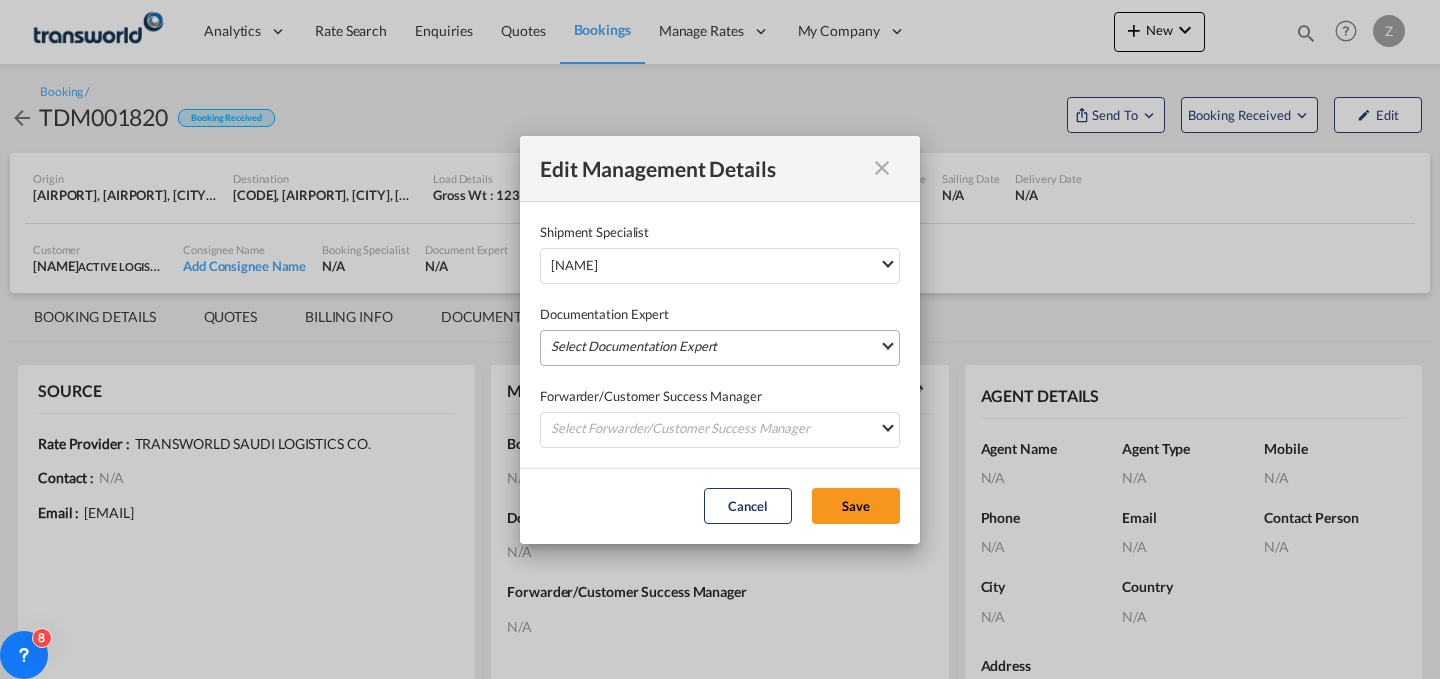 click on "Select Documentation Expert" at bounding box center (720, 348) 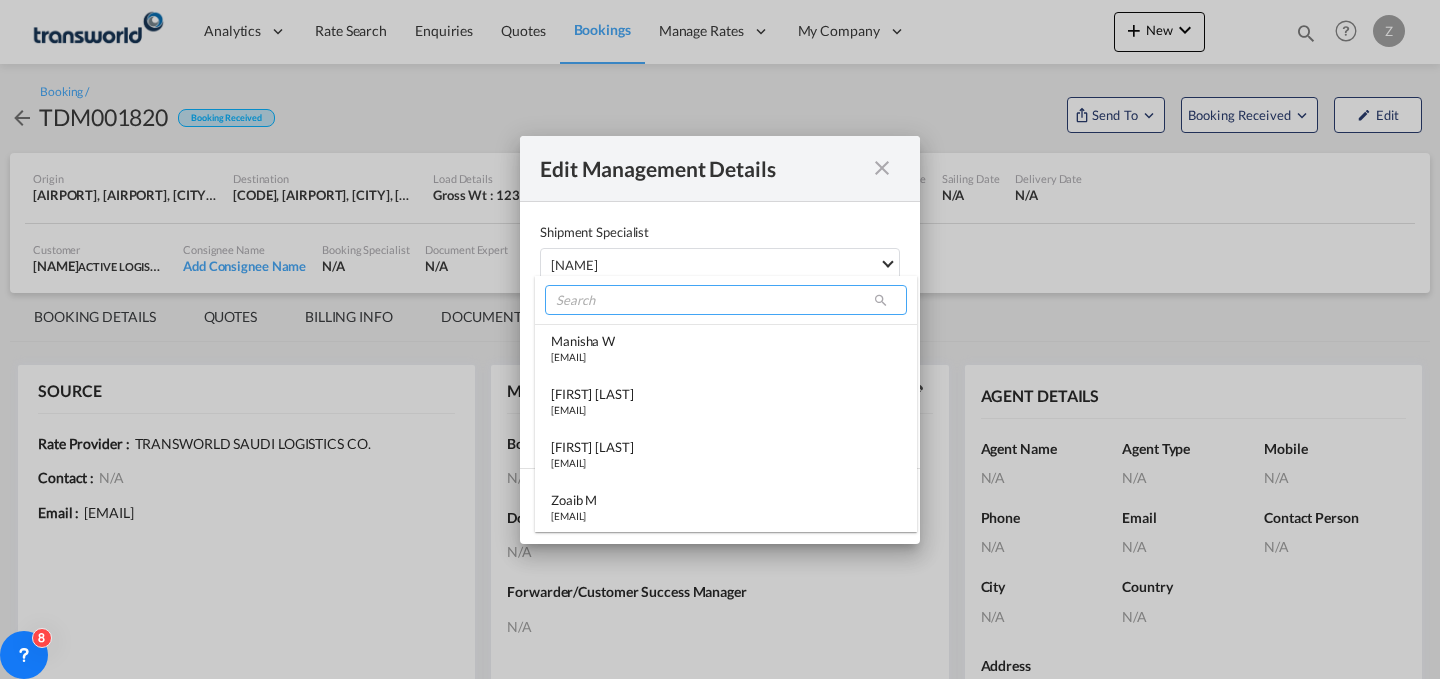 click at bounding box center (726, 300) 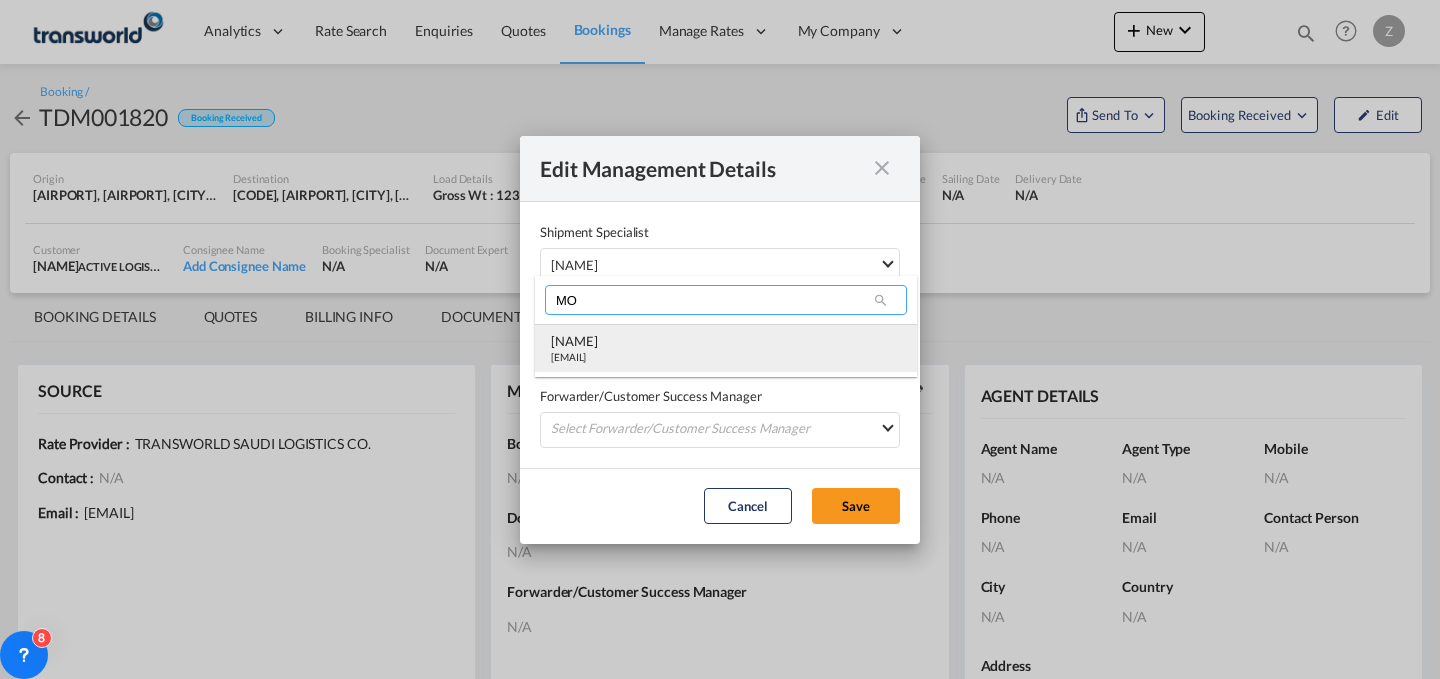 type on "MO" 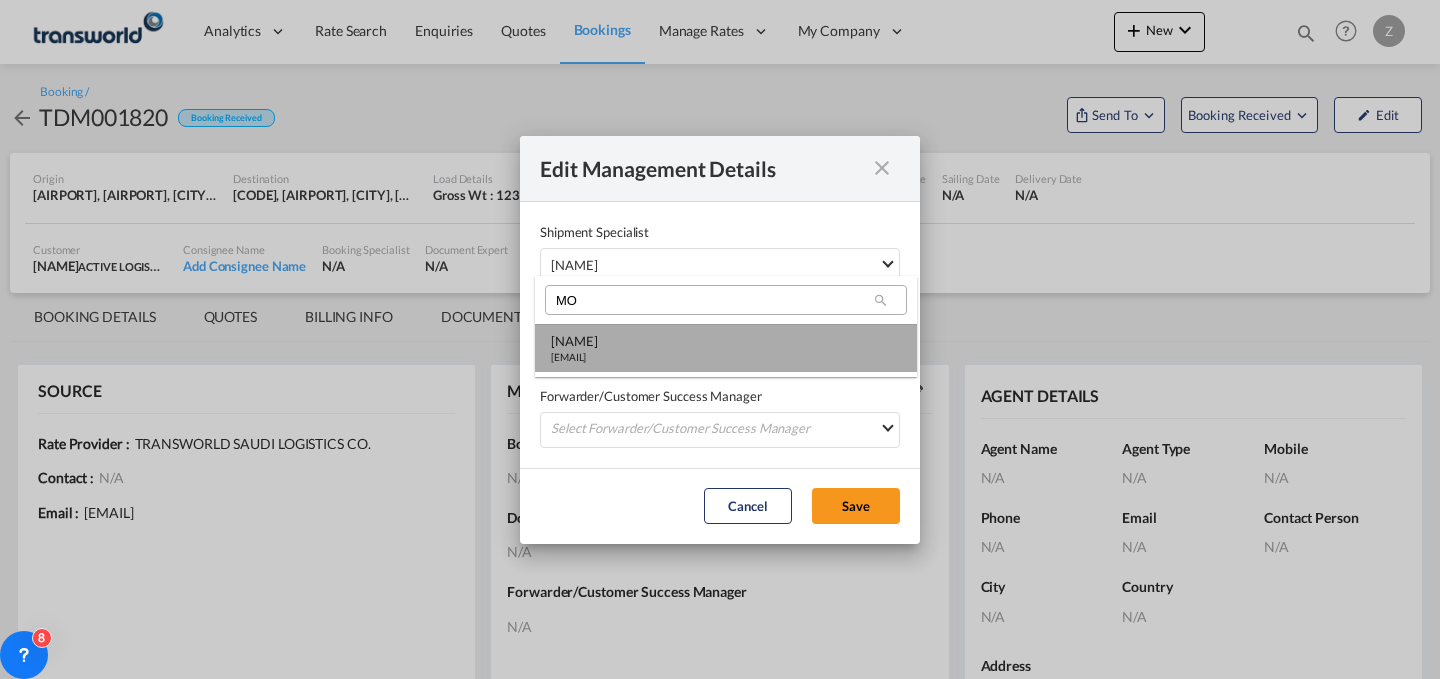 click on "[NAME]" at bounding box center [574, 341] 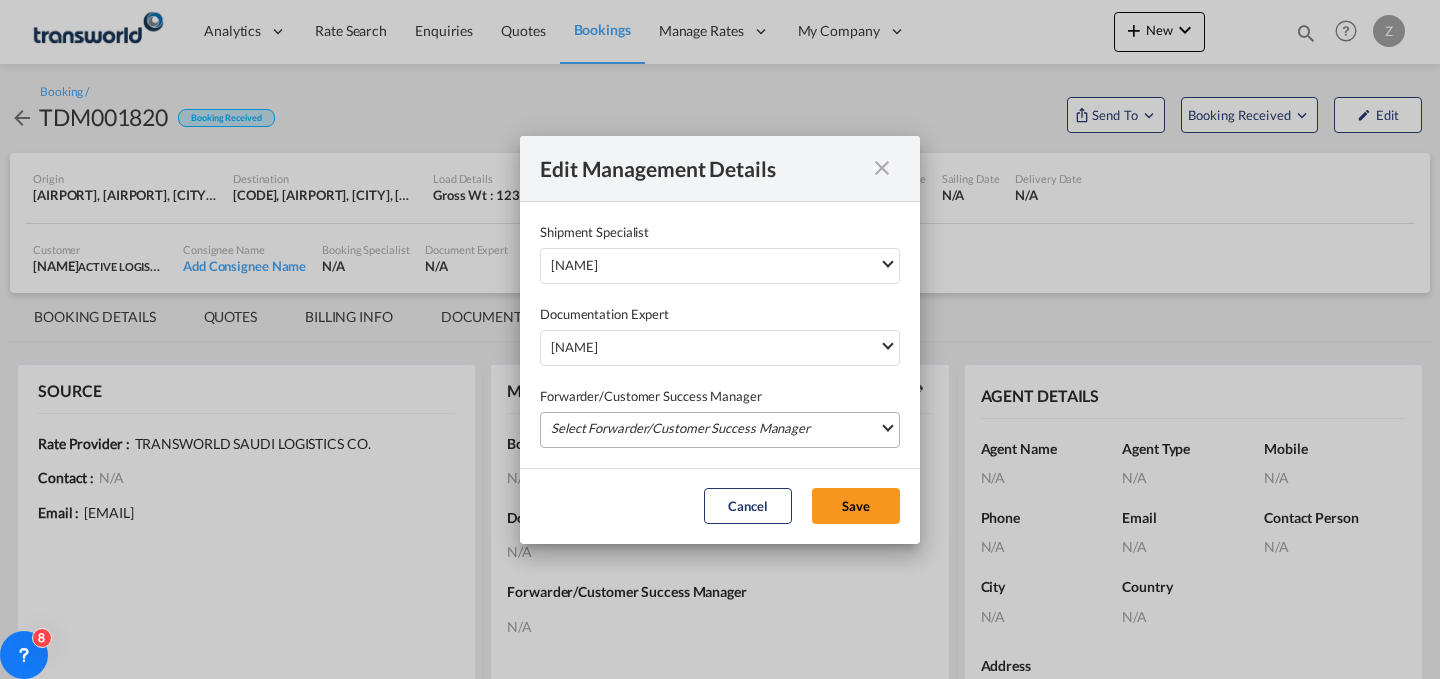 click on "Select Forwarder/Customer Success Manager
Manisha W [EMAIL] Jitesh Thakur [EMAIL] Irishi Kiran [EMAIL] Zoaib M [EMAIL] Kishor pawar [EMAIL] Snehal P [EMAIL] Viji Test [EMAIL] Sagar Charate [EMAIL] Russel tlssus [EMAIL] Abdullah Obaid [EMAIL] Mihsin Nizam [EMAIL] Samee Gafoor [EMAIL] Siddharth Nambiar [EMAIL] OTM USER [EMAIL] Rishabh Jain [EMAIL] Naji Abdel [EMAIL] Abhay Sinha [EMAIL] Ali Ibrahim [EMAIL] Kashif Qureshi [EMAIL] Mohammed Shahil [EMAIL] Ramesh Santhanam [EMAIL] Abdul Azees [EMAIL] R Venkat [EMAIL] Joseph Mathew Vijay M" at bounding box center [720, 430] 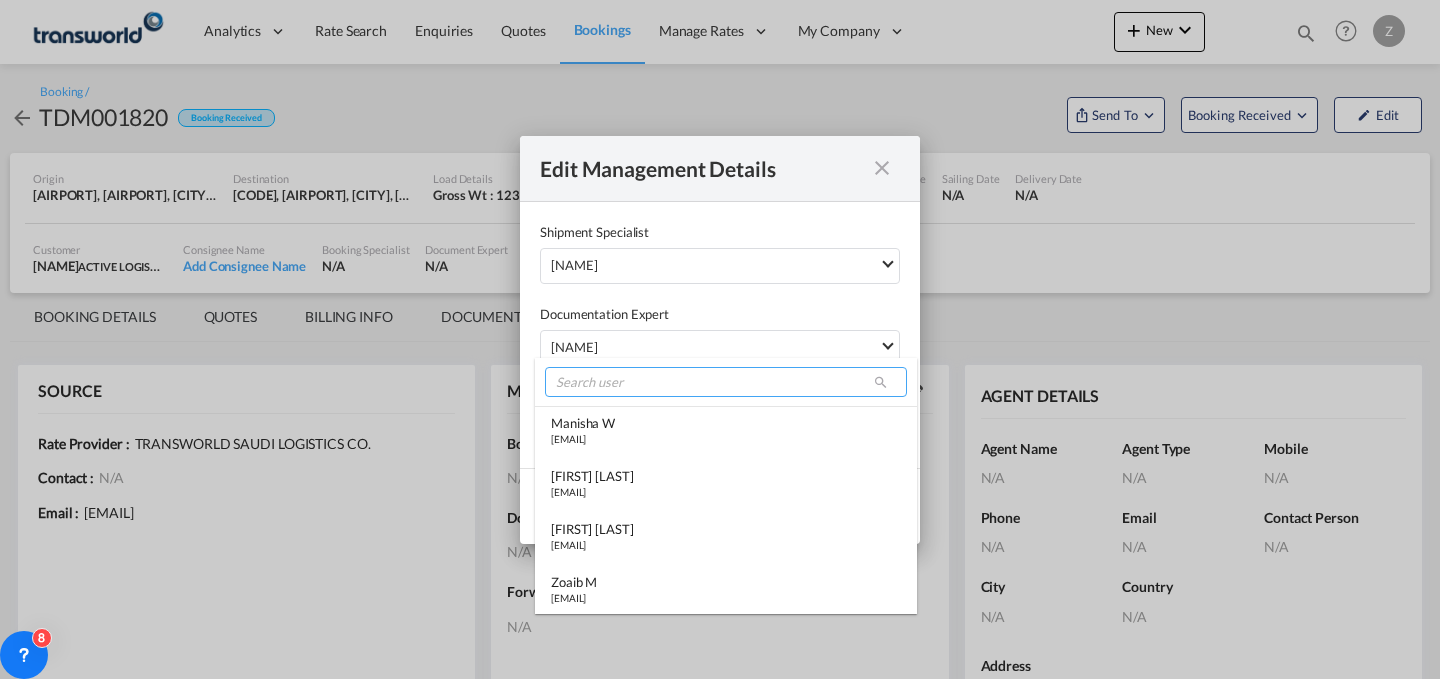 click at bounding box center [726, 382] 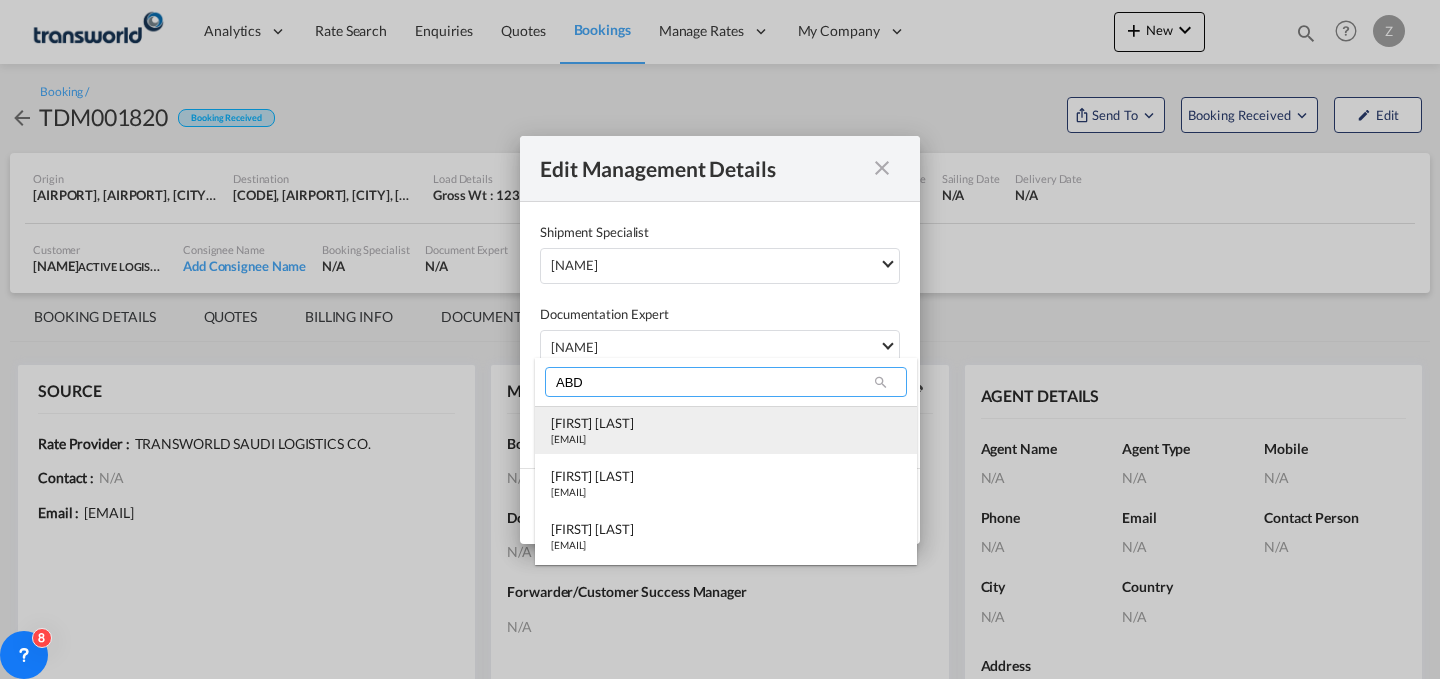 type on "ABD" 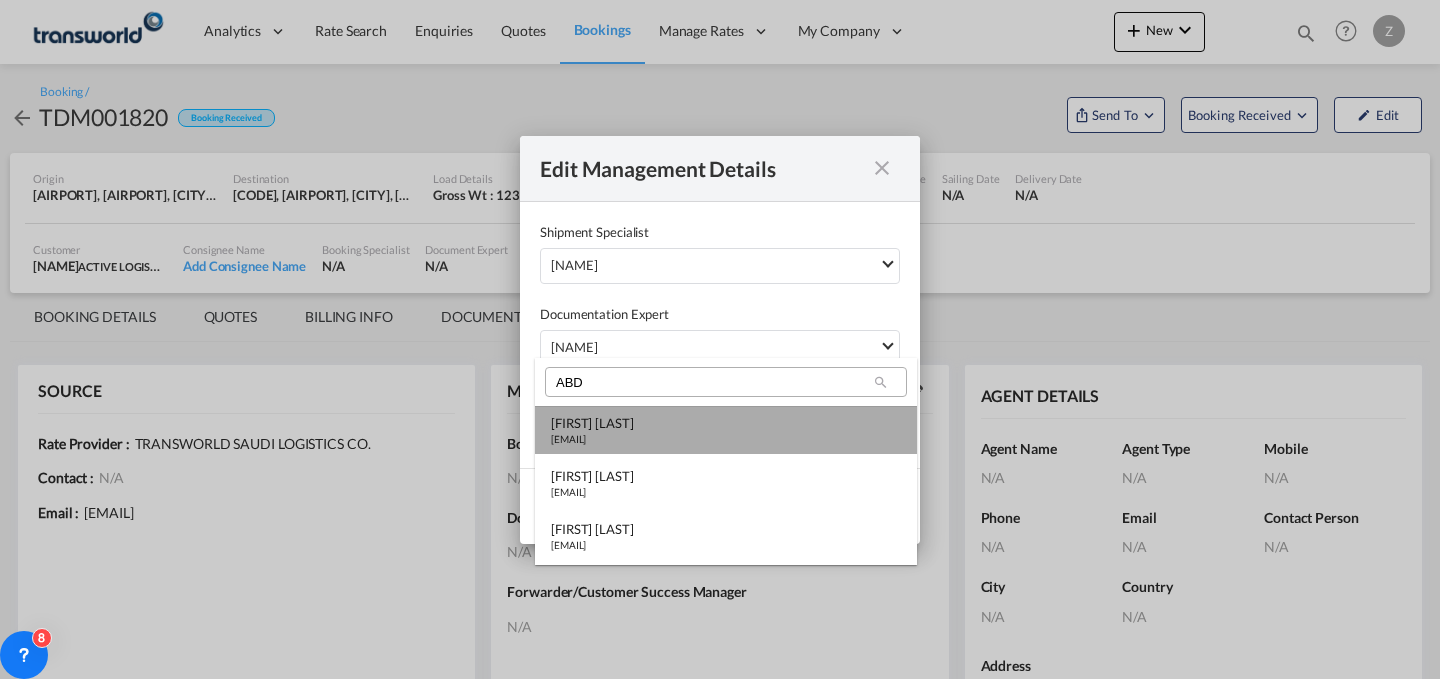 click on "[FIRST] [LAST]" at bounding box center (592, 423) 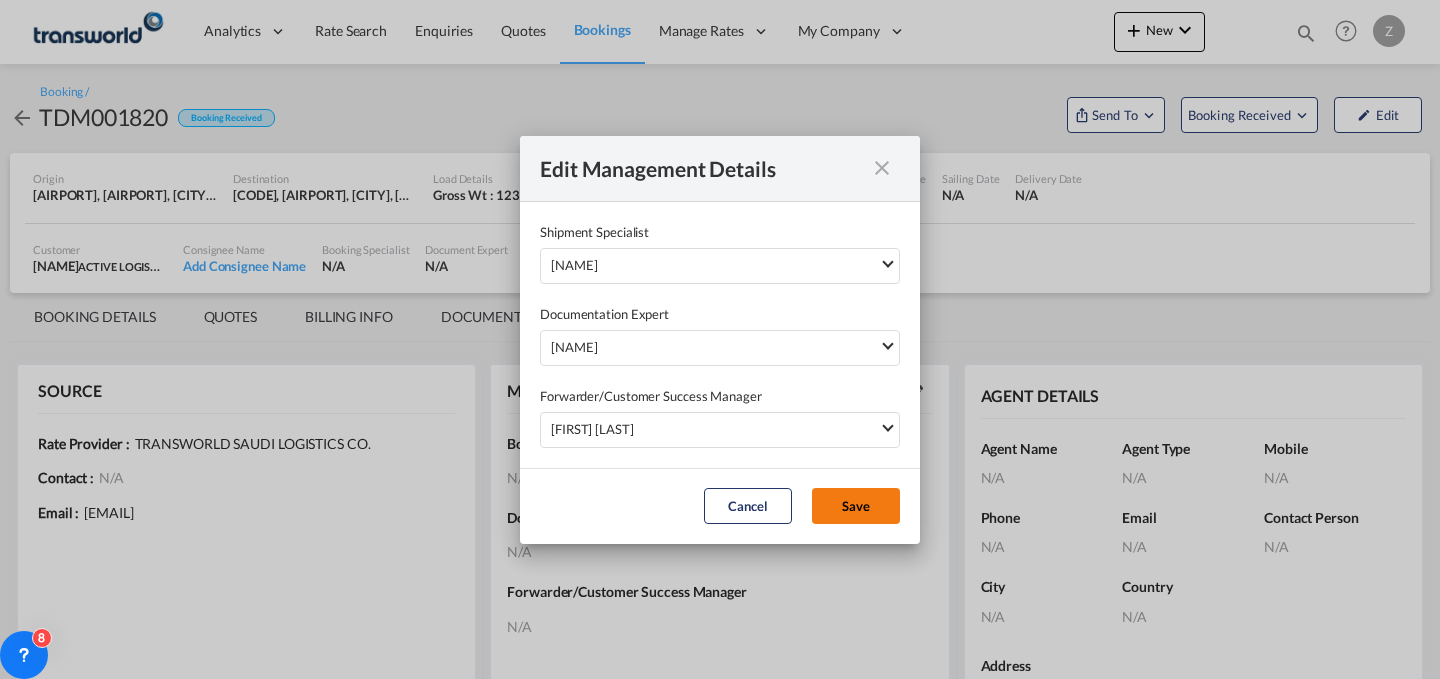 click on "Save" 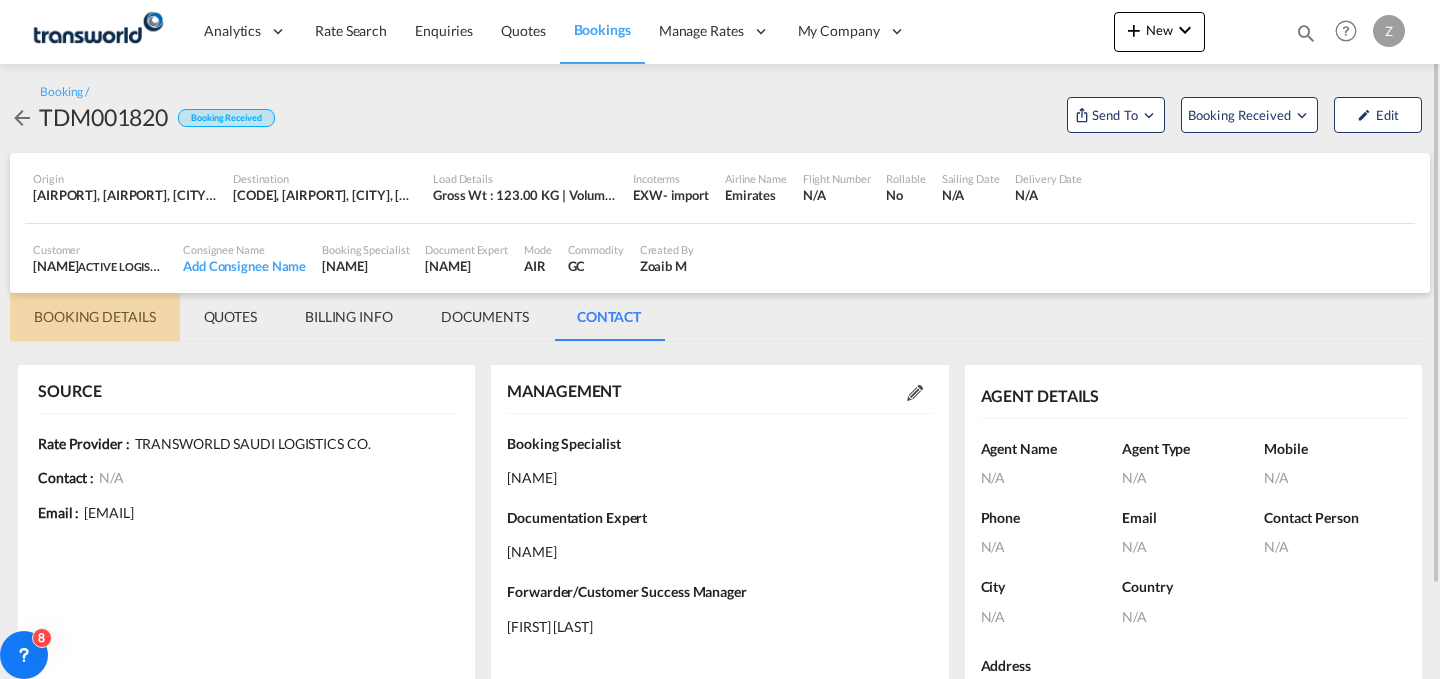 click on "BOOKING DETAILS" at bounding box center [95, 317] 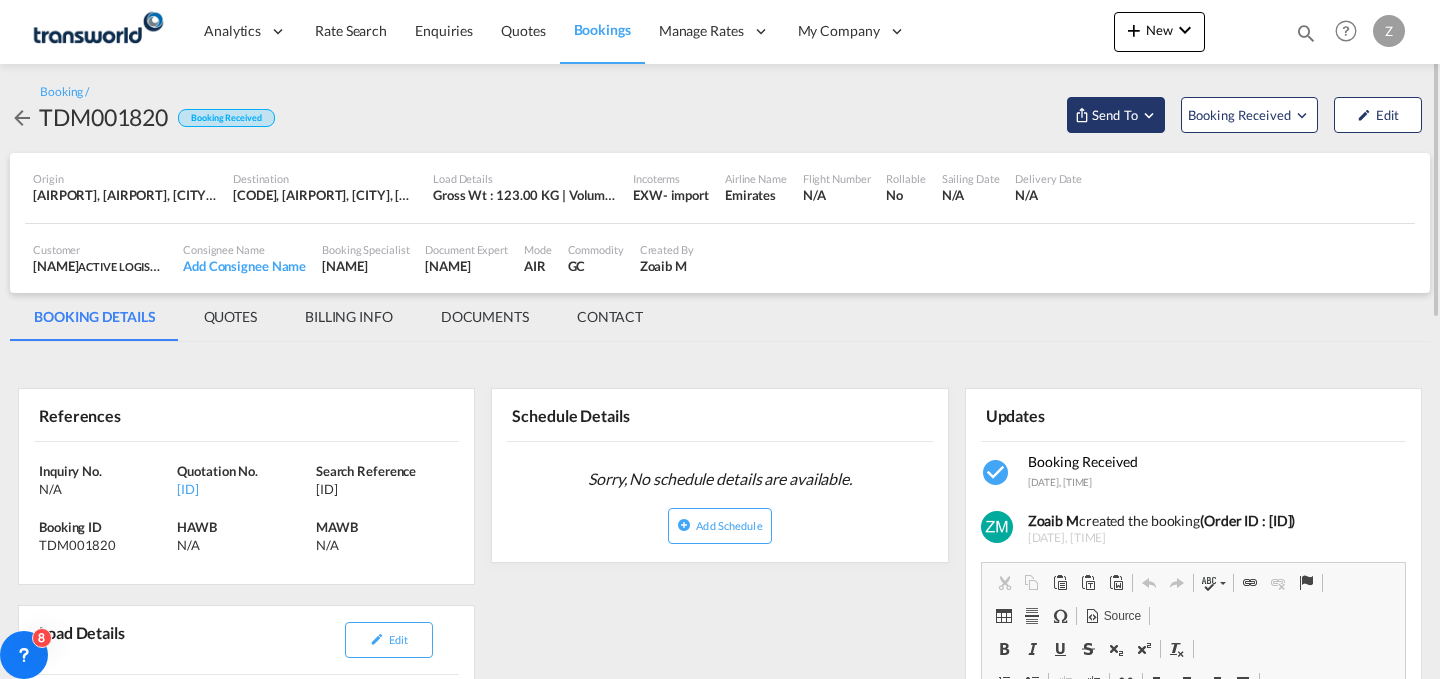 click on "Send To" at bounding box center [1115, 115] 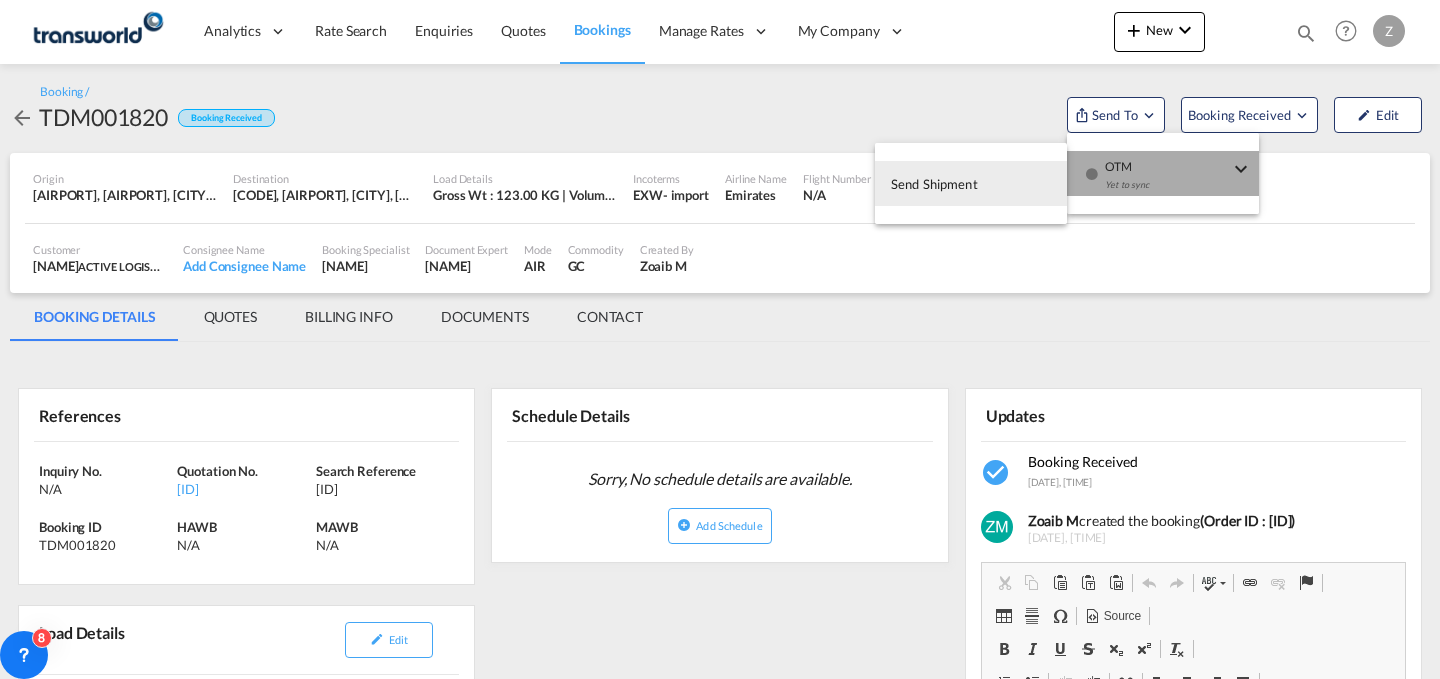 click on "OTM" at bounding box center (1167, 160) 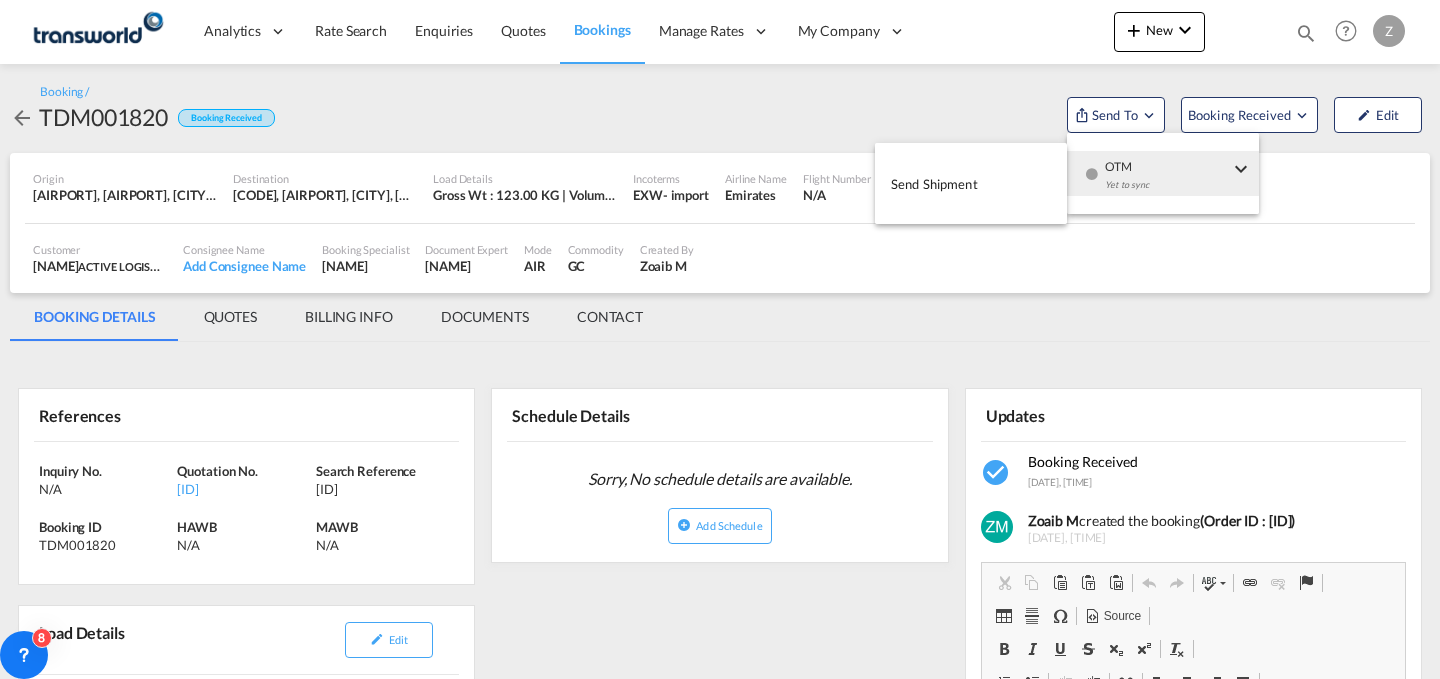 click on "Send Shipment" at bounding box center [971, 183] 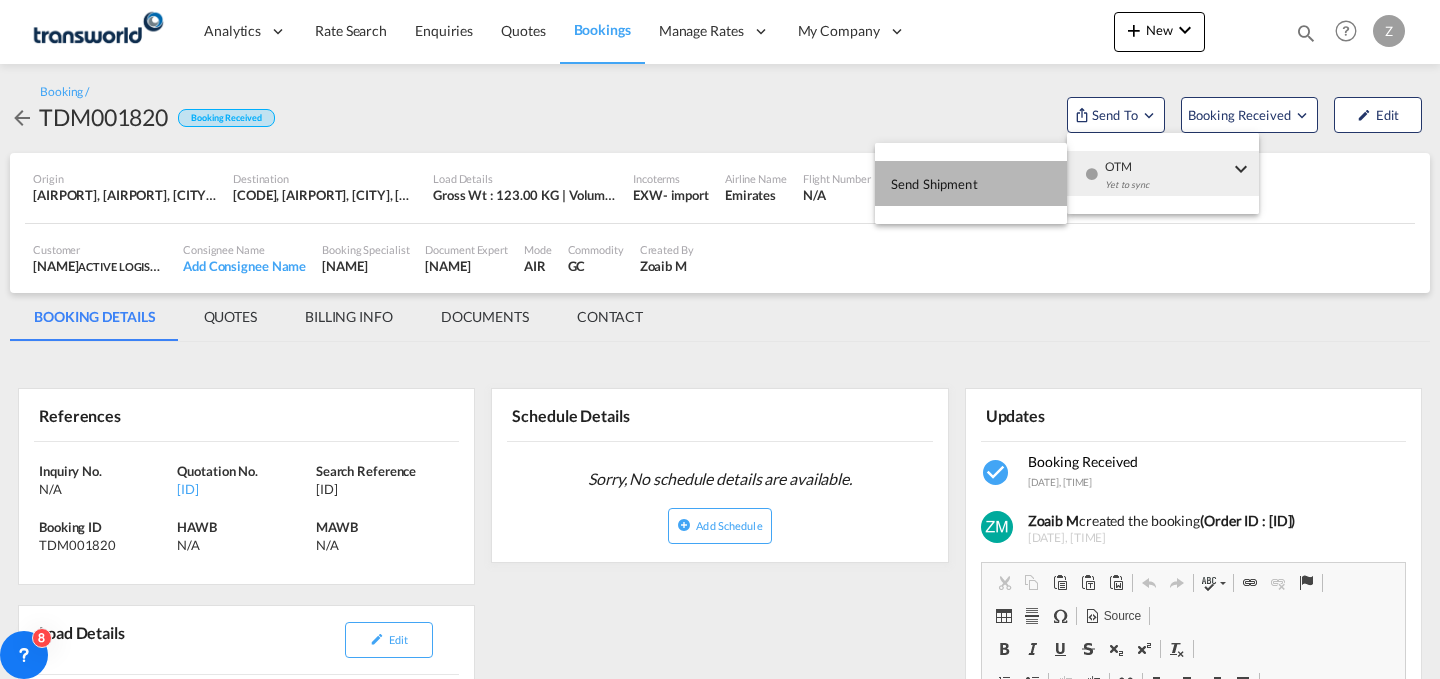 click on "Send Shipment" at bounding box center [971, 183] 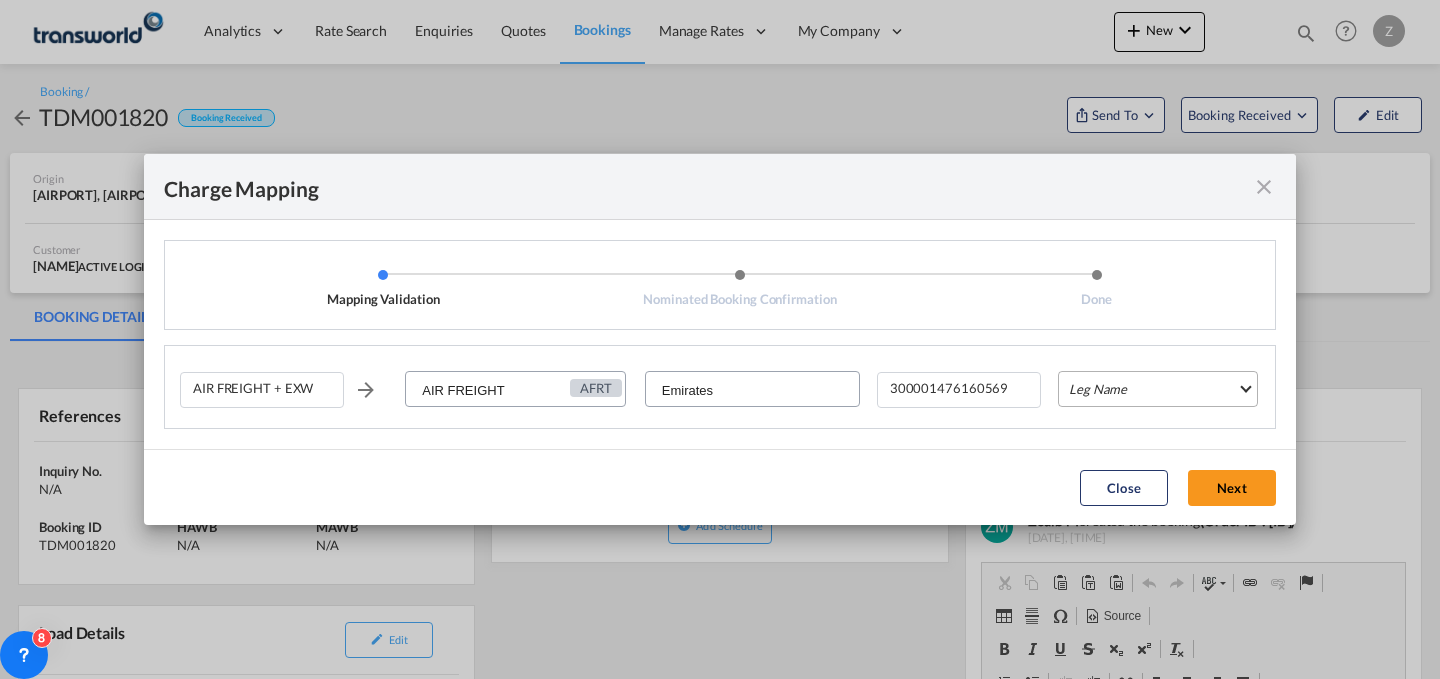click on "Leg Name HANDLING ORIGIN HANDLING DESTINATION OTHERS TL PICK UP CUSTOMS ORIGIN AIR CUSTOMS DESTINATION TL DELIVERY" at bounding box center (1158, 389) 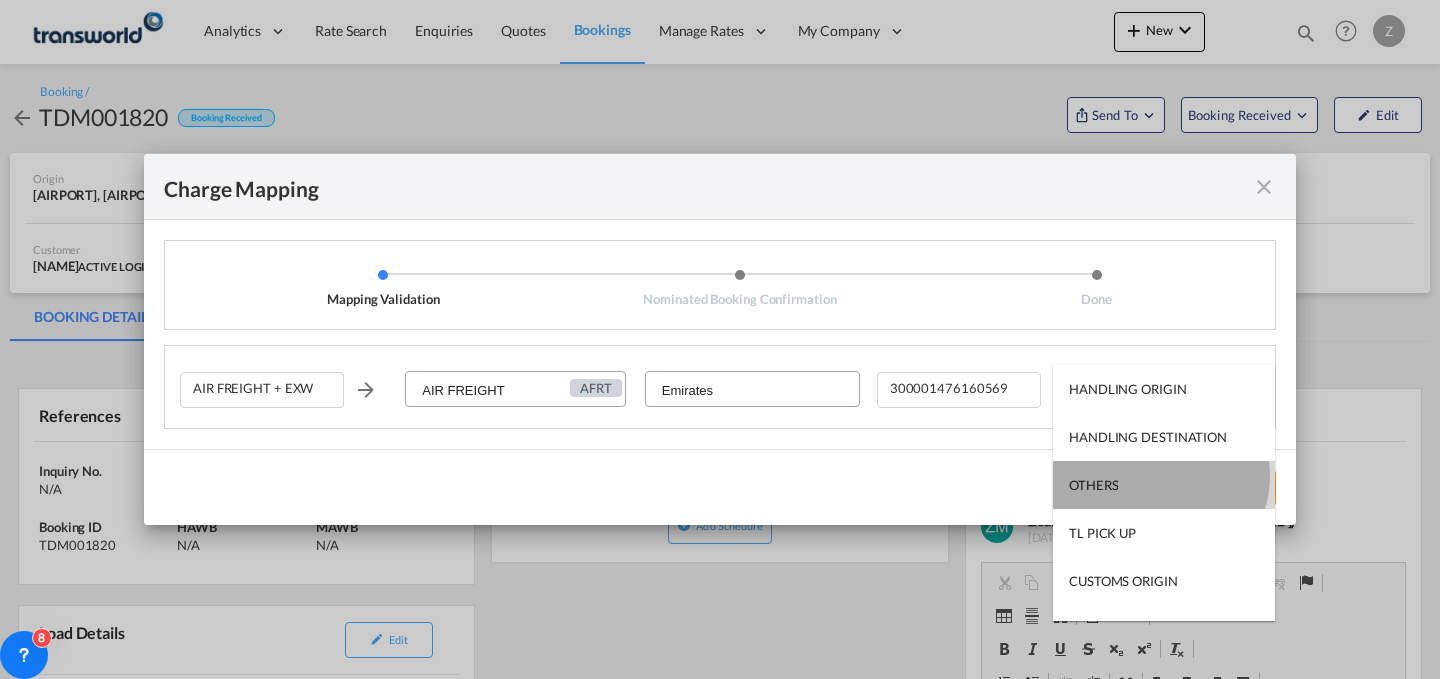 click on "OTHERS" at bounding box center (1164, 485) 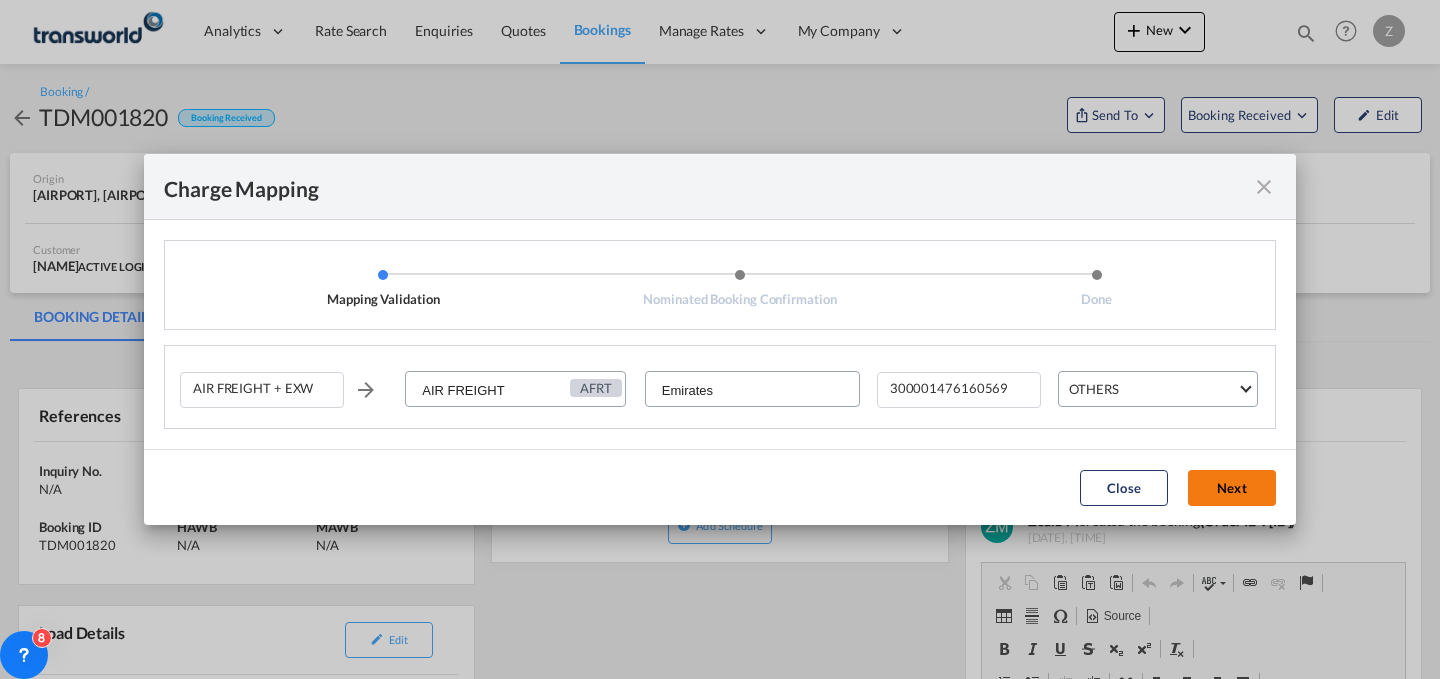 click on "Next" 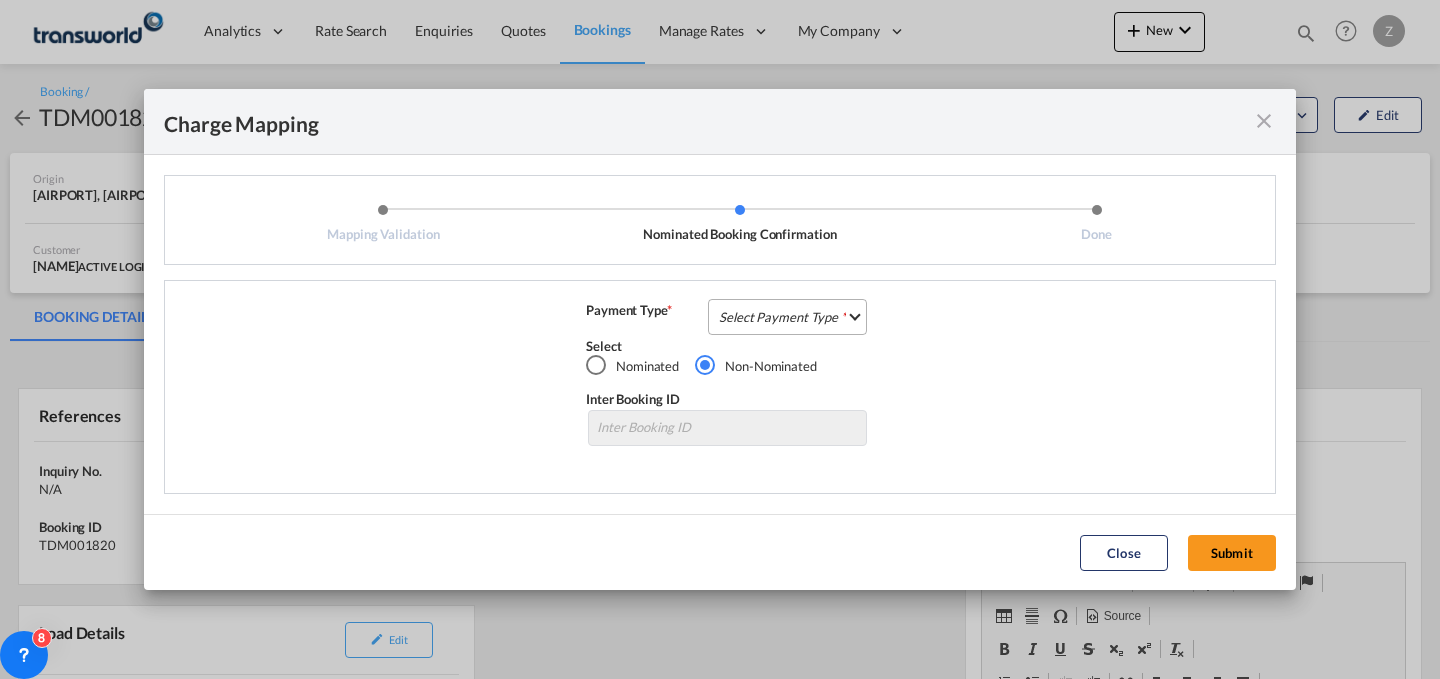 click on "Select Payment Type
COLLECT
PREPAID" at bounding box center (787, 317) 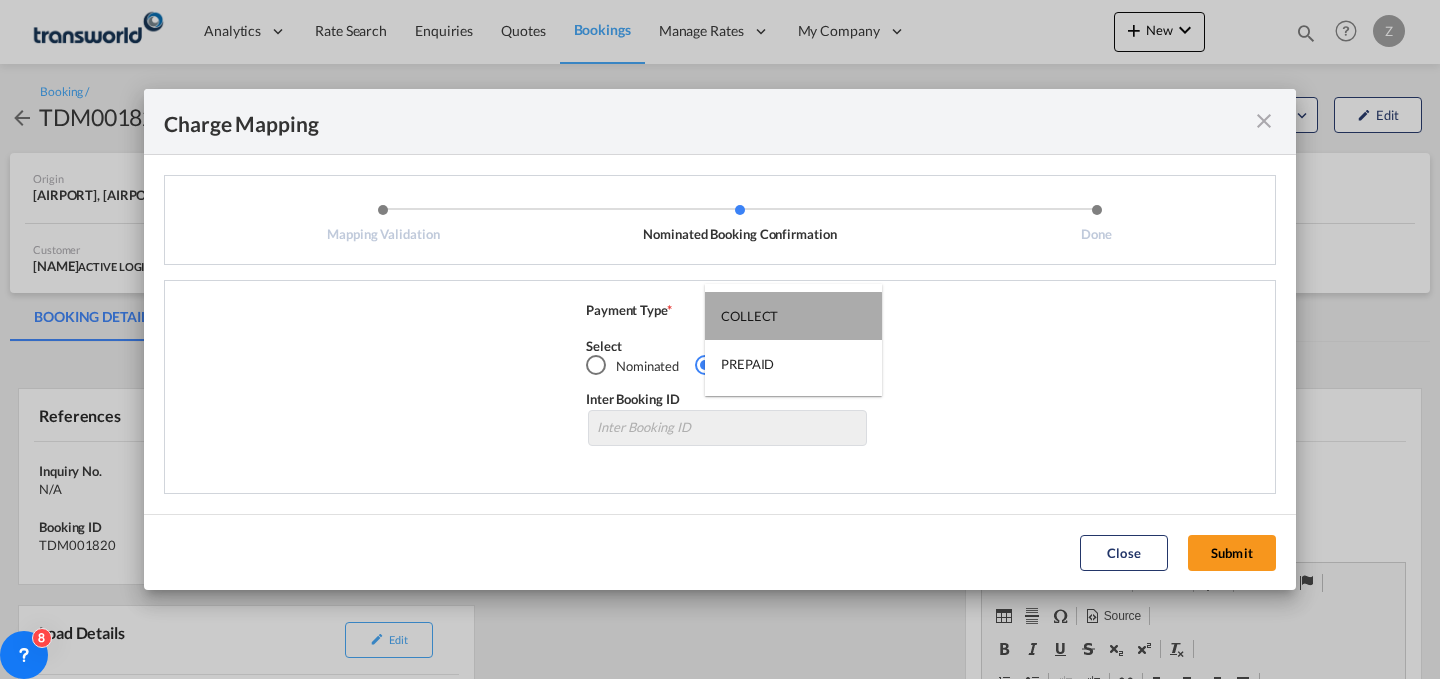 click on "COLLECT" at bounding box center (793, 316) 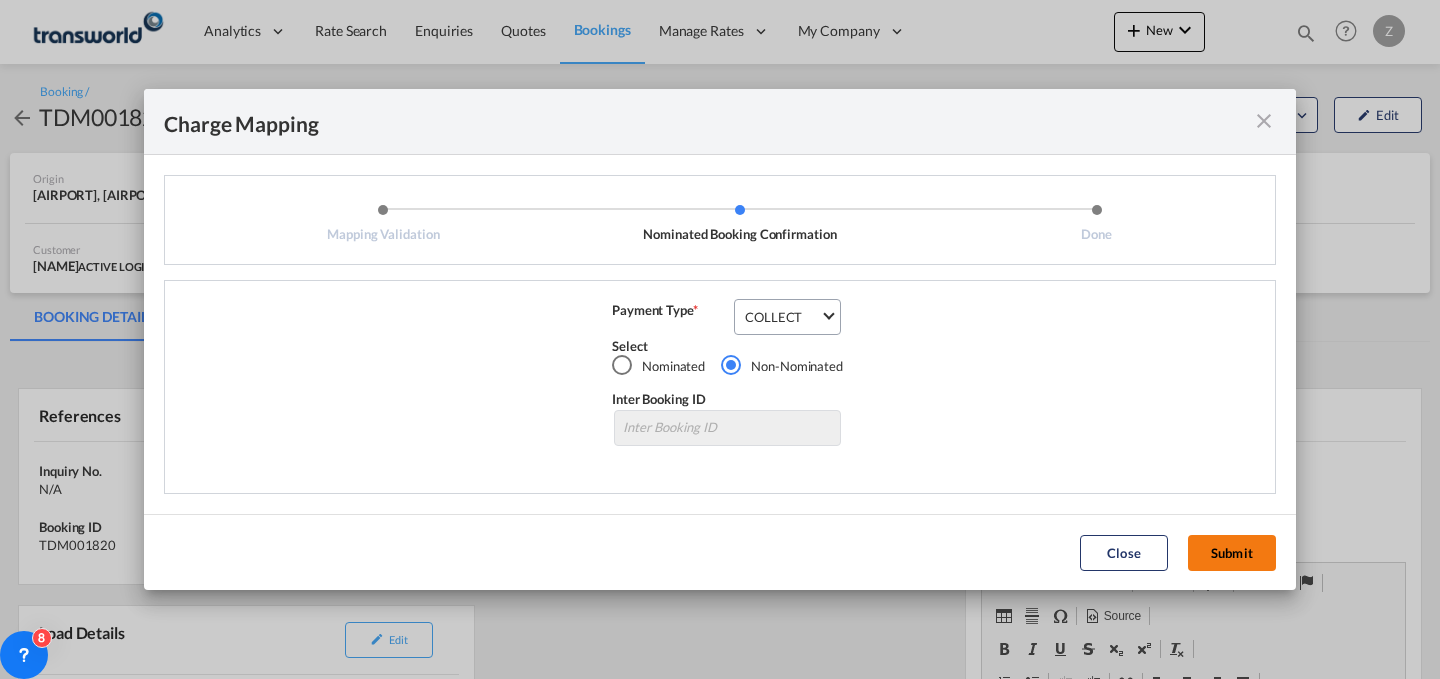 click on "Submit" 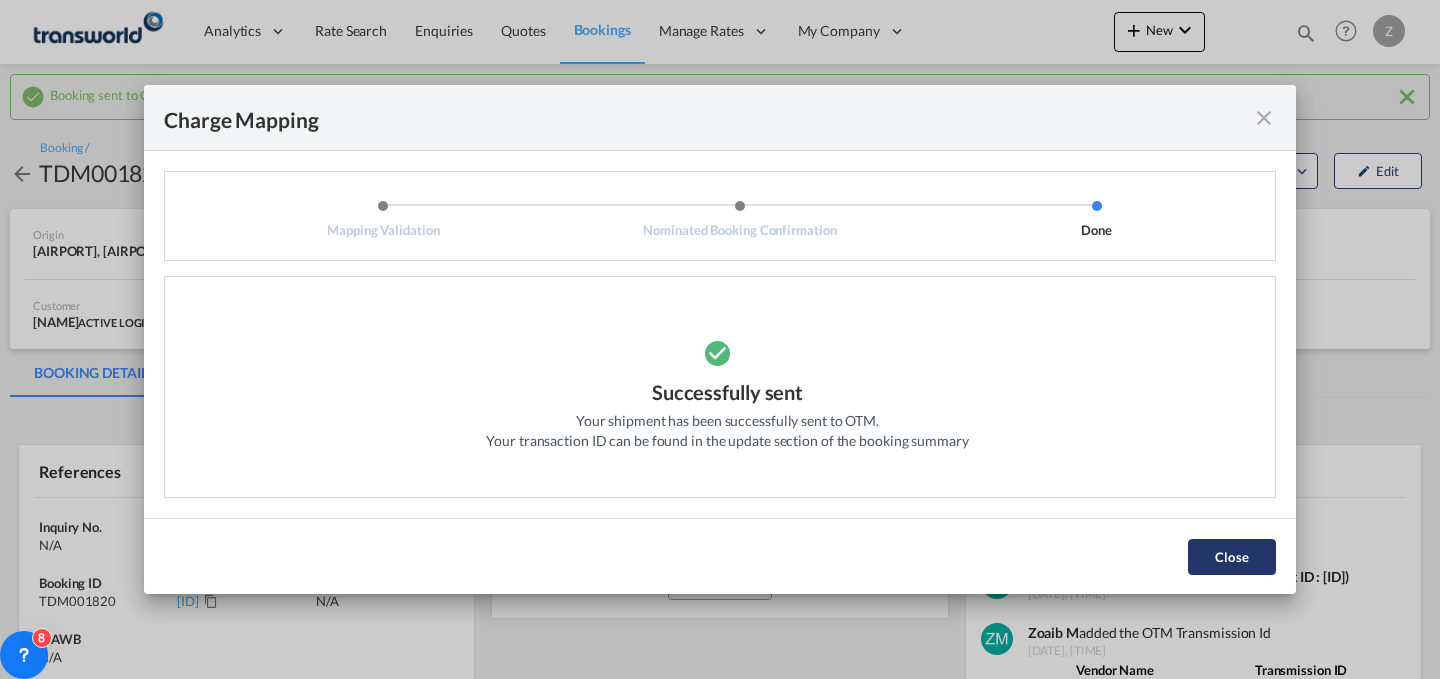 click on "Close" 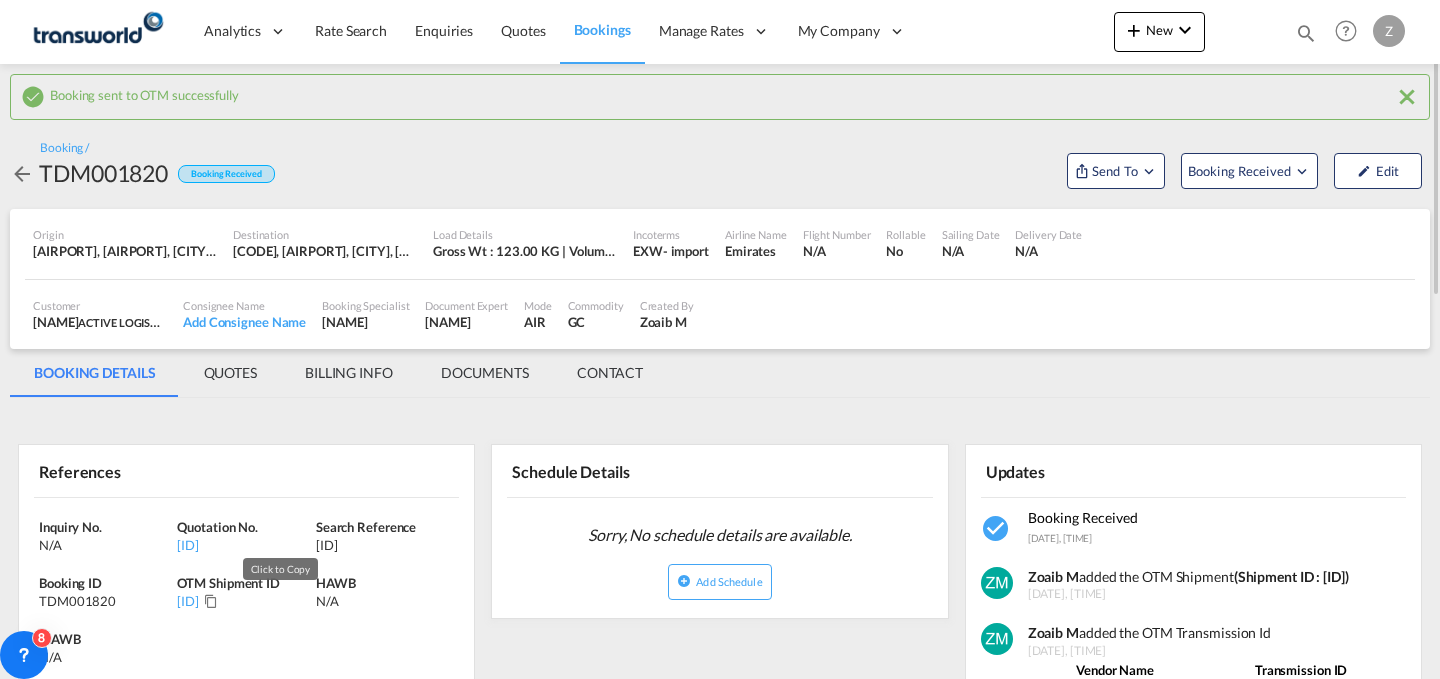 click at bounding box center (211, 601) 